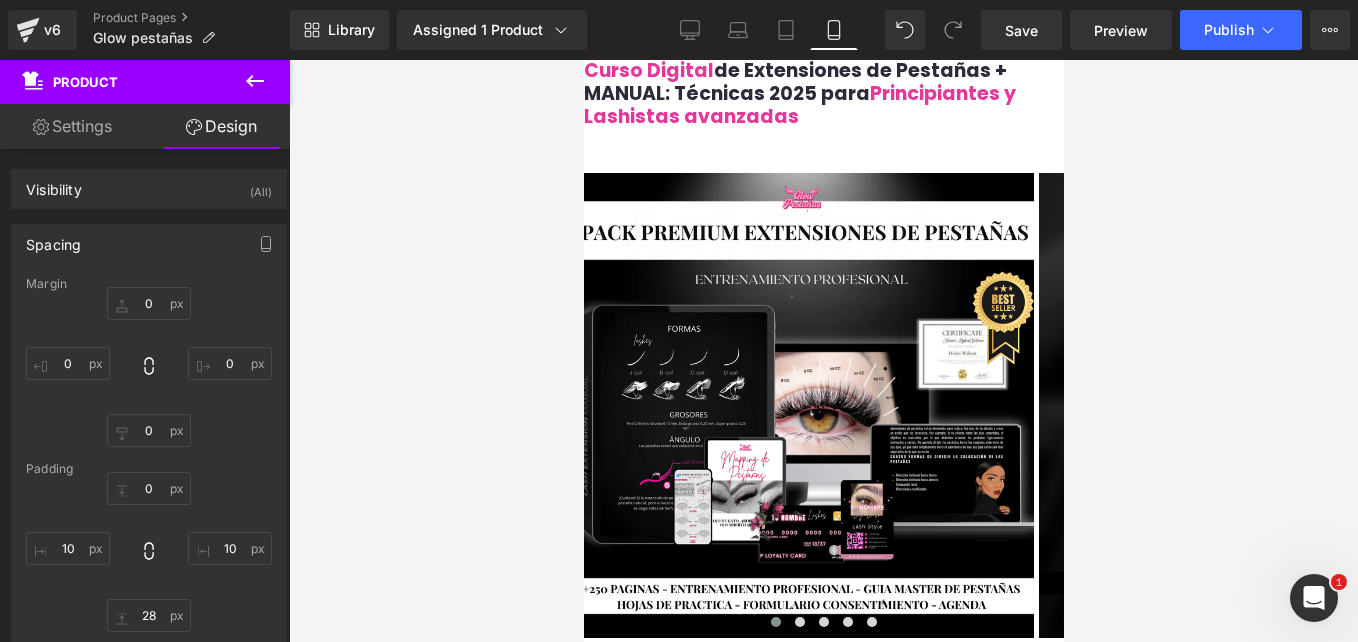 scroll, scrollTop: 2700, scrollLeft: 0, axis: vertical 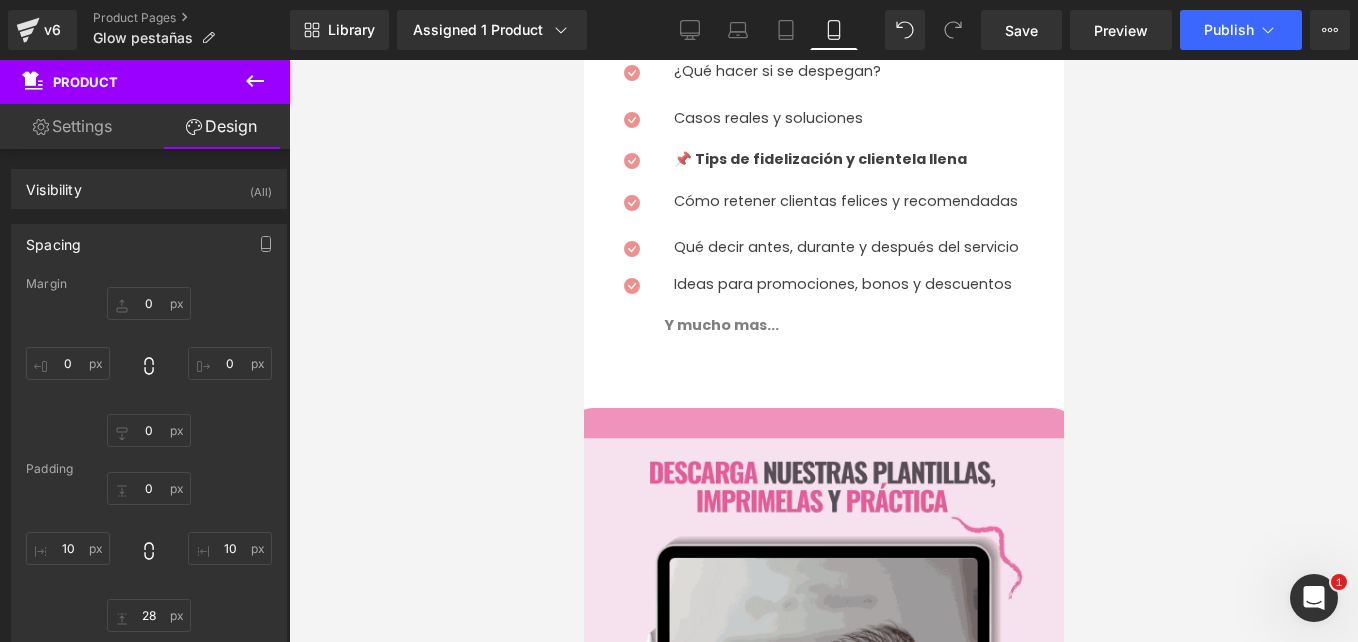 click on "›" at bounding box center [1033, 1654] 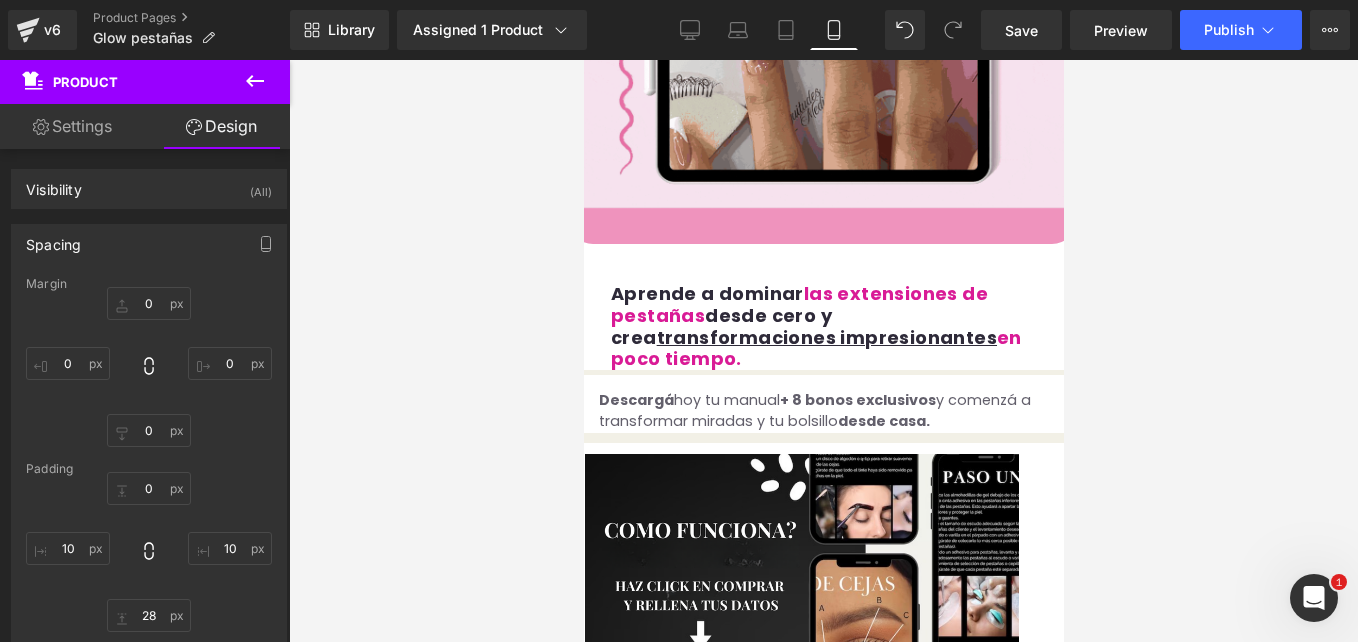 scroll, scrollTop: 3400, scrollLeft: 0, axis: vertical 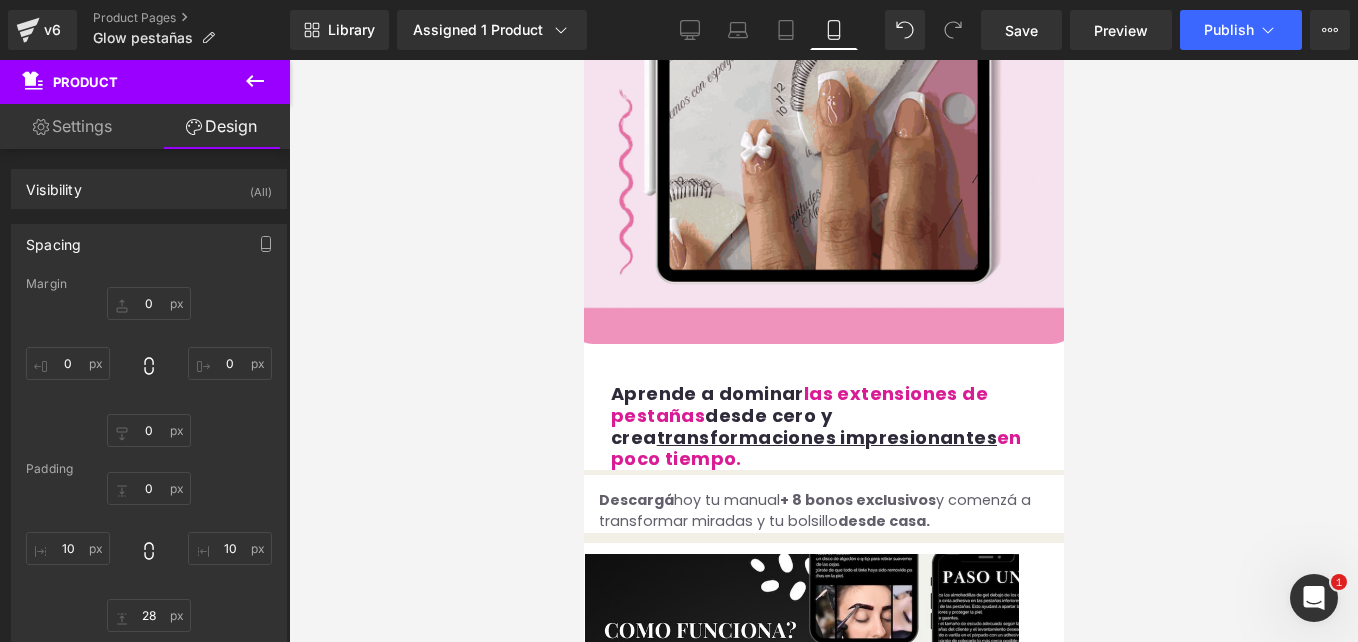 click on "›" at bounding box center (1033, 1997) 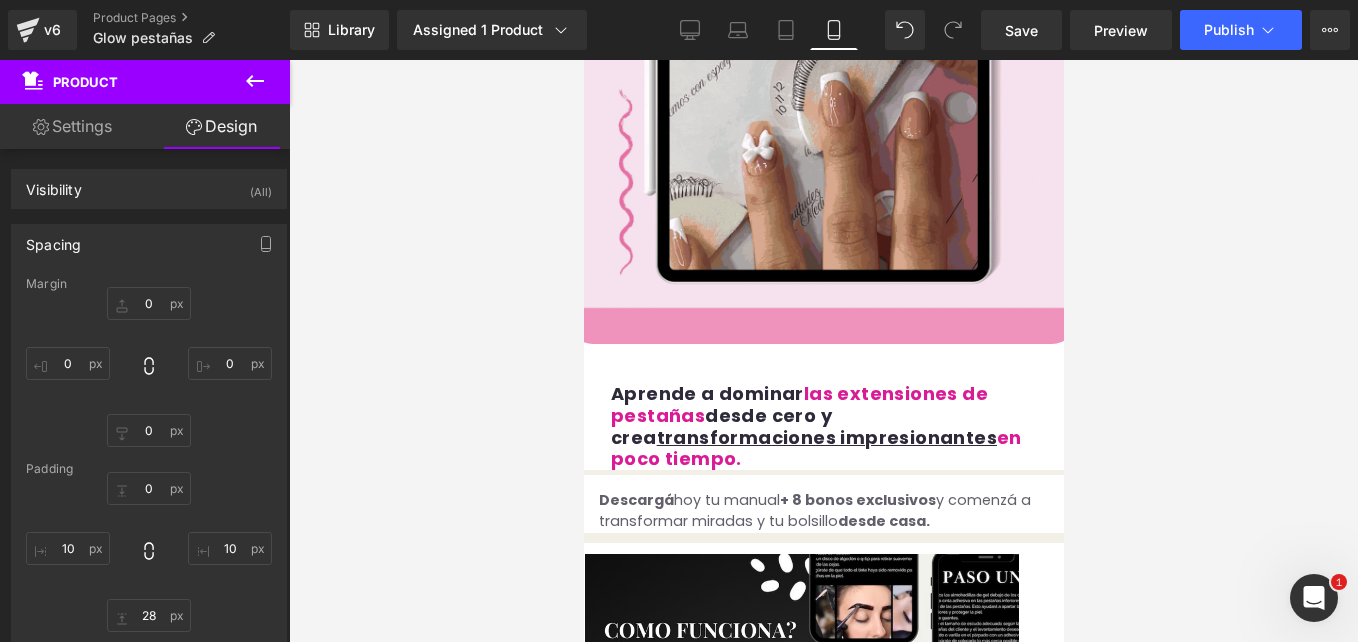 click on "›" at bounding box center [1033, 1997] 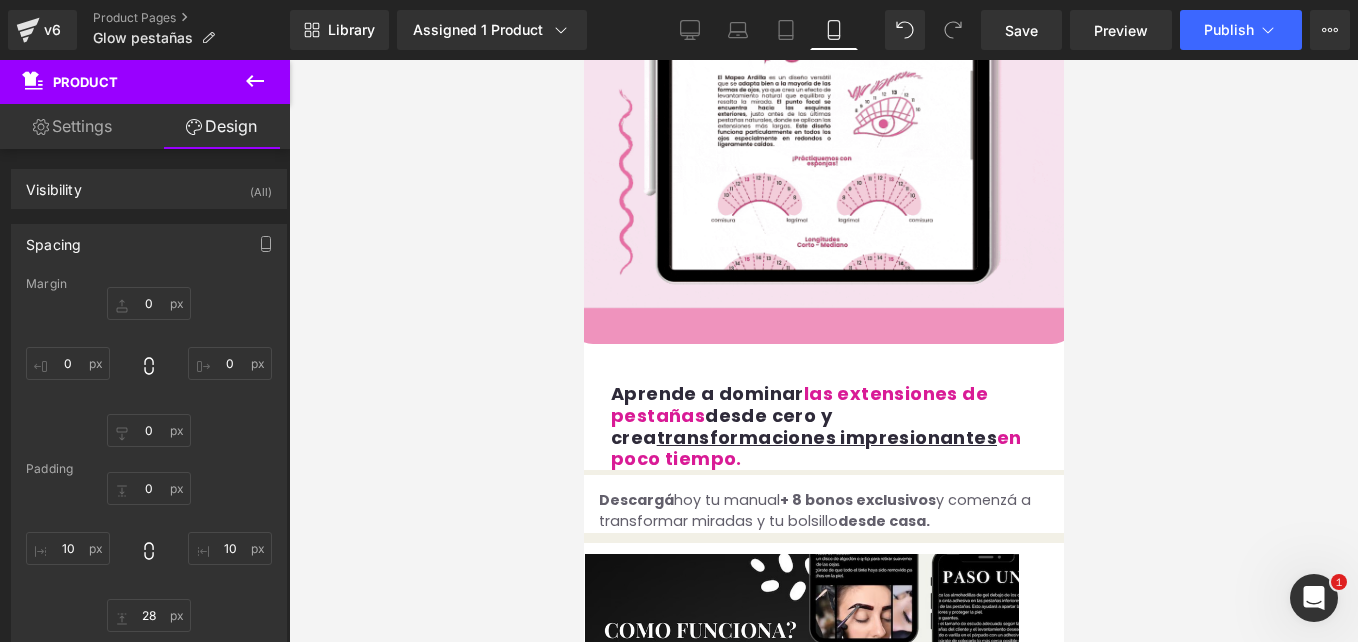 click on "›" at bounding box center (1033, 1997) 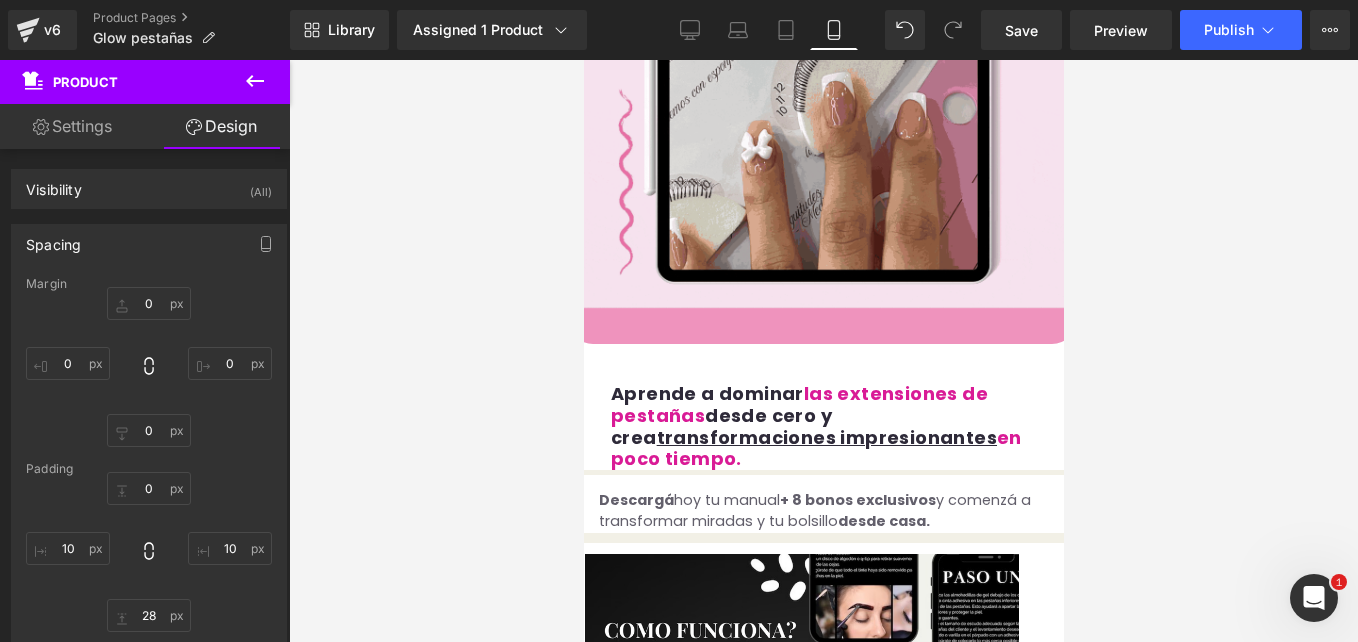 click on "›" at bounding box center [1033, 1997] 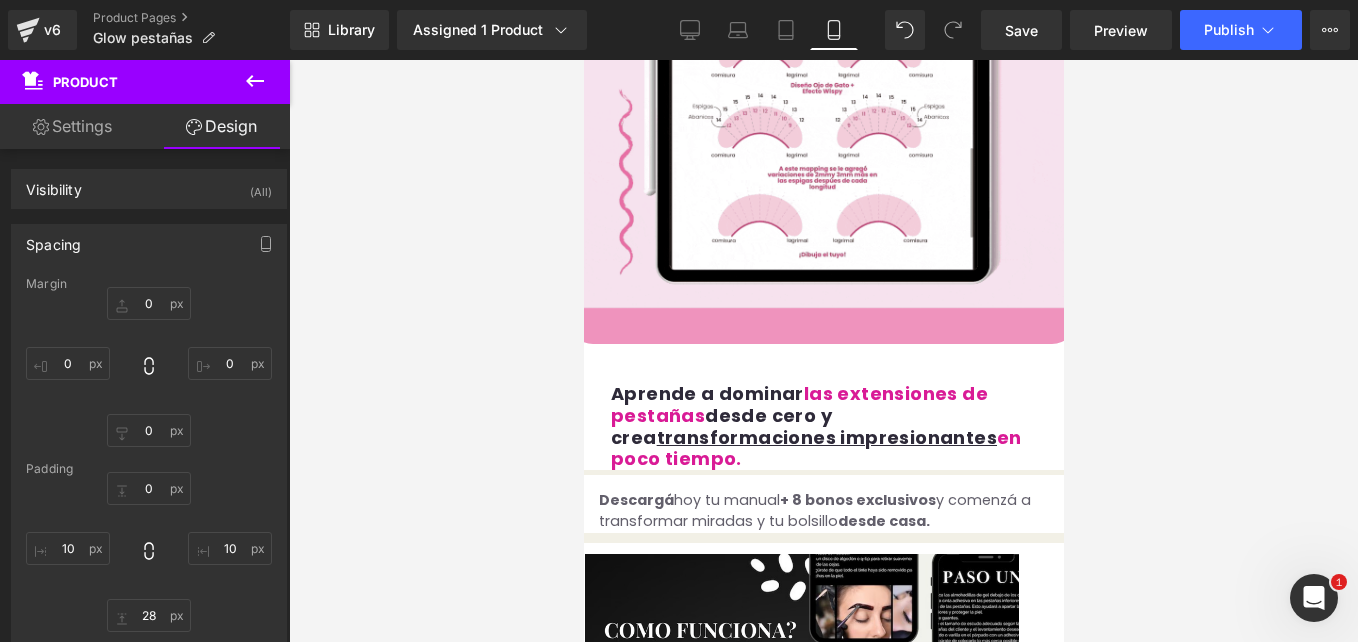 click on "›" at bounding box center [1033, 1997] 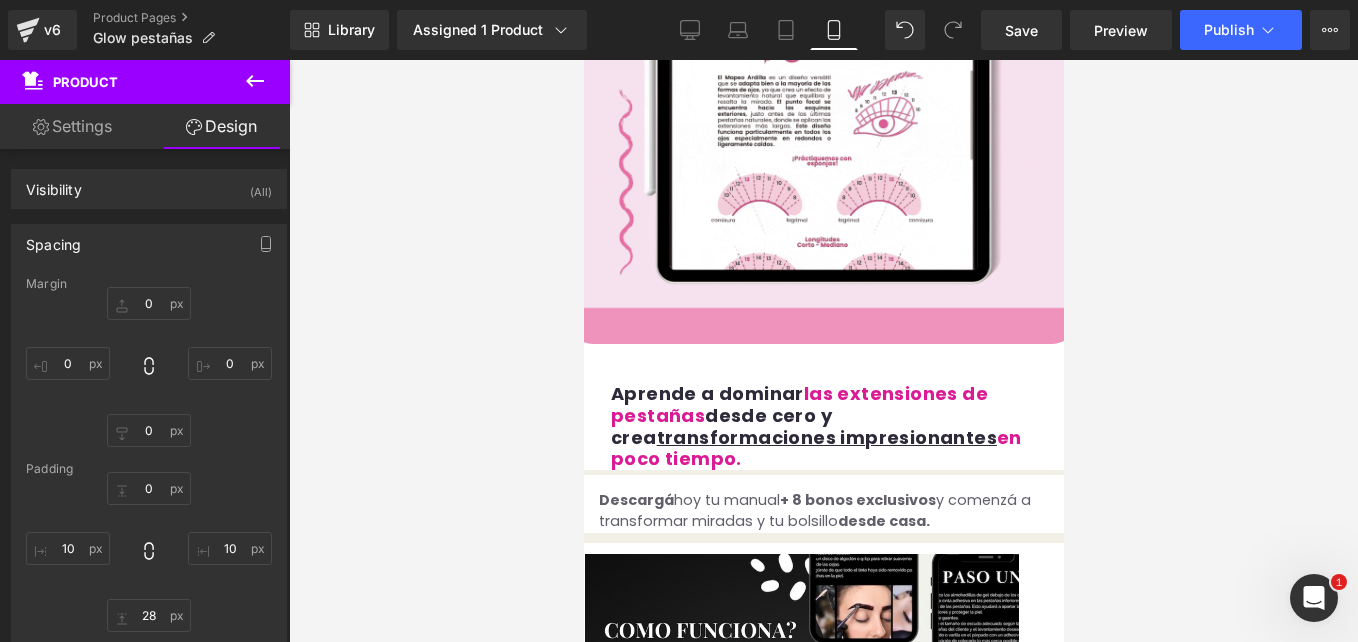 click on "›" at bounding box center (1033, 1997) 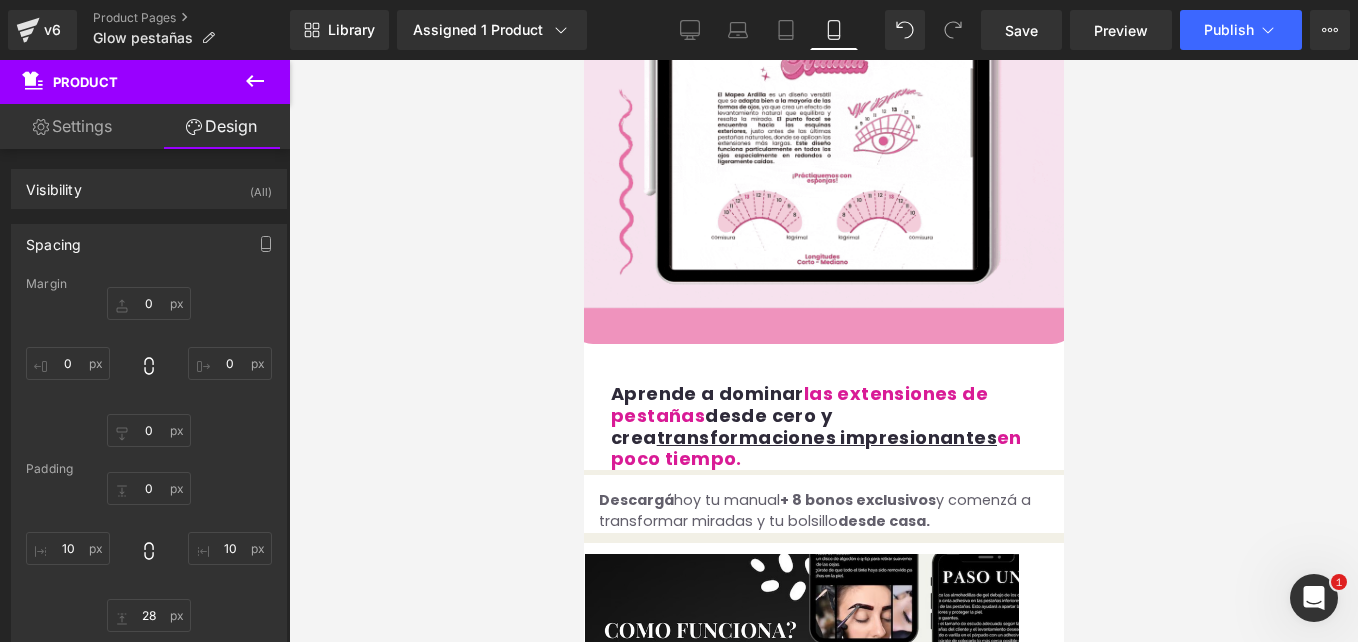 click on "›" at bounding box center (1033, 1997) 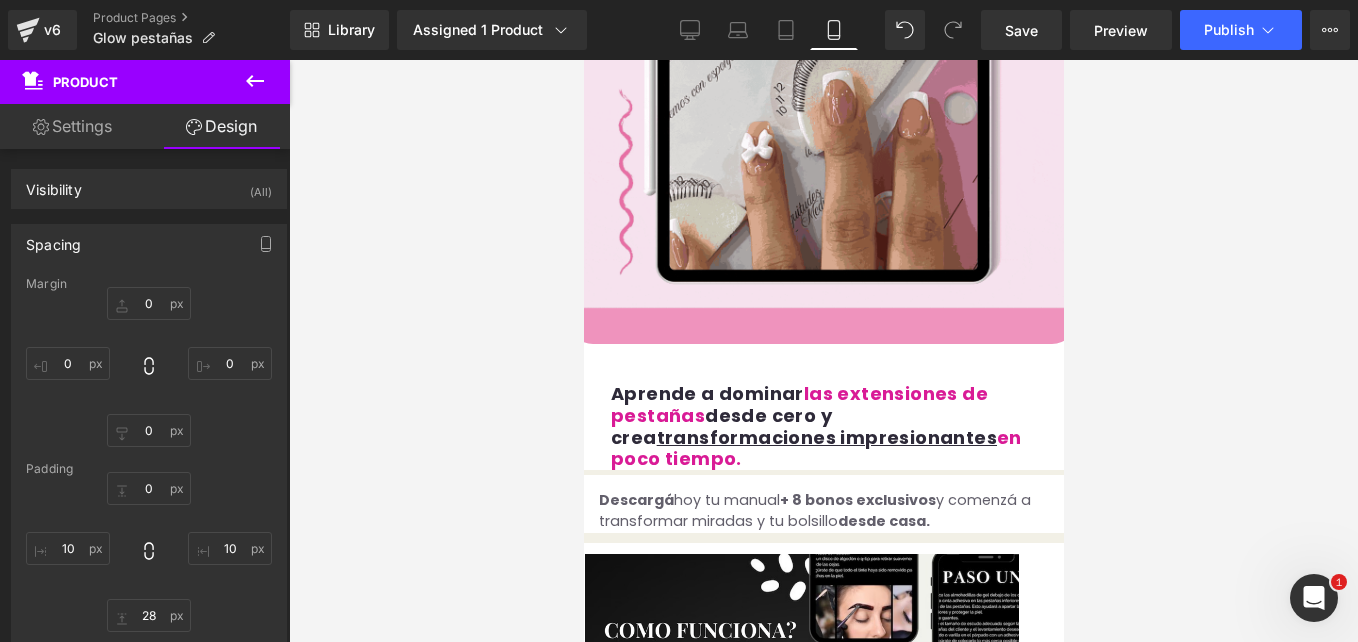 click on "‹" at bounding box center (613, 1997) 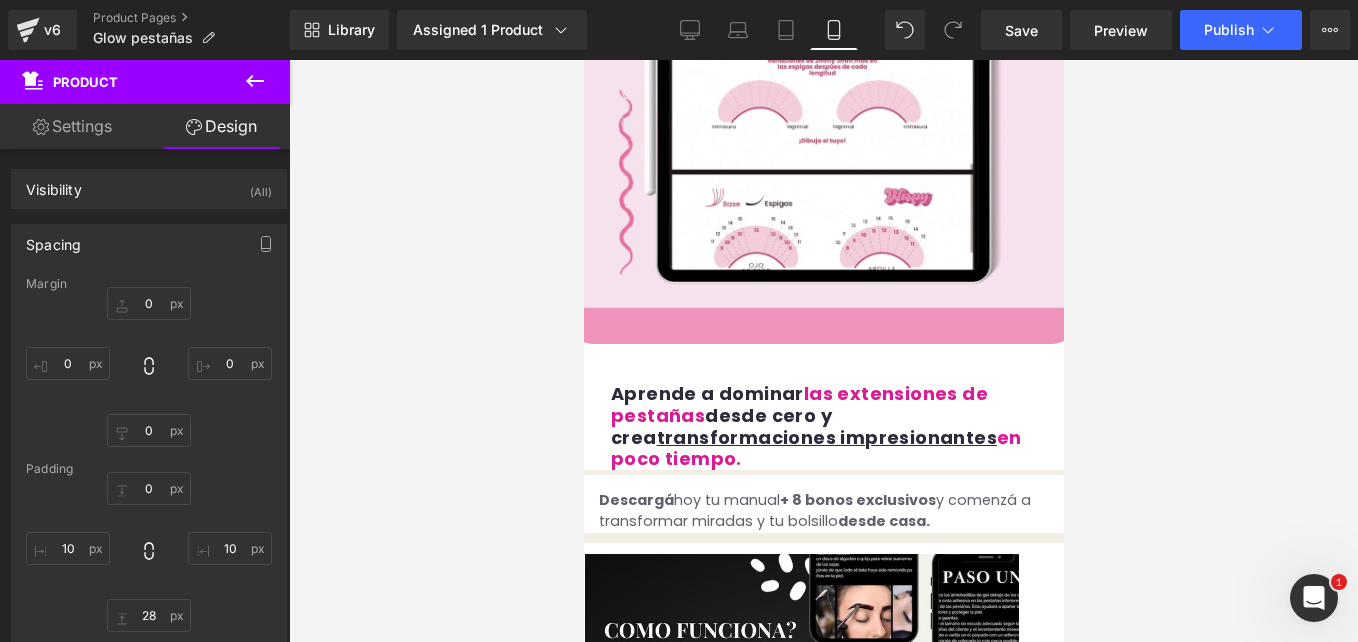 click on "‹" at bounding box center (613, 1997) 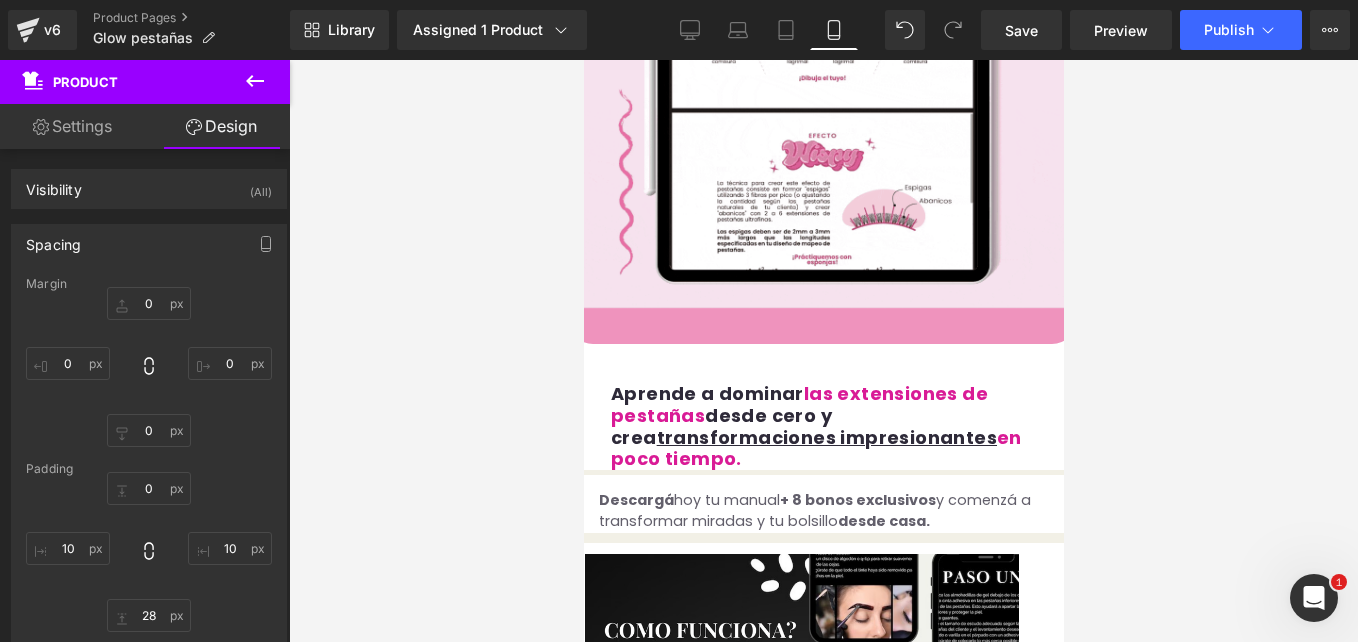click on "‹" at bounding box center (613, 1997) 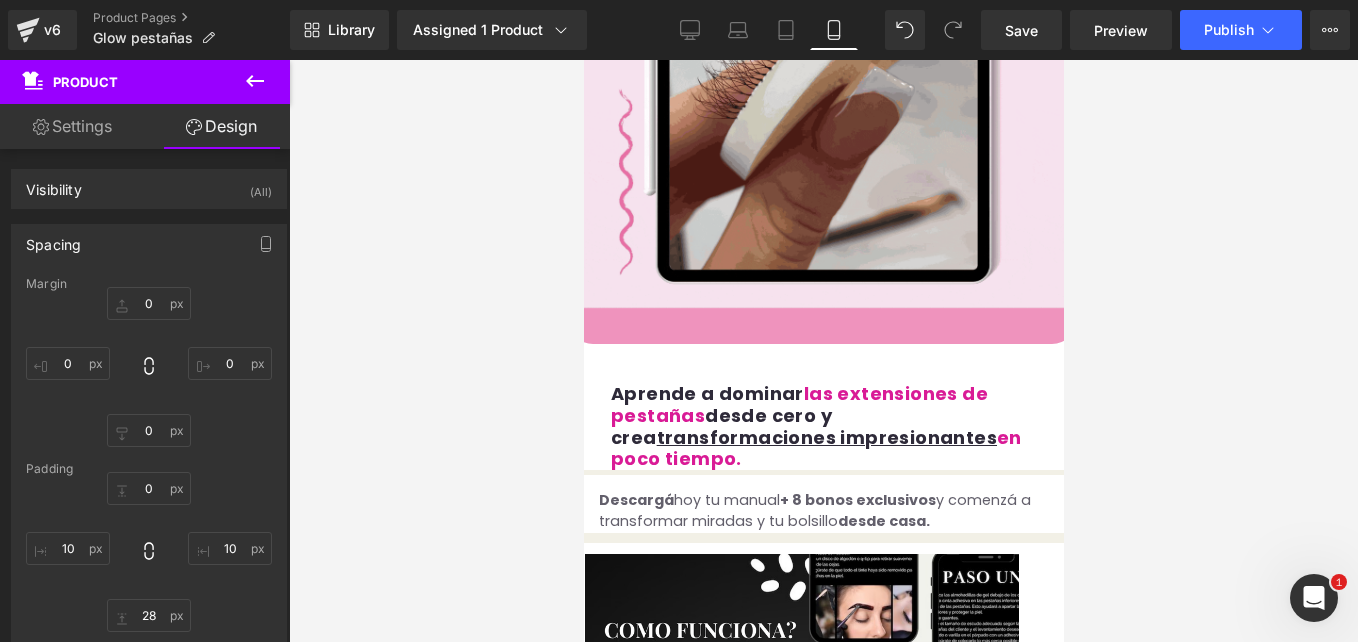 click on "‹" at bounding box center [613, 1997] 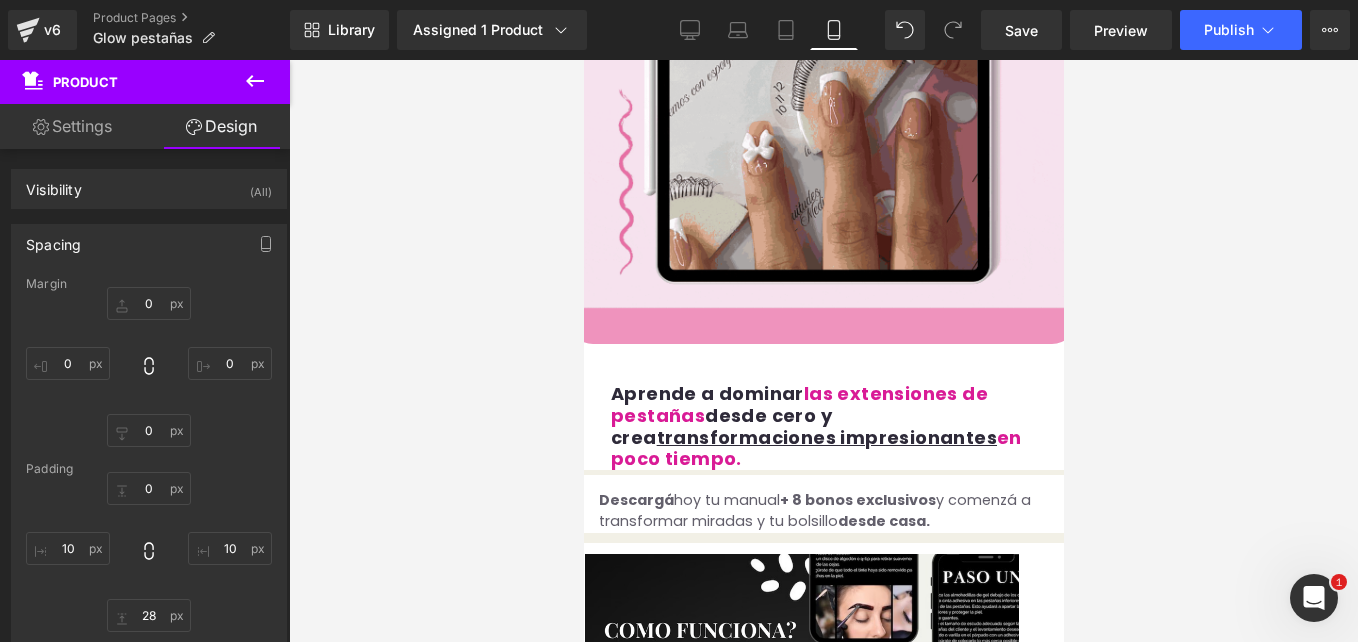 click on "‹" at bounding box center (613, 1997) 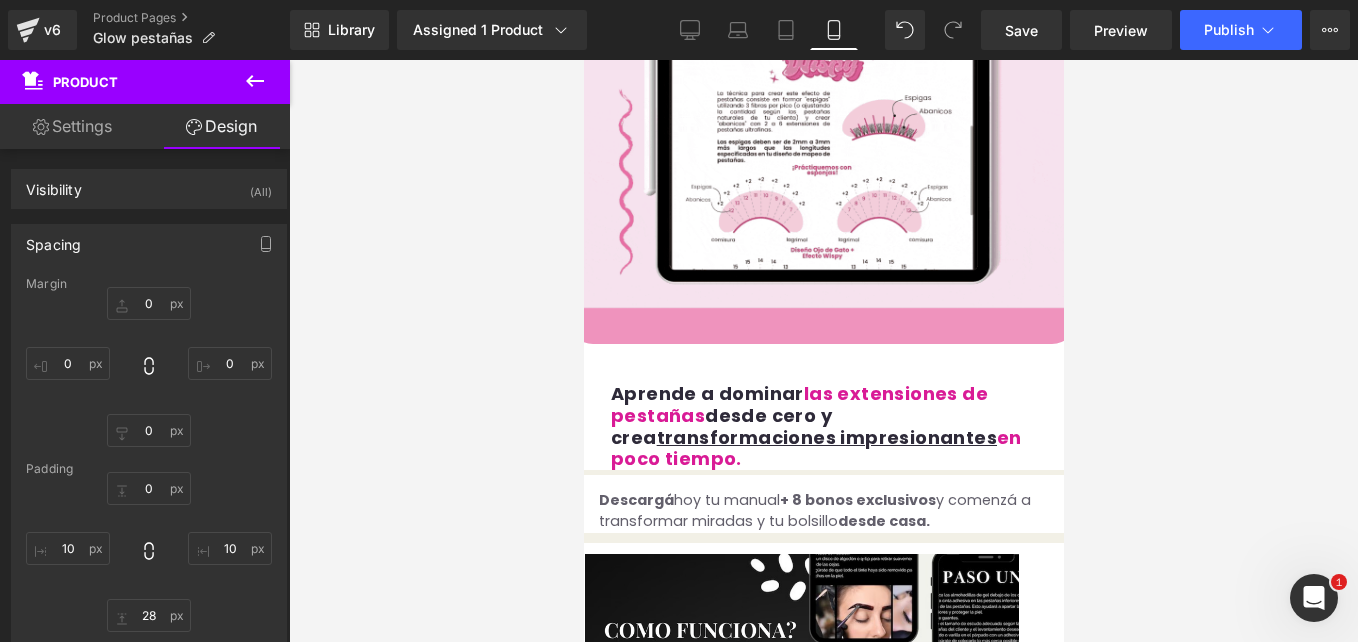 click on "‹" at bounding box center [613, 1997] 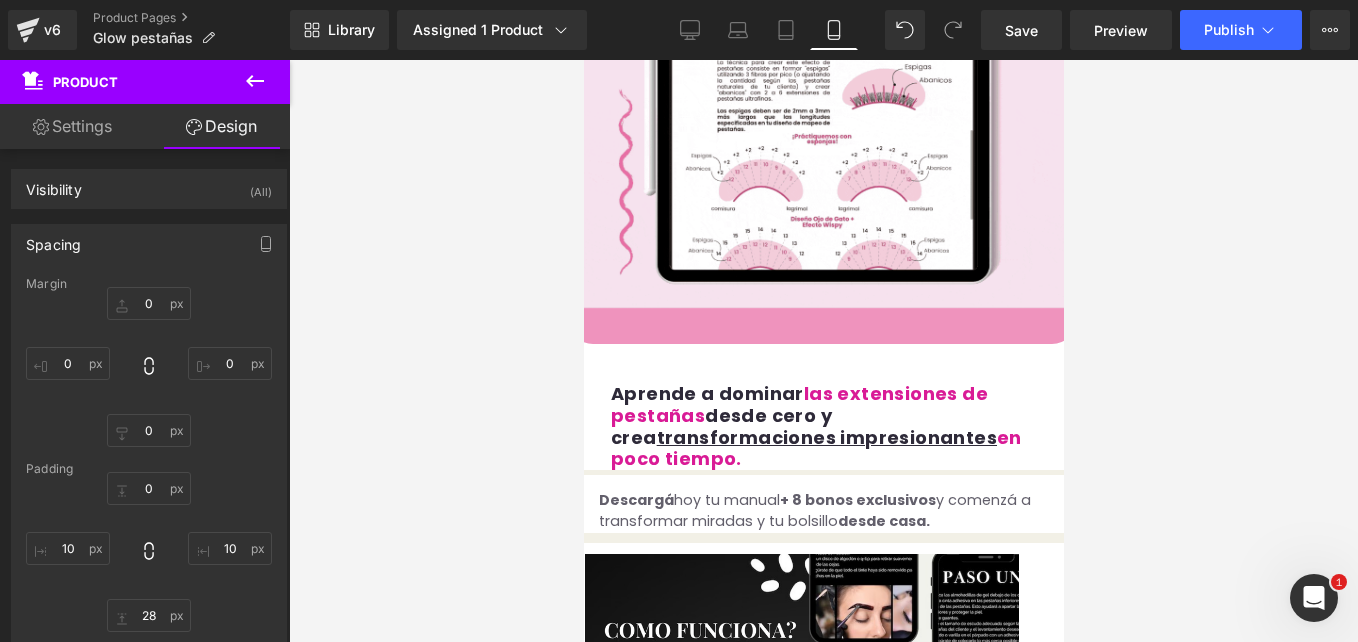 click on "‹" at bounding box center [613, 1997] 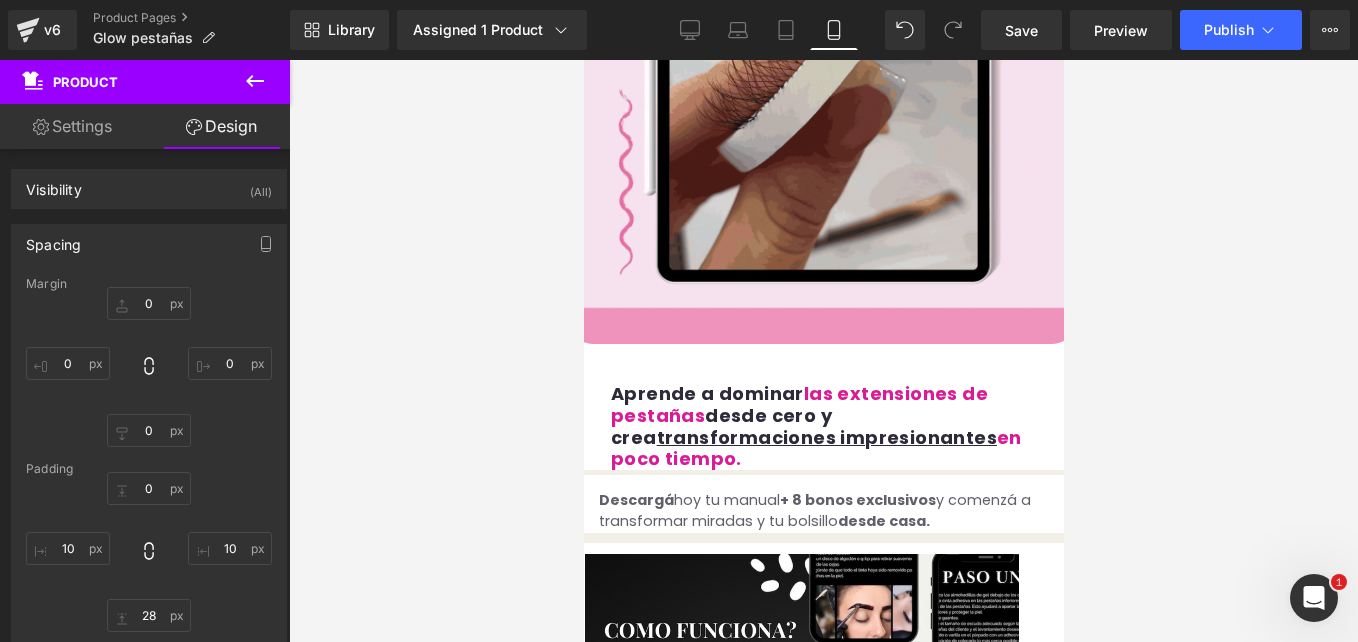 click on "‹" at bounding box center [613, 1997] 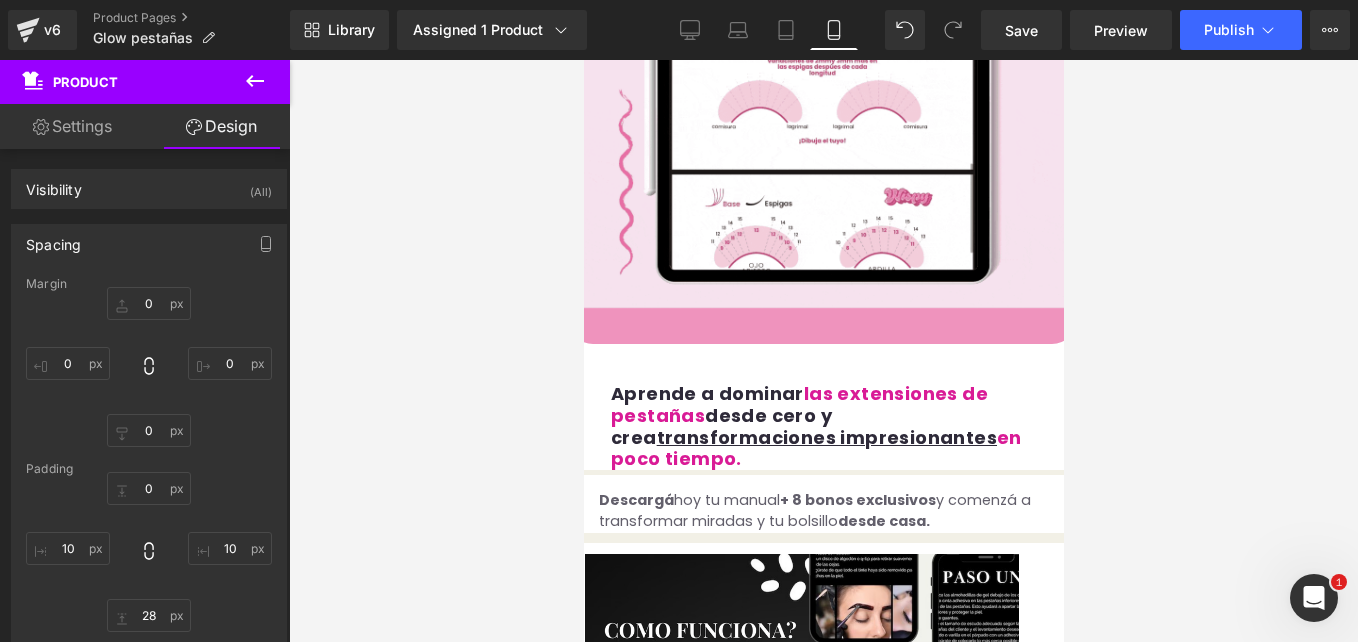 click on "‹" at bounding box center [613, 1997] 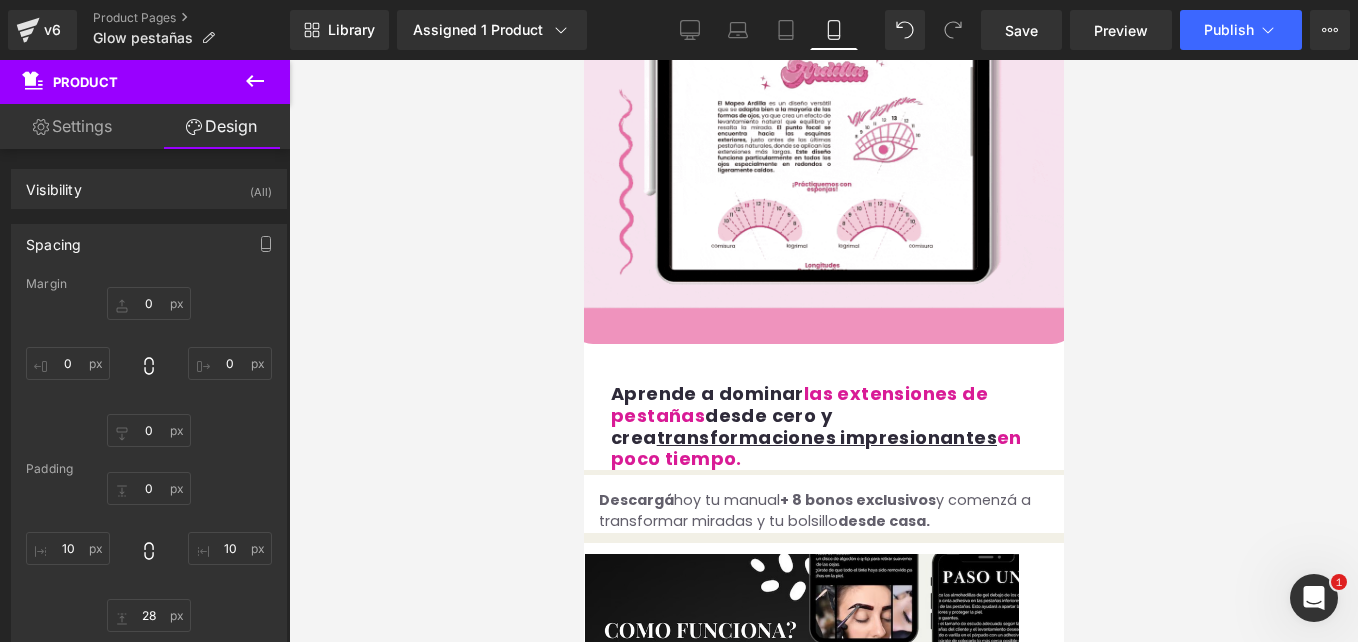 click on "‹" at bounding box center [613, 1997] 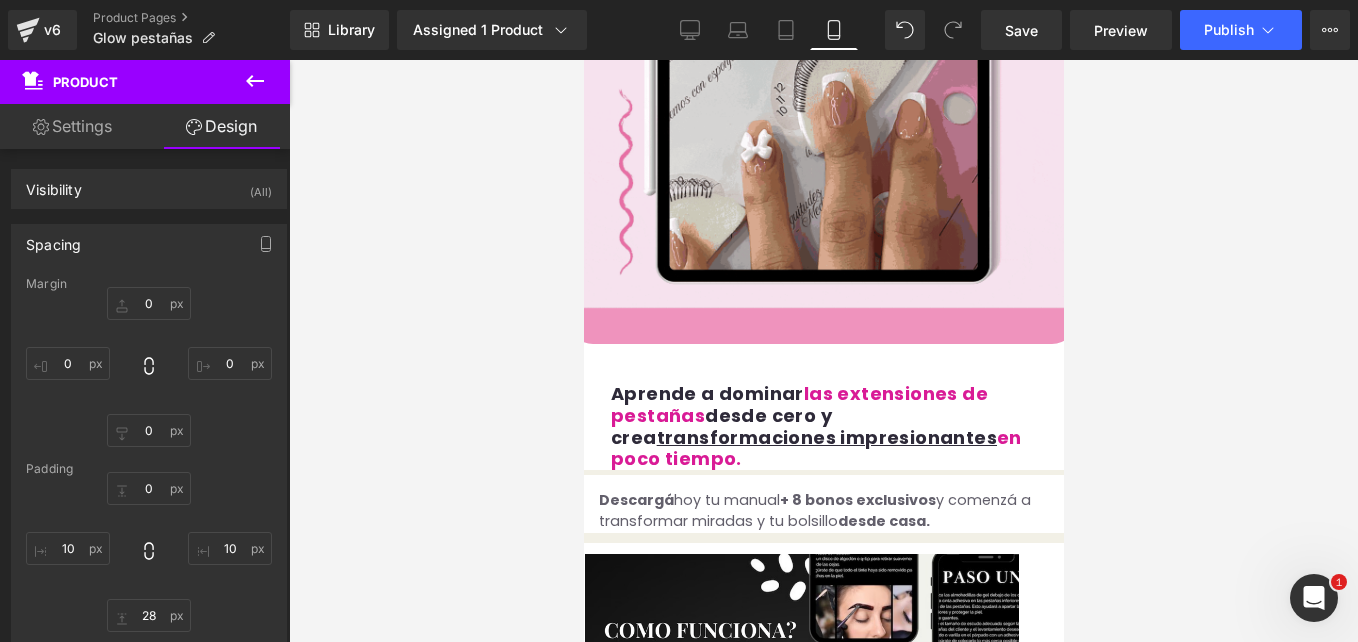 click on "‹" at bounding box center (613, 1997) 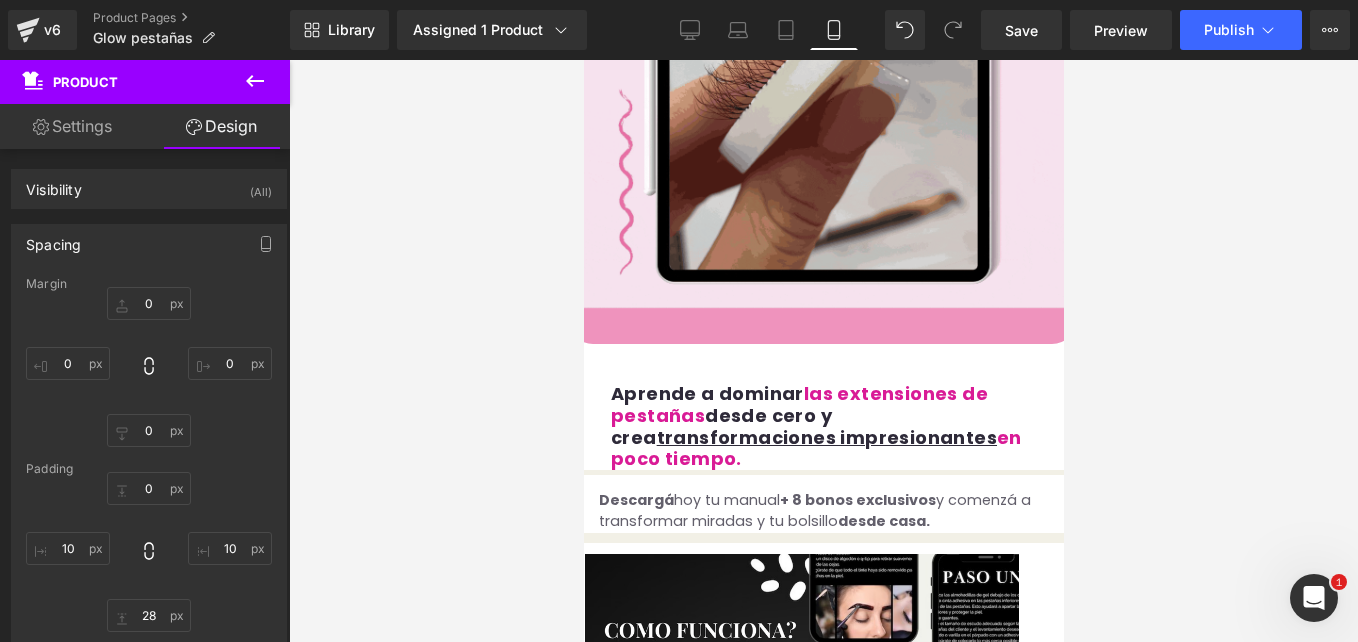 click on "›" at bounding box center (1033, 1997) 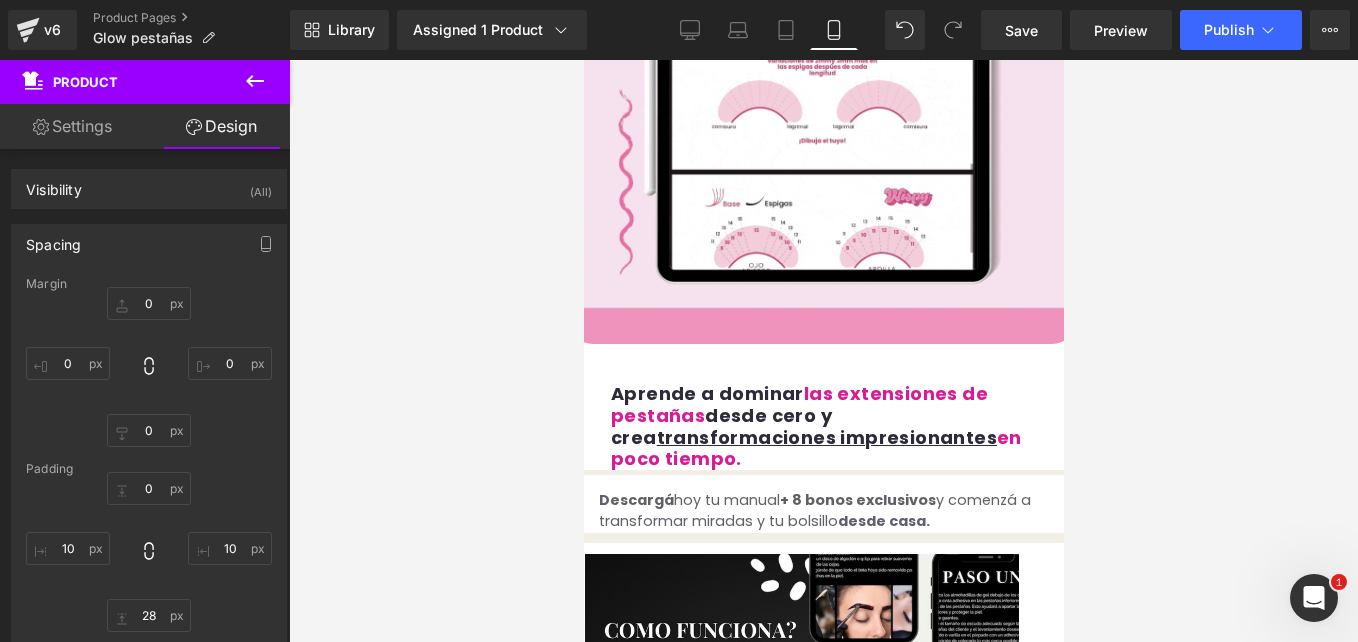 click on "›" at bounding box center (1033, 1997) 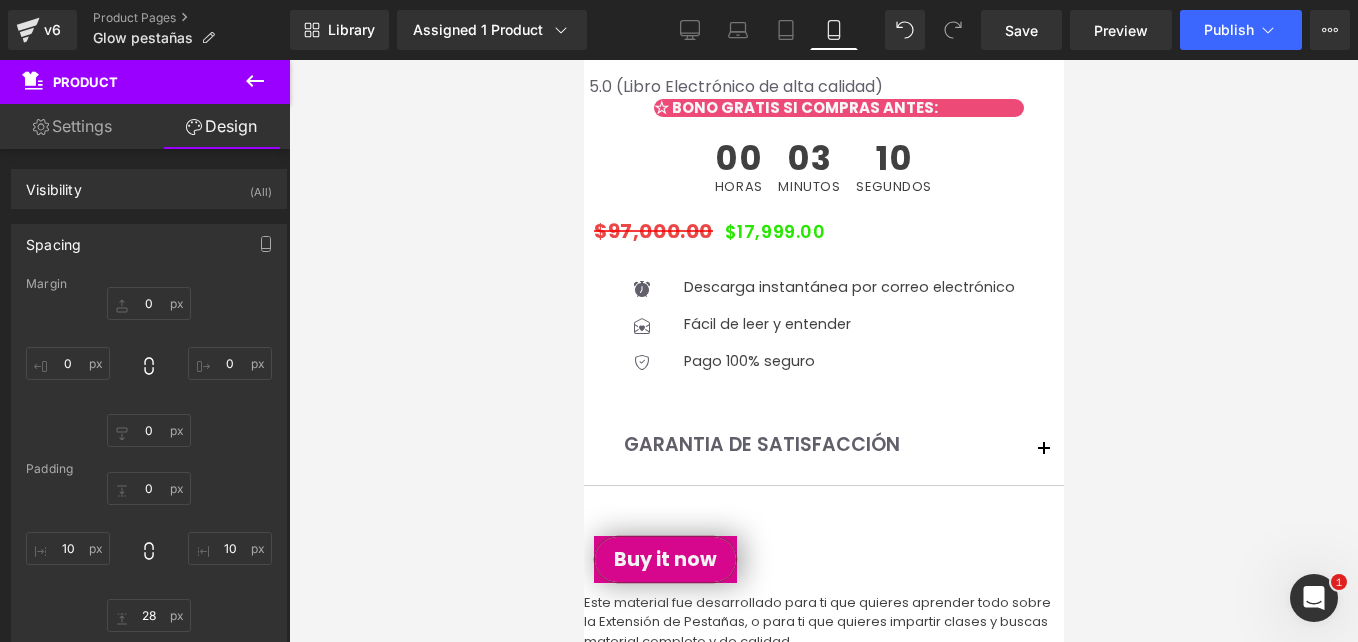 scroll, scrollTop: 700, scrollLeft: 0, axis: vertical 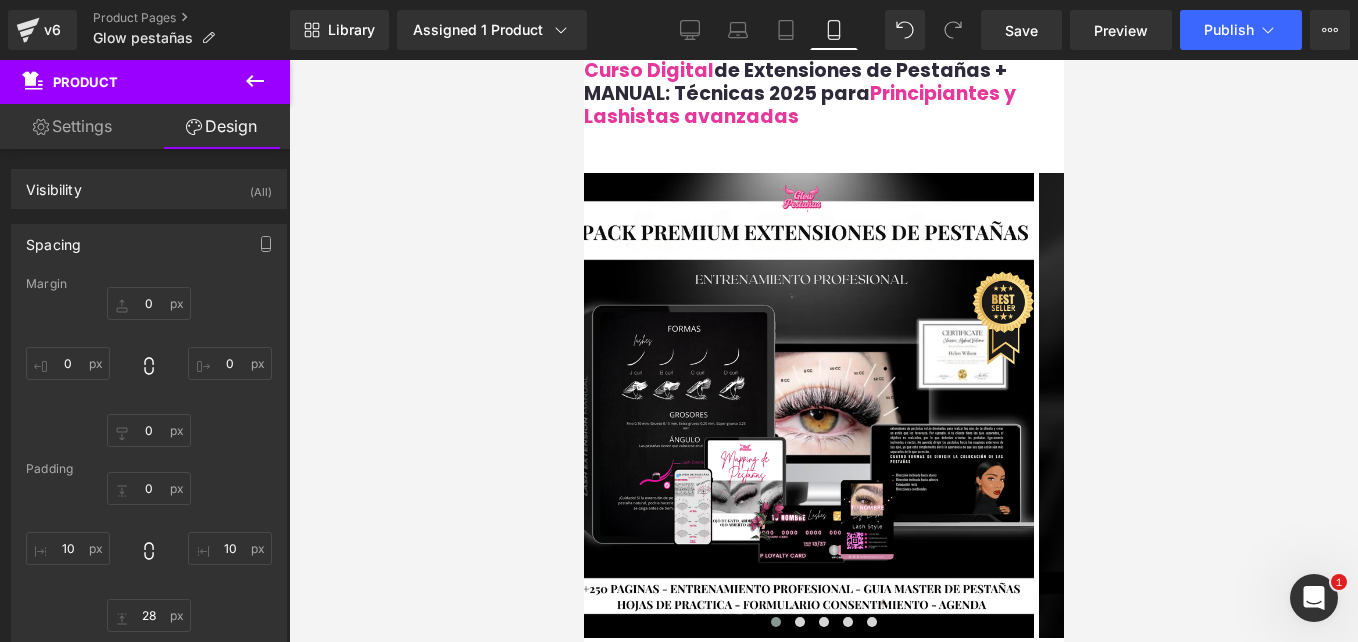 click 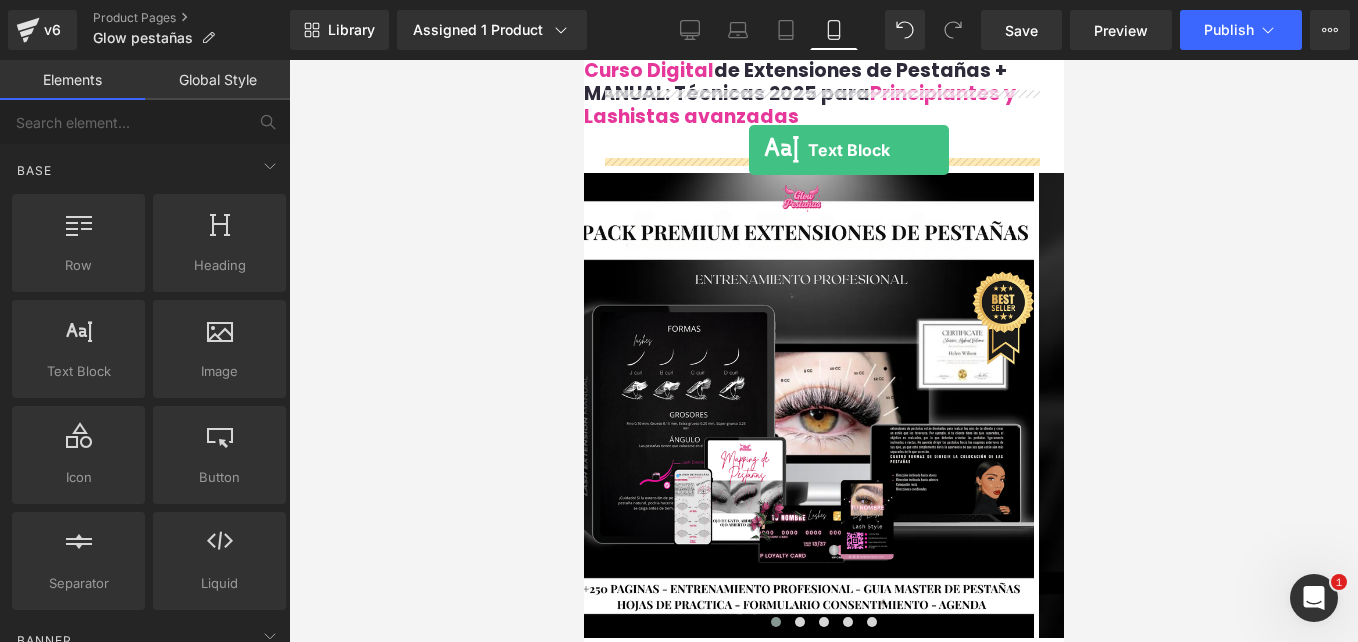 drag, startPoint x: 661, startPoint y: 400, endPoint x: 748, endPoint y: 150, distance: 264.7055 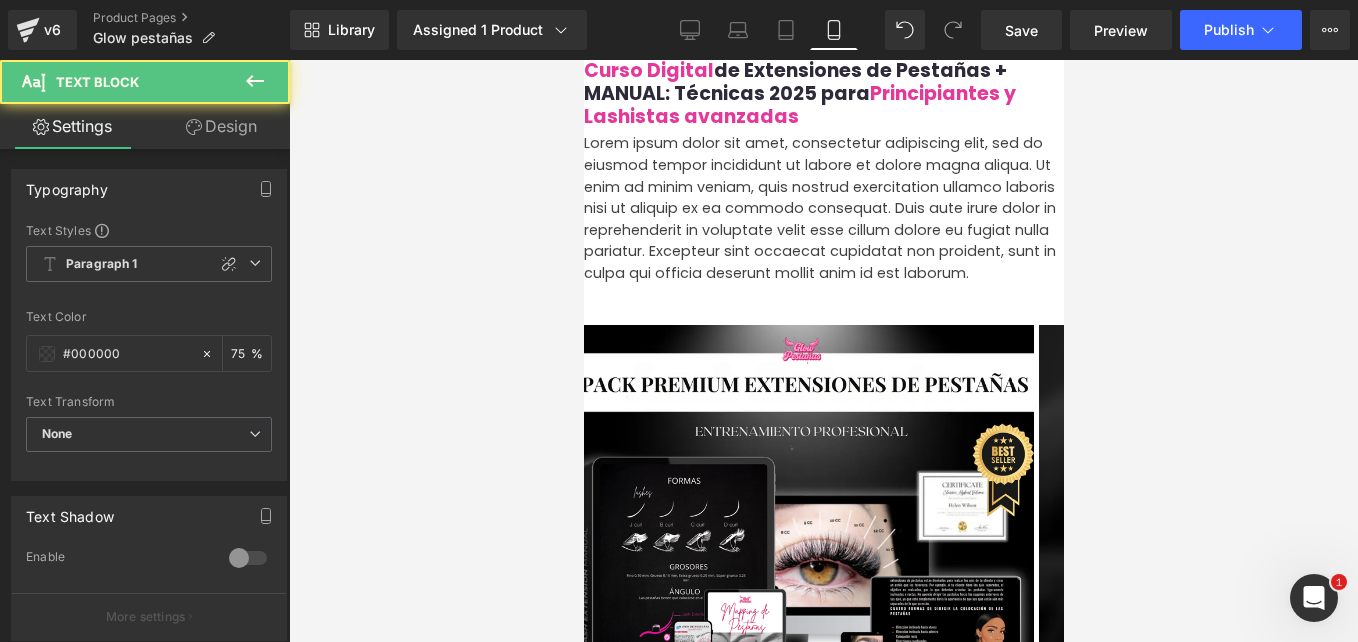 click on "Lorem ipsum dolor sit amet, consectetur adipiscing elit, sed do eiusmod tempor incididunt ut labore et dolore magna aliqua. Ut enim ad minim veniam, quis nostrud exercitation ullamco laboris nisi ut aliquip ex ea commodo consequat. Duis aute irure dolor in reprehenderit in voluptate velit esse cillum dolore eu fugiat nulla pariatur. Excepteur sint occaecat cupidatat non proident, sunt in culpa qui officia deserunt mollit anim id est laborum.
Text Block" at bounding box center (823, 208) 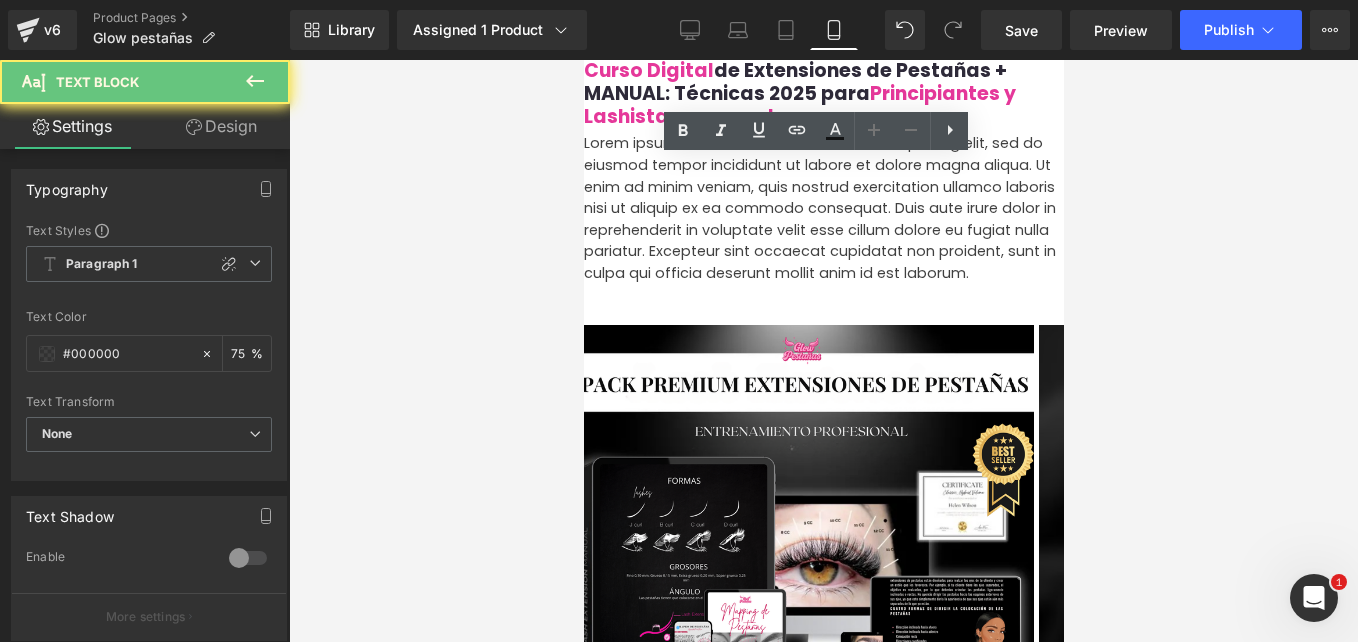 click on "Lorem ipsum dolor sit amet, consectetur adipiscing elit, sed do eiusmod tempor incididunt ut labore et dolore magna aliqua. Ut enim ad minim veniam, quis nostrud exercitation ullamco laboris nisi ut aliquip ex ea commodo consequat. Duis aute irure dolor in reprehenderit in voluptate velit esse cillum dolore eu fugiat nulla pariatur. Excepteur sint occaecat cupidatat non proident, sunt in culpa qui officia deserunt mollit anim id est laborum." at bounding box center [823, 208] 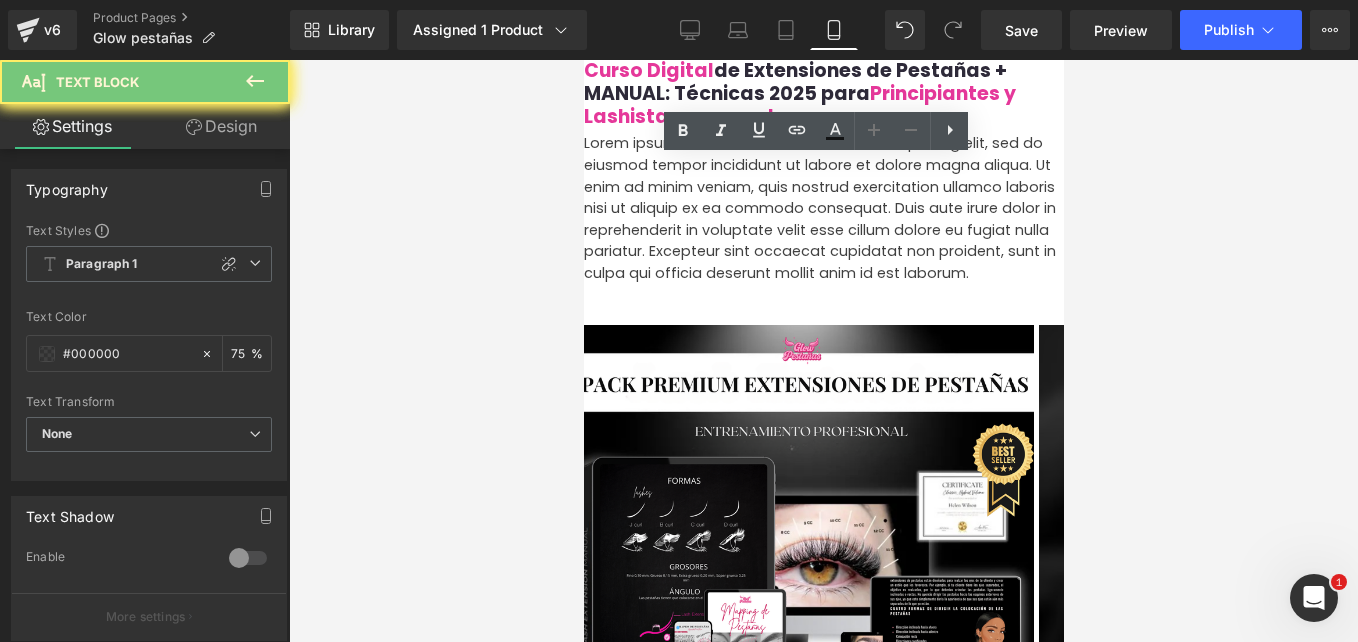 click on "Lorem ipsum dolor sit amet, consectetur adipiscing elit, sed do eiusmod tempor incididunt ut labore et dolore magna aliqua. Ut enim ad minim veniam, quis nostrud exercitation ullamco laboris nisi ut aliquip ex ea commodo consequat. Duis aute irure dolor in reprehenderit in voluptate velit esse cillum dolore eu fugiat nulla pariatur. Excepteur sint occaecat cupidatat non proident, sunt in culpa qui officia deserunt mollit anim id est laborum." at bounding box center (823, 208) 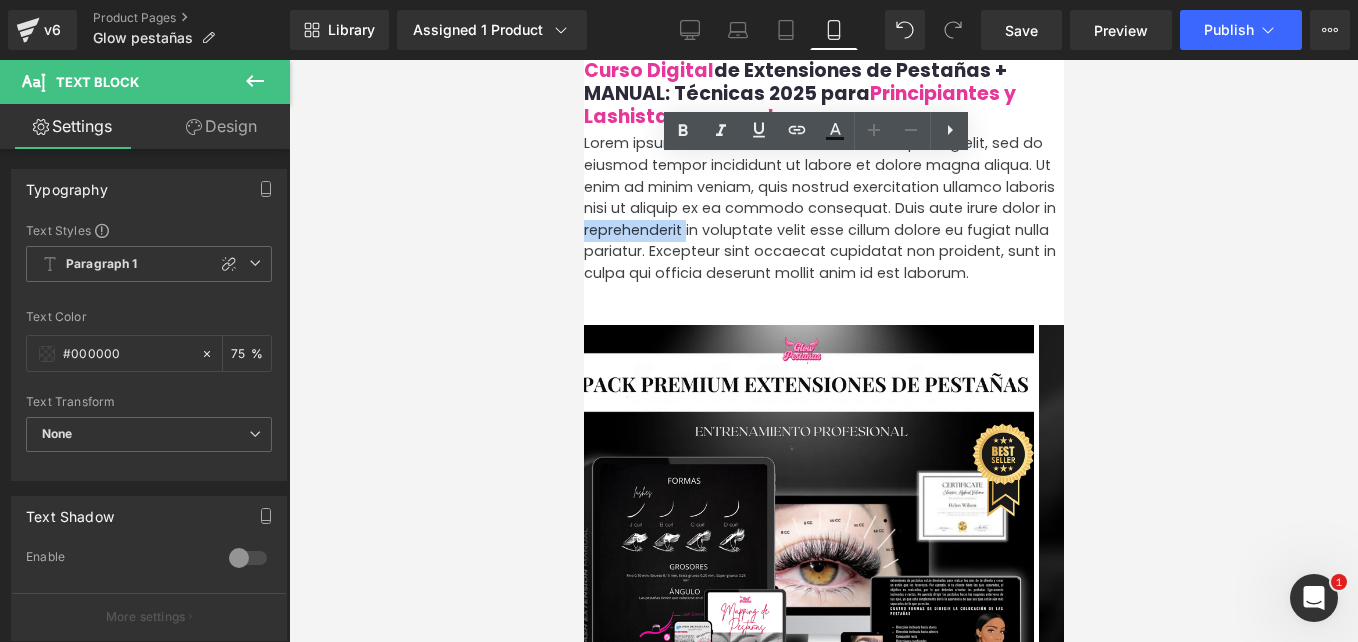 click on "Lorem ipsum dolor sit amet, consectetur adipiscing elit, sed do eiusmod tempor incididunt ut labore et dolore magna aliqua. Ut enim ad minim veniam, quis nostrud exercitation ullamco laboris nisi ut aliquip ex ea commodo consequat. Duis aute irure dolor in reprehenderit in voluptate velit esse cillum dolore eu fugiat nulla pariatur. Excepteur sint occaecat cupidatat non proident, sunt in culpa qui officia deserunt mollit anim id est laborum." at bounding box center [823, 208] 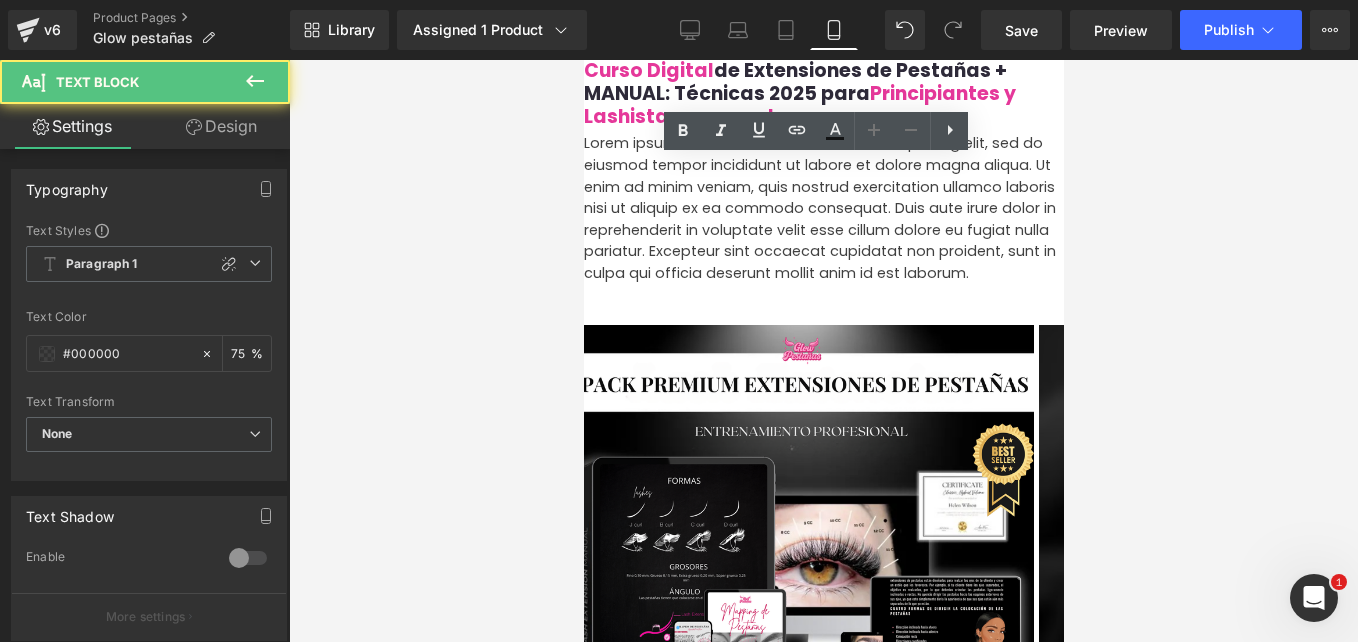 click on "Lorem ipsum dolor sit amet, consectetur adipiscing elit, sed do eiusmod tempor incididunt ut labore et dolore magna aliqua. Ut enim ad minim veniam, quis nostrud exercitation ullamco laboris nisi ut aliquip ex ea commodo consequat. Duis aute irure dolor in reprehenderit in voluptate velit esse cillum dolore eu fugiat nulla pariatur. Excepteur sint occaecat cupidatat non proident, sunt in culpa qui officia deserunt mollit anim id est laborum." at bounding box center (823, 208) 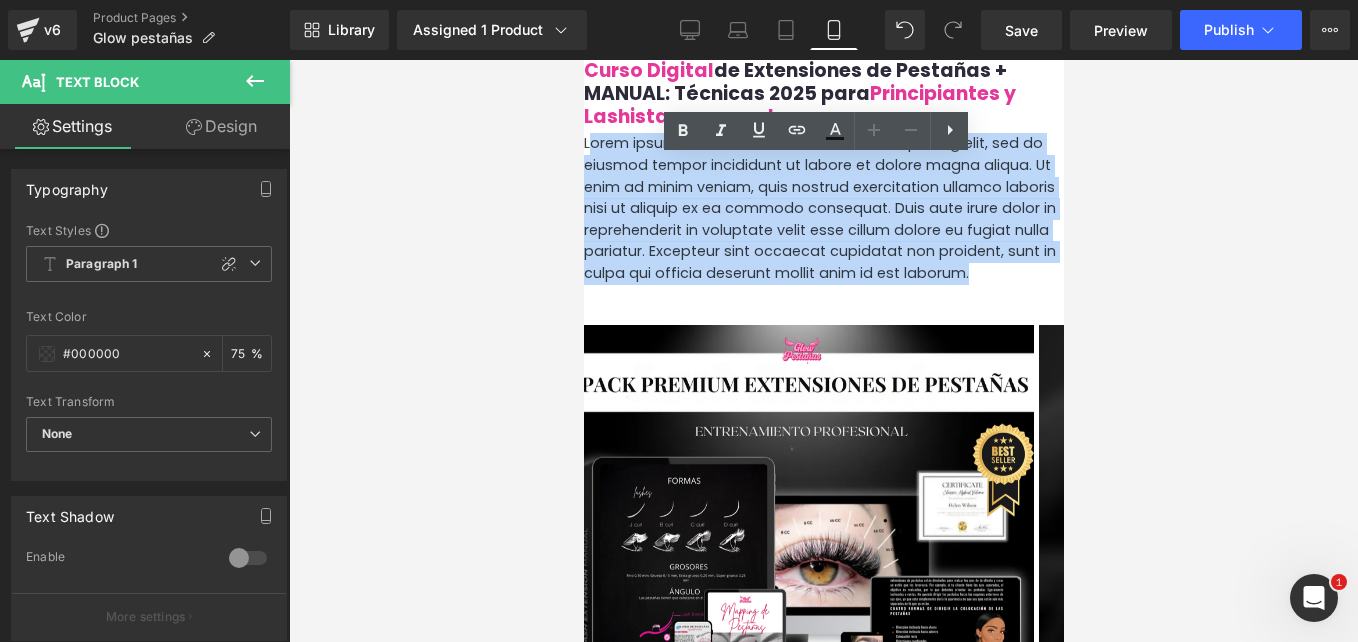 drag, startPoint x: 859, startPoint y: 322, endPoint x: 597, endPoint y: 170, distance: 302.89932 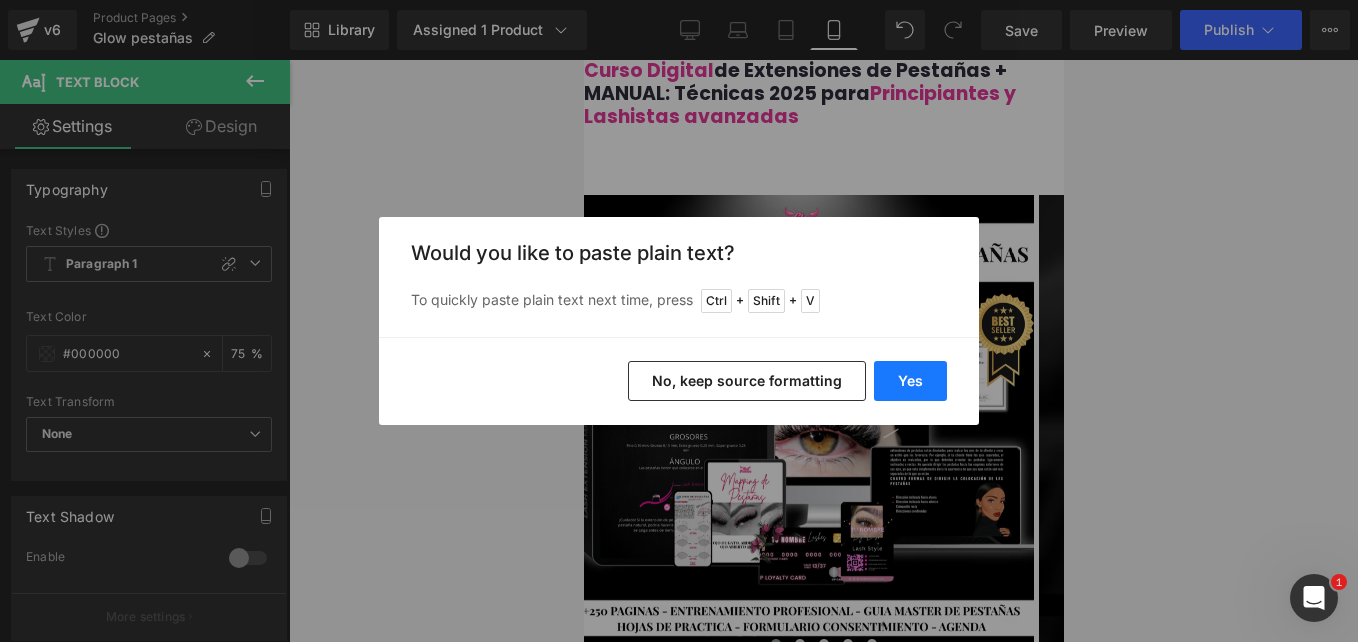 drag, startPoint x: 928, startPoint y: 368, endPoint x: 328, endPoint y: 318, distance: 602.0797 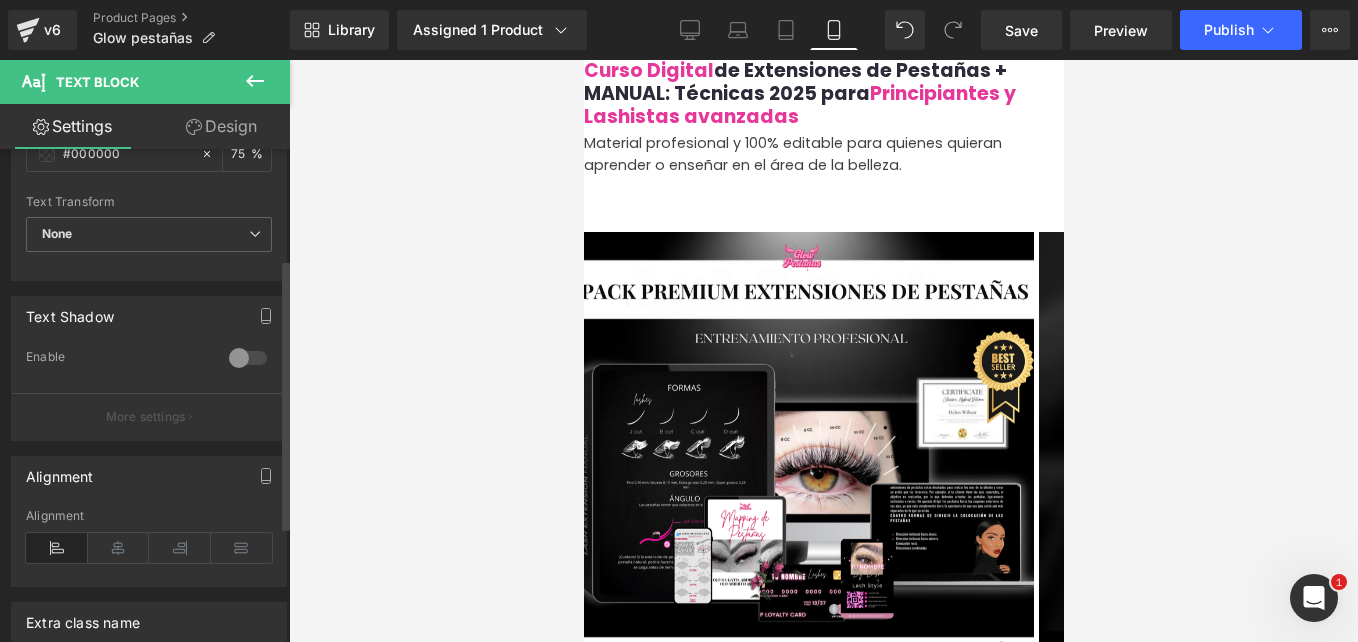 scroll, scrollTop: 412, scrollLeft: 0, axis: vertical 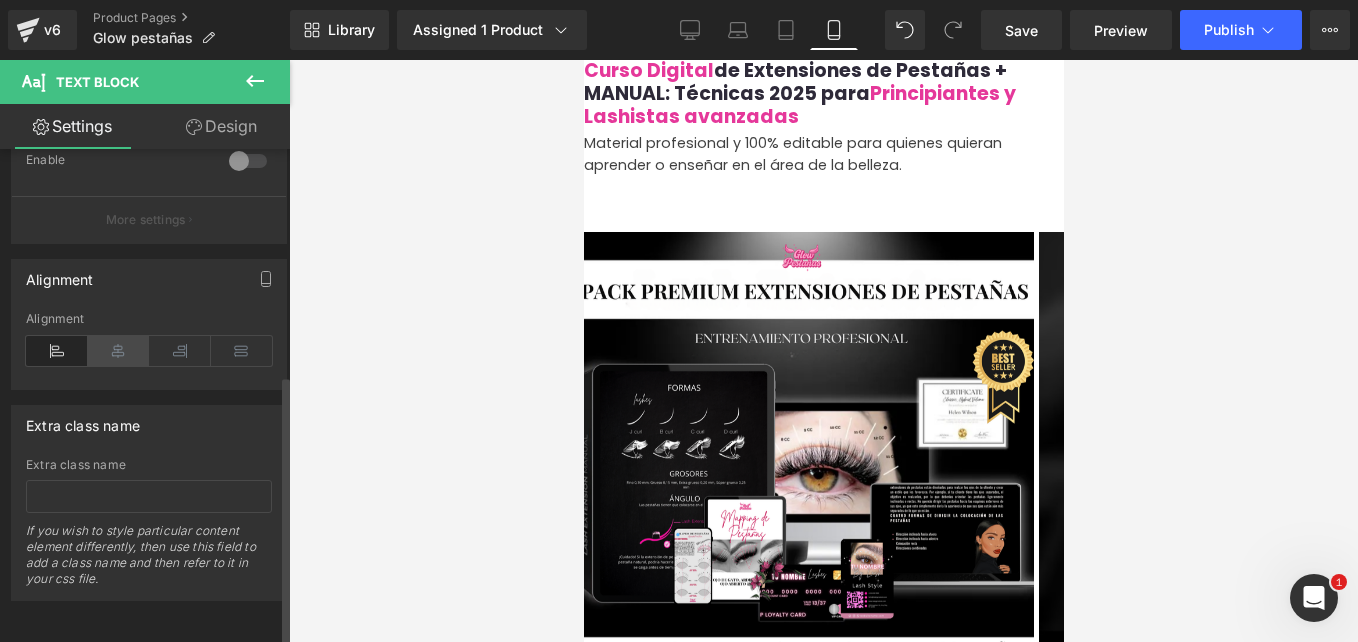click at bounding box center (119, 351) 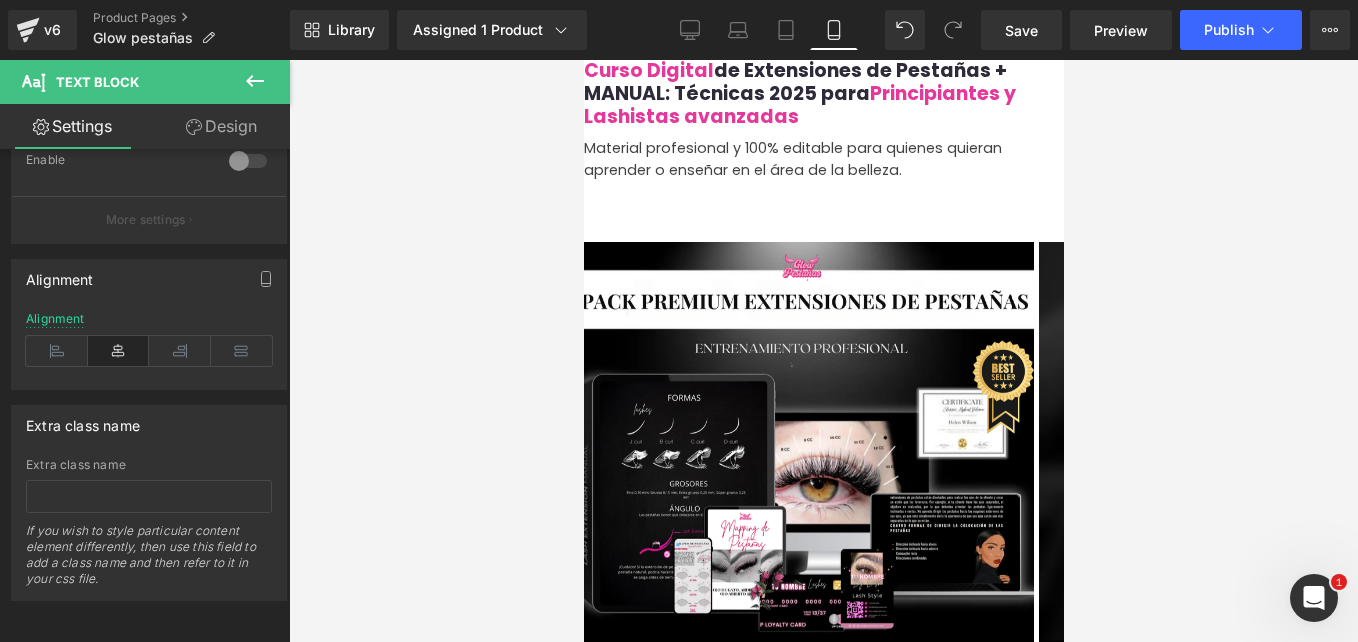 click on "Material profesional y 100% editable para quienes quieran aprender o enseñar en el área de la belleza." at bounding box center [823, 159] 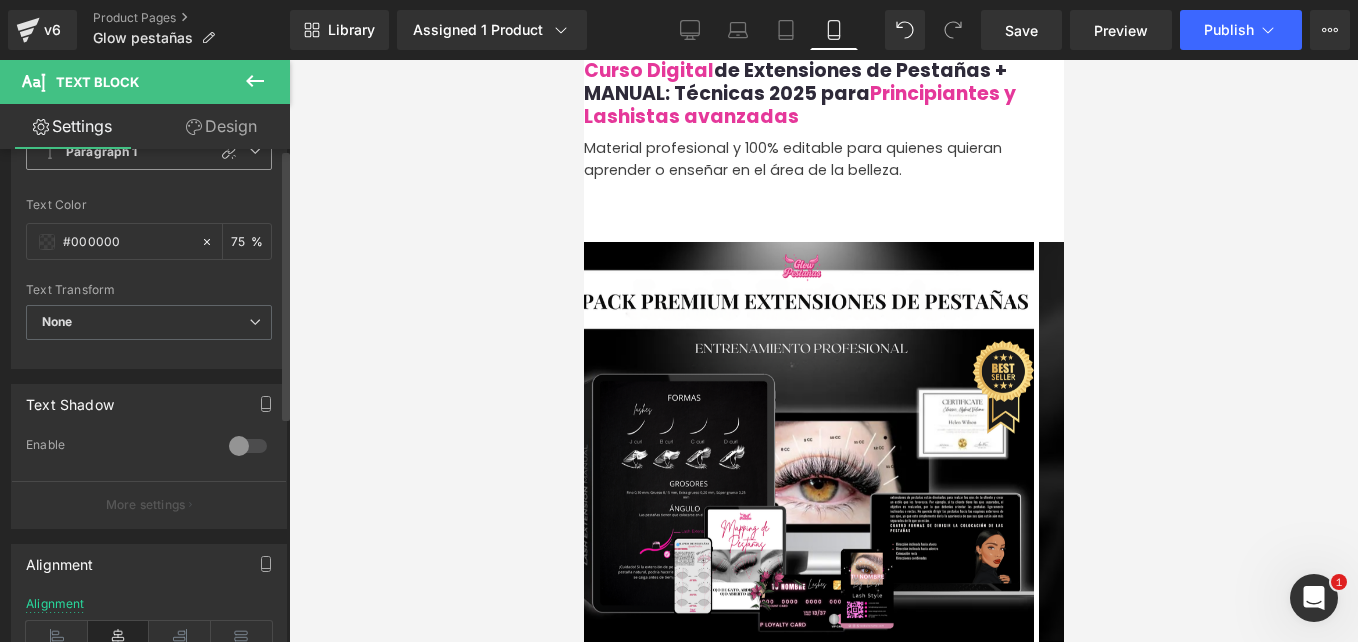 scroll, scrollTop: 0, scrollLeft: 0, axis: both 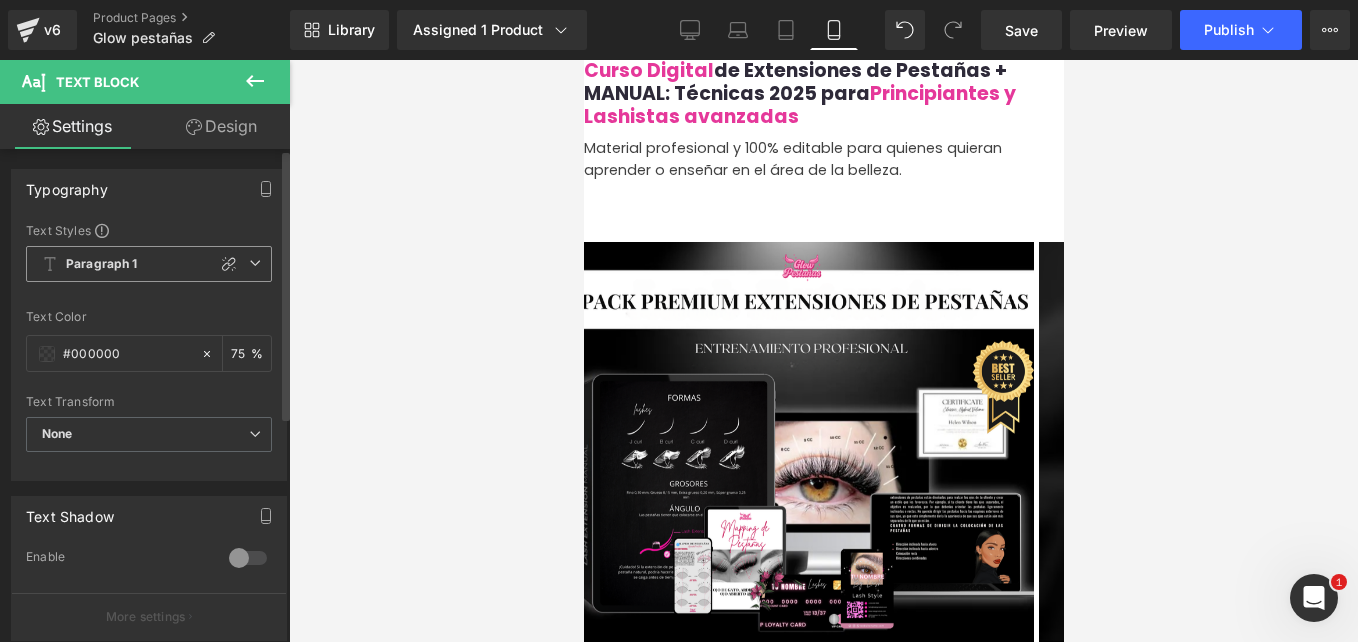 click on "Paragraph 1" at bounding box center (149, 264) 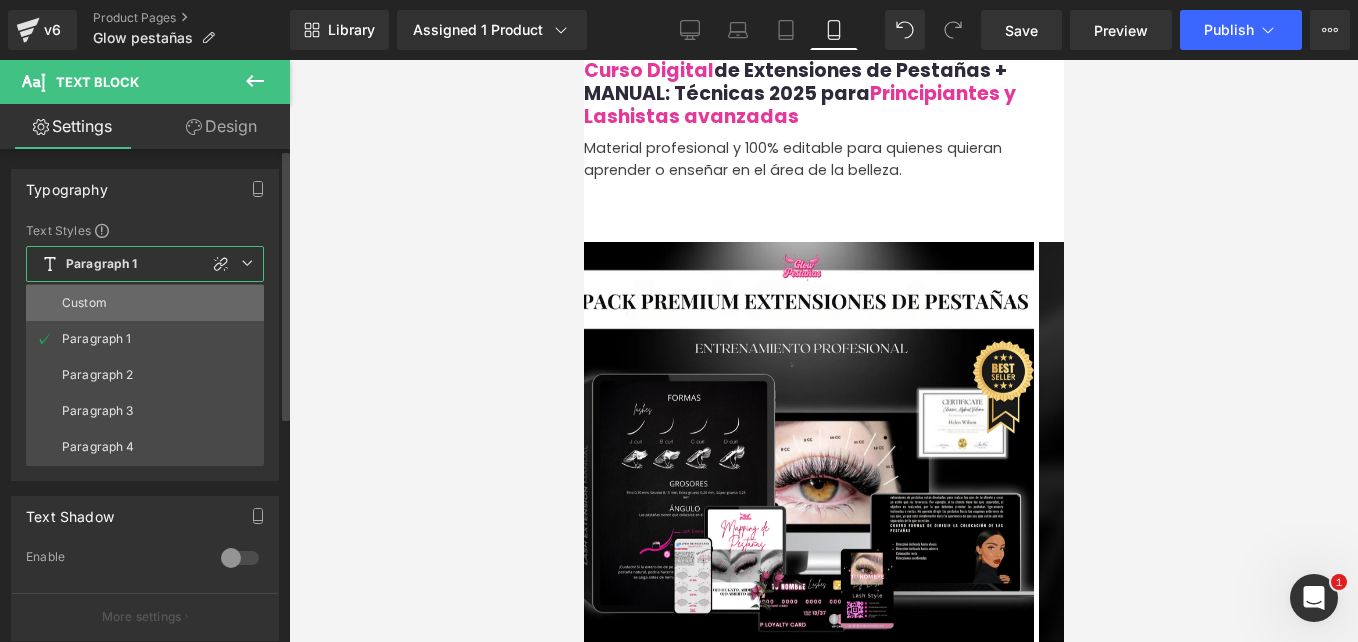 click on "Custom" at bounding box center (145, 303) 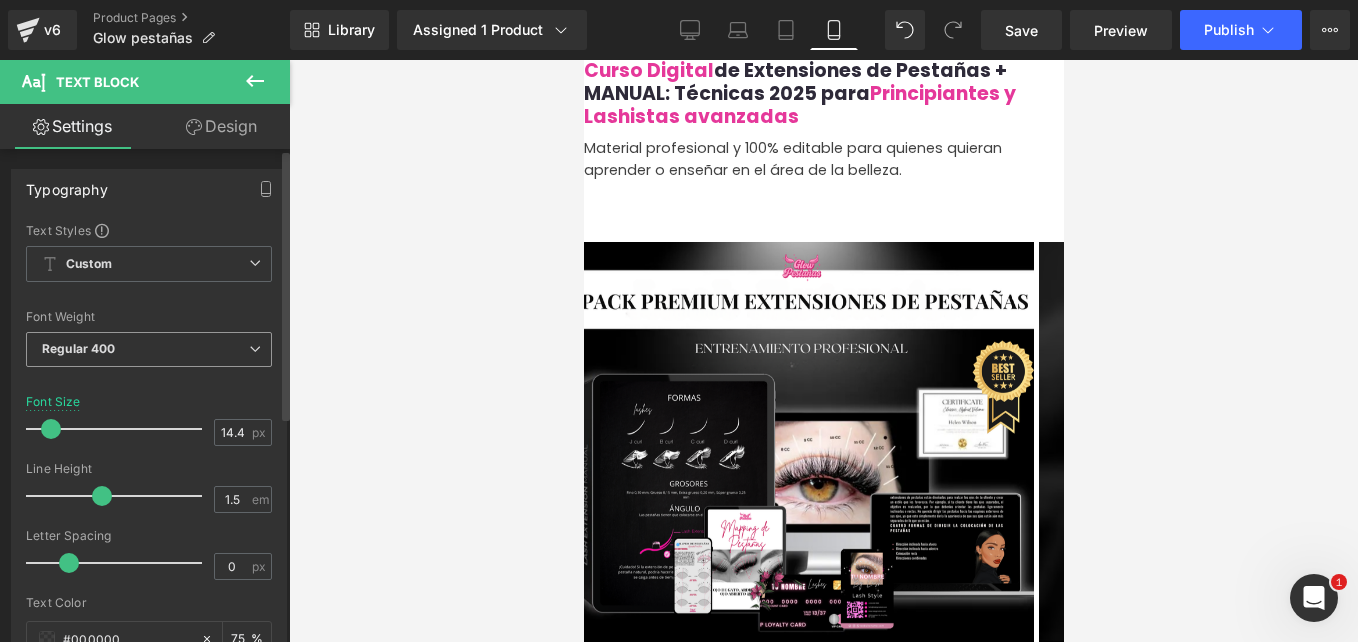 scroll, scrollTop: 100, scrollLeft: 0, axis: vertical 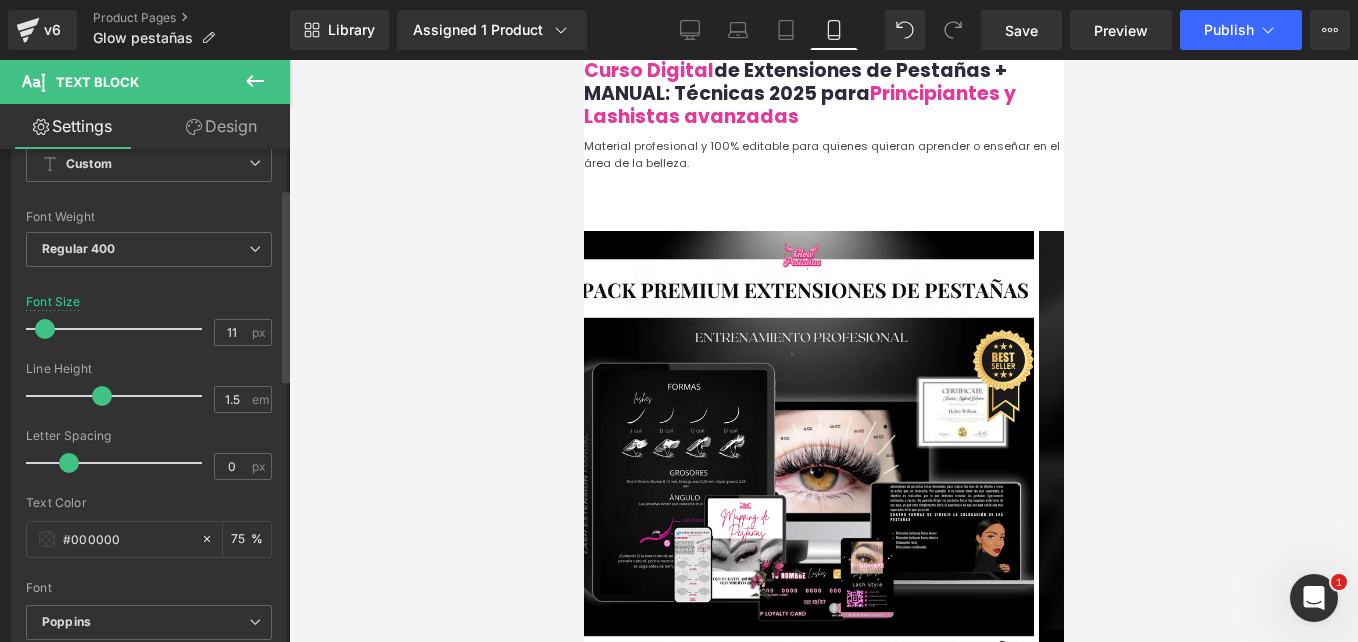 click at bounding box center (45, 329) 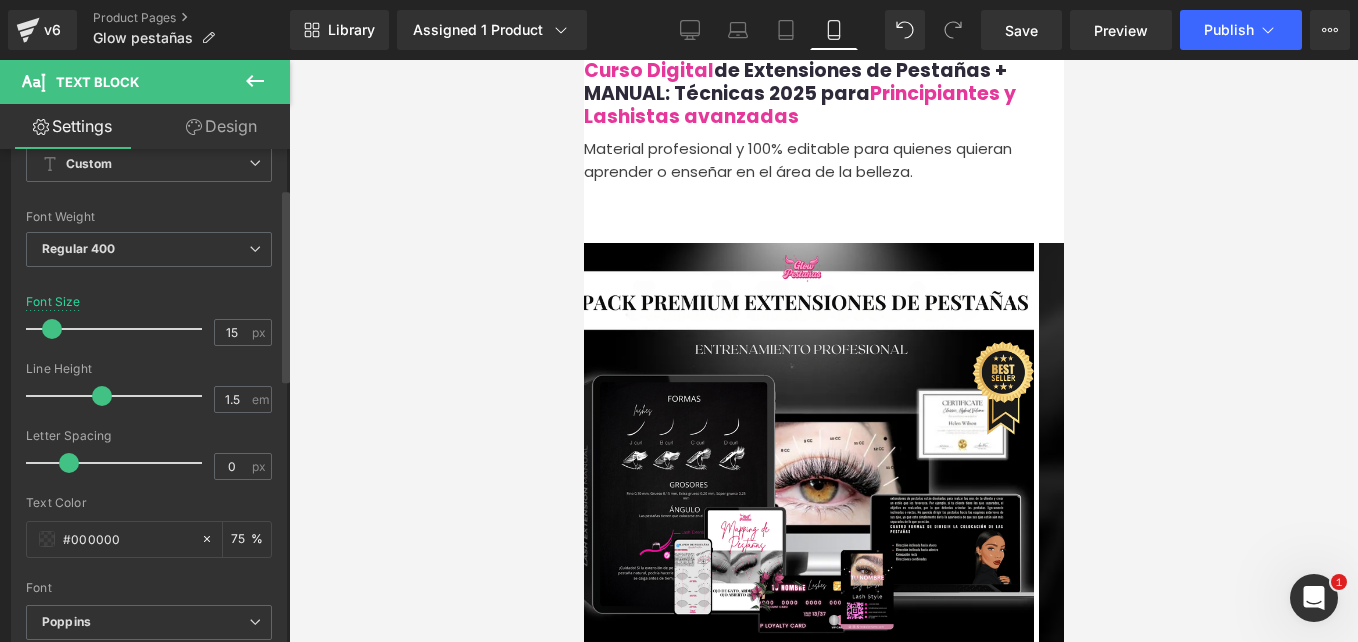 click at bounding box center [52, 329] 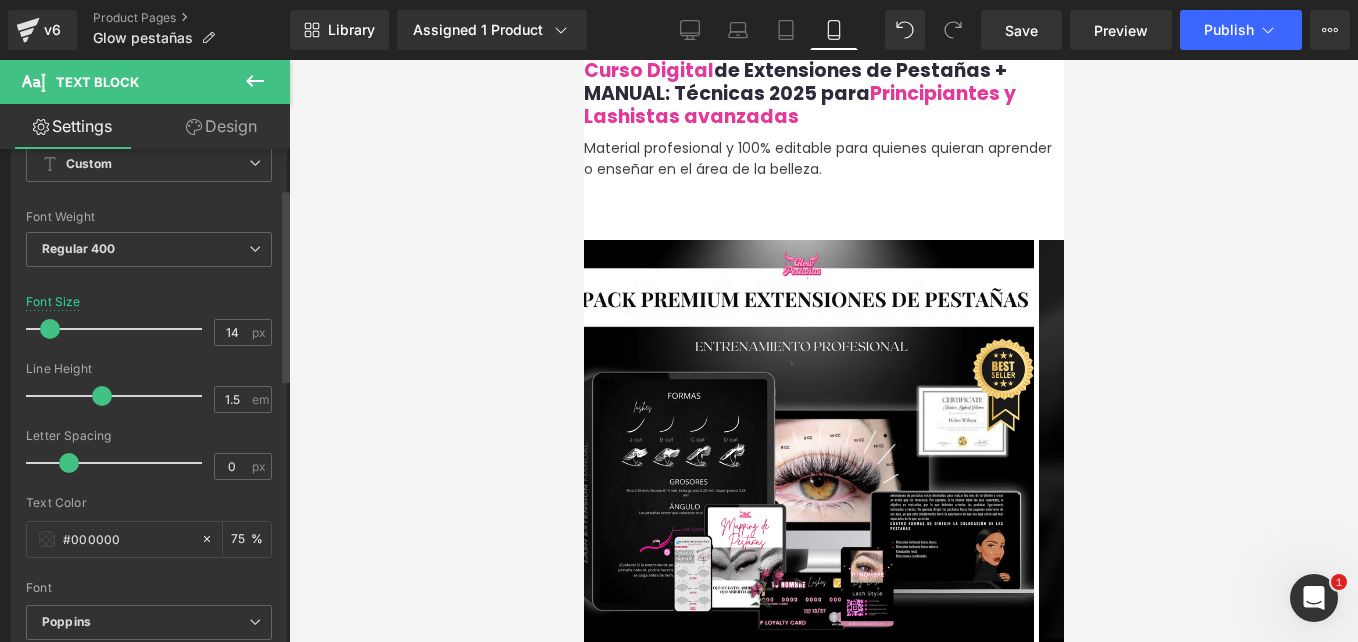 click at bounding box center [50, 329] 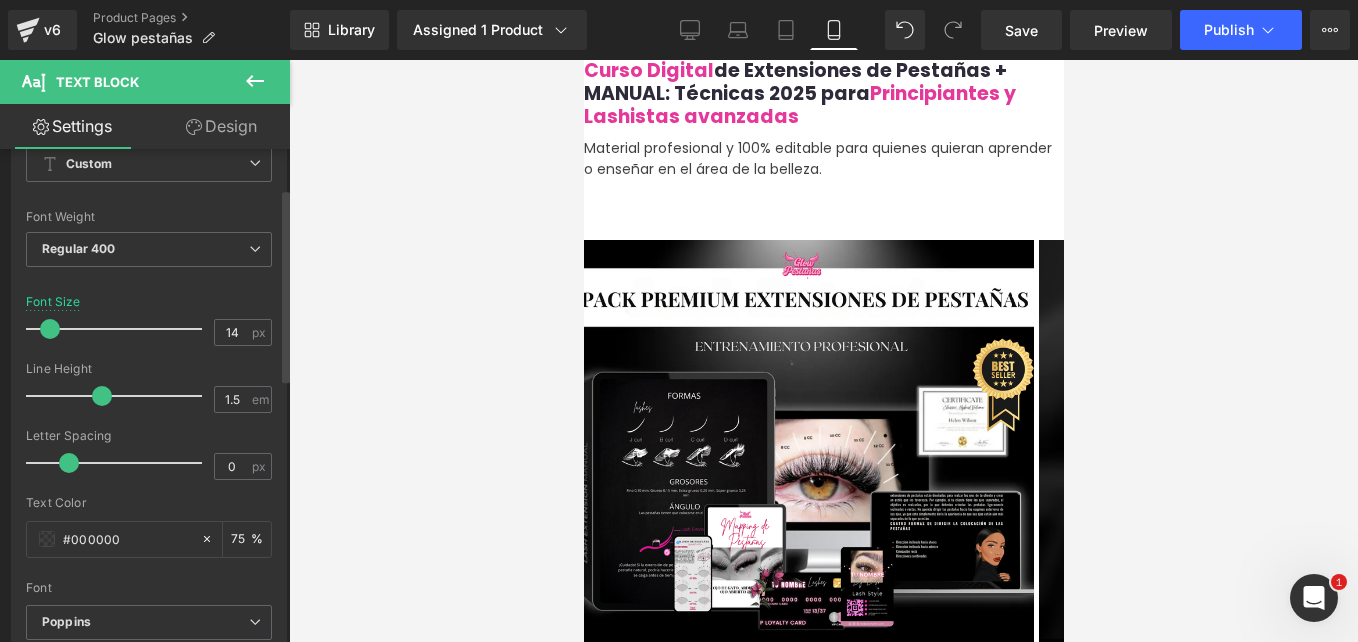 scroll, scrollTop: 0, scrollLeft: 0, axis: both 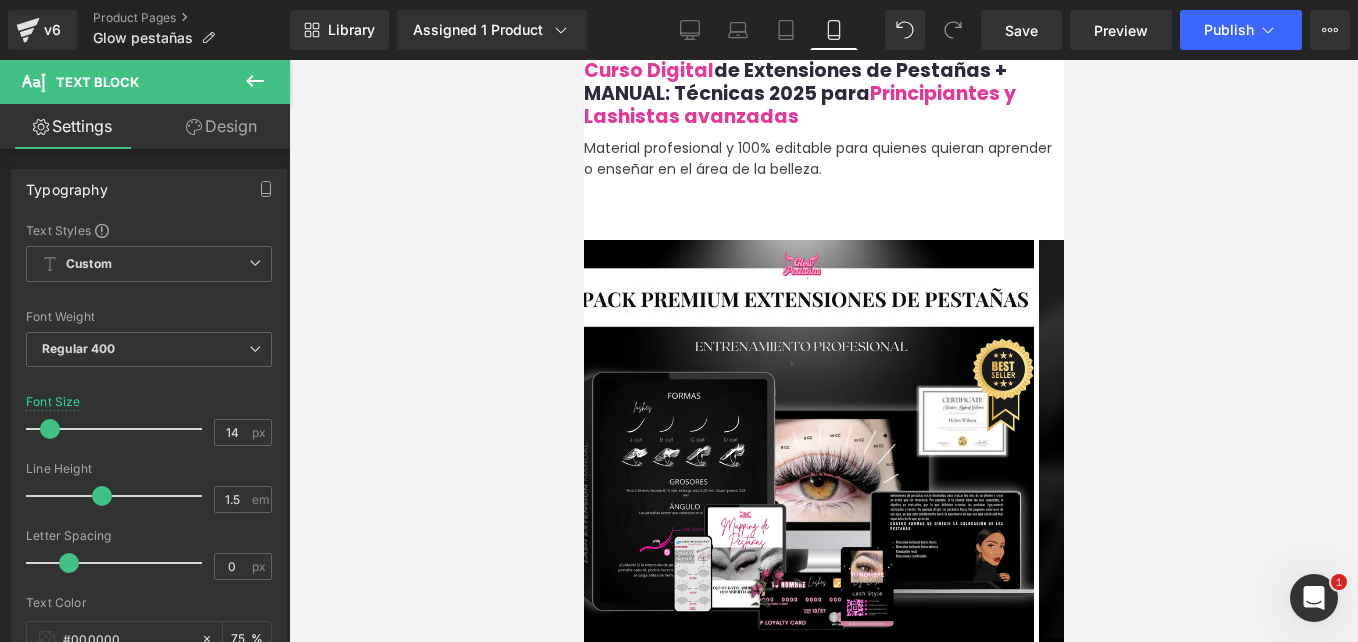 drag, startPoint x: 246, startPoint y: 142, endPoint x: 153, endPoint y: 253, distance: 144.81023 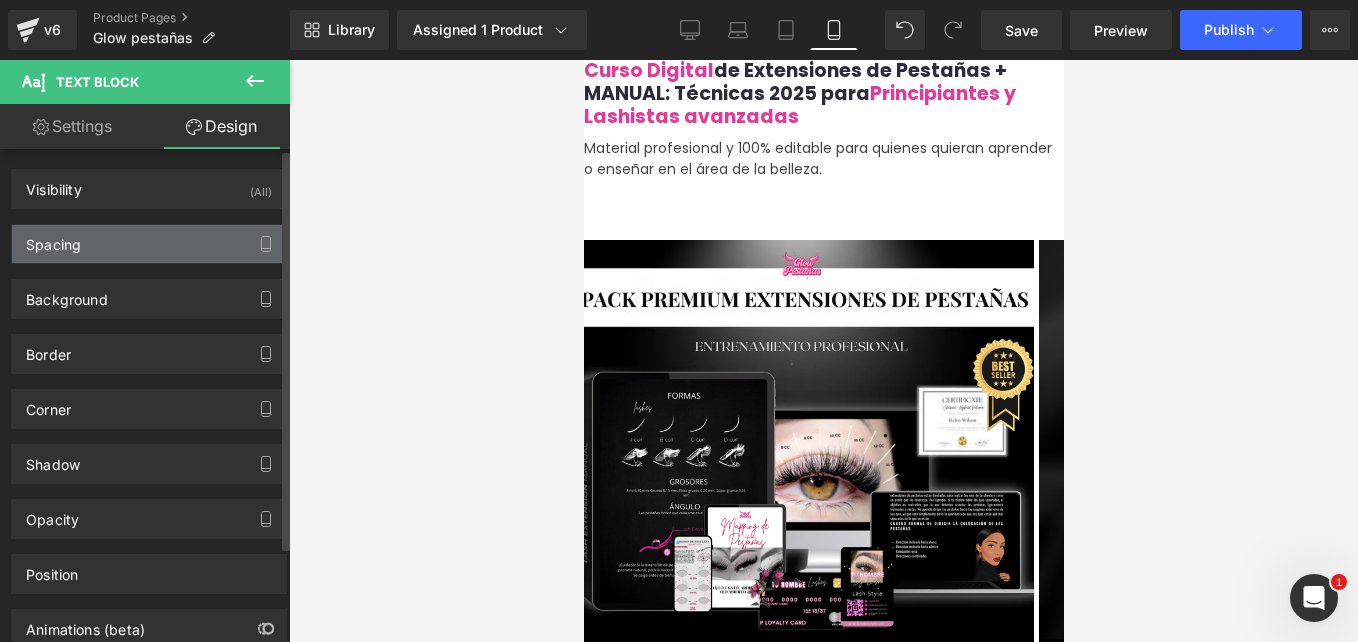 click on "Spacing" at bounding box center (149, 244) 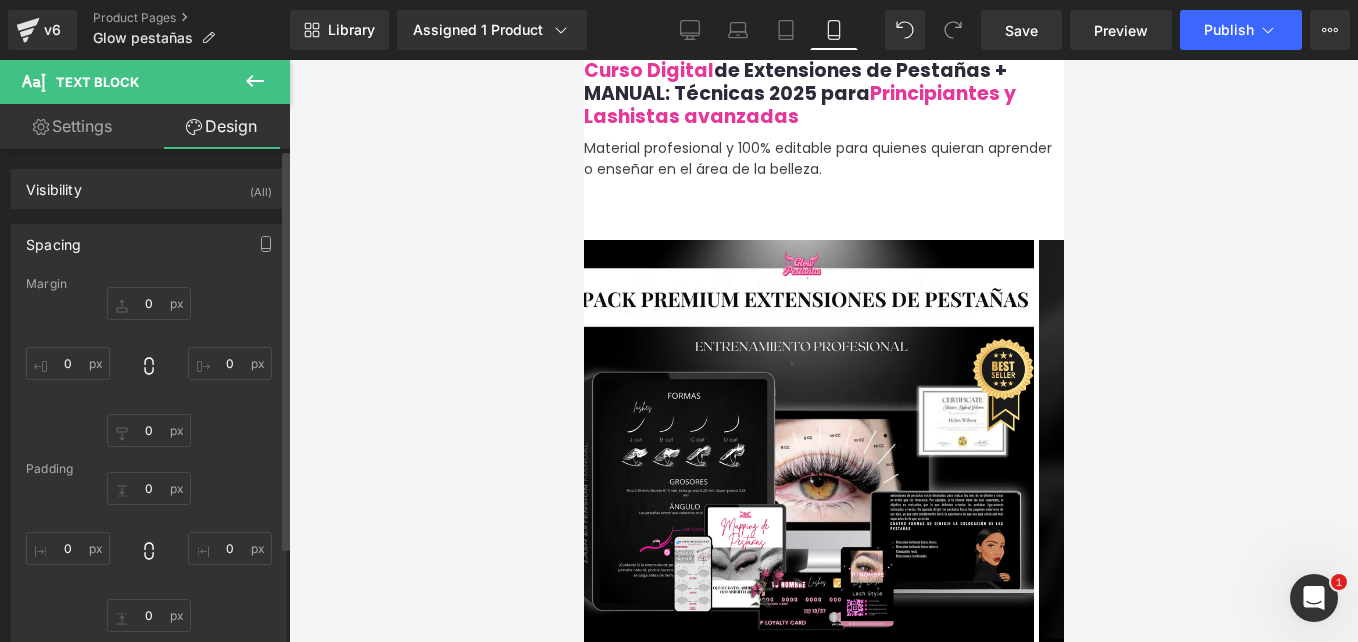 type on "0" 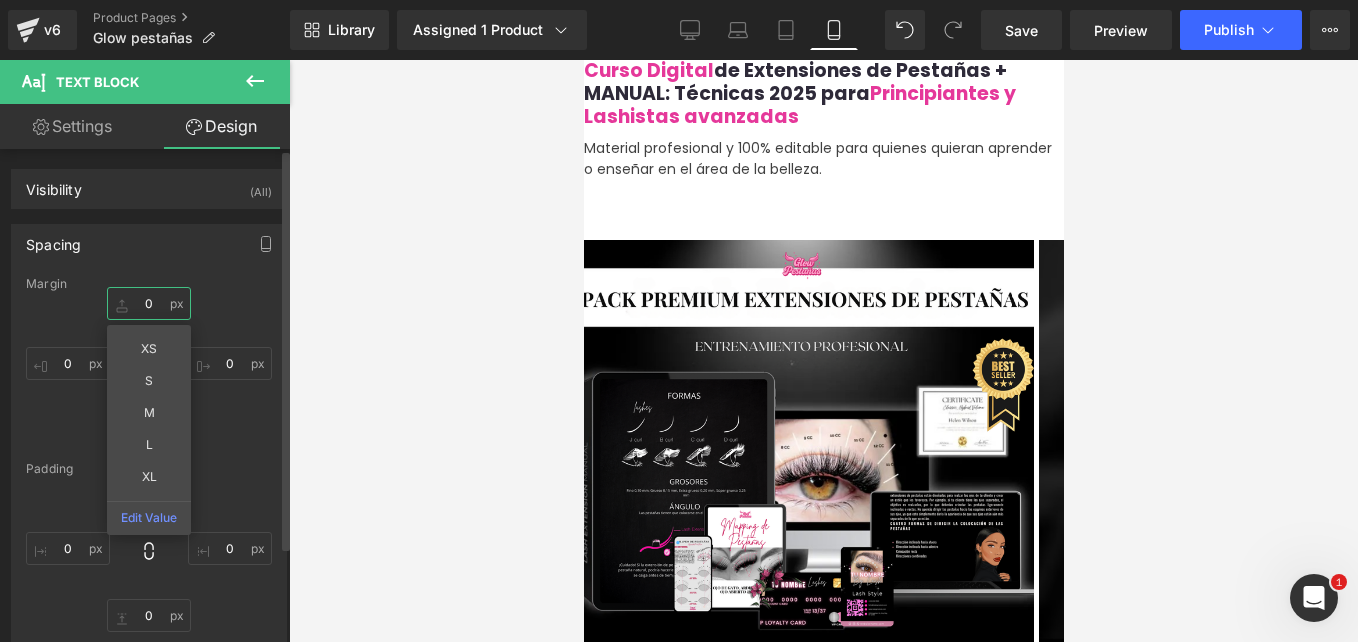 click on "0" at bounding box center (149, 303) 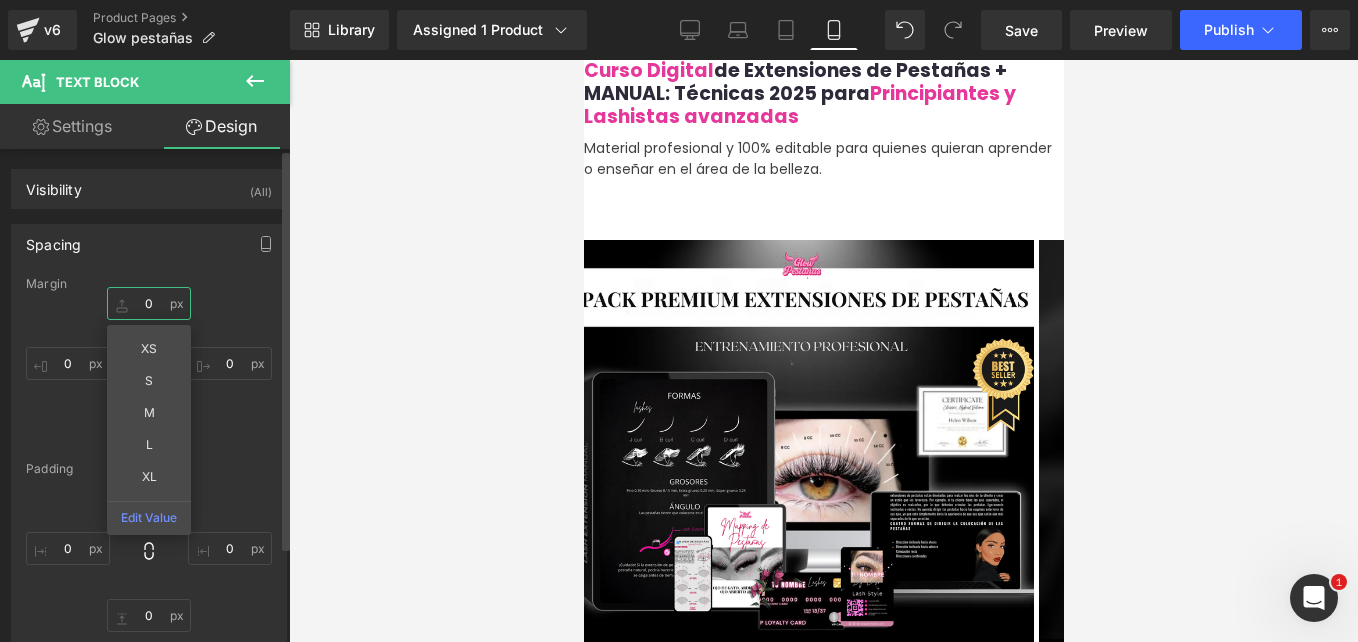 type on "5" 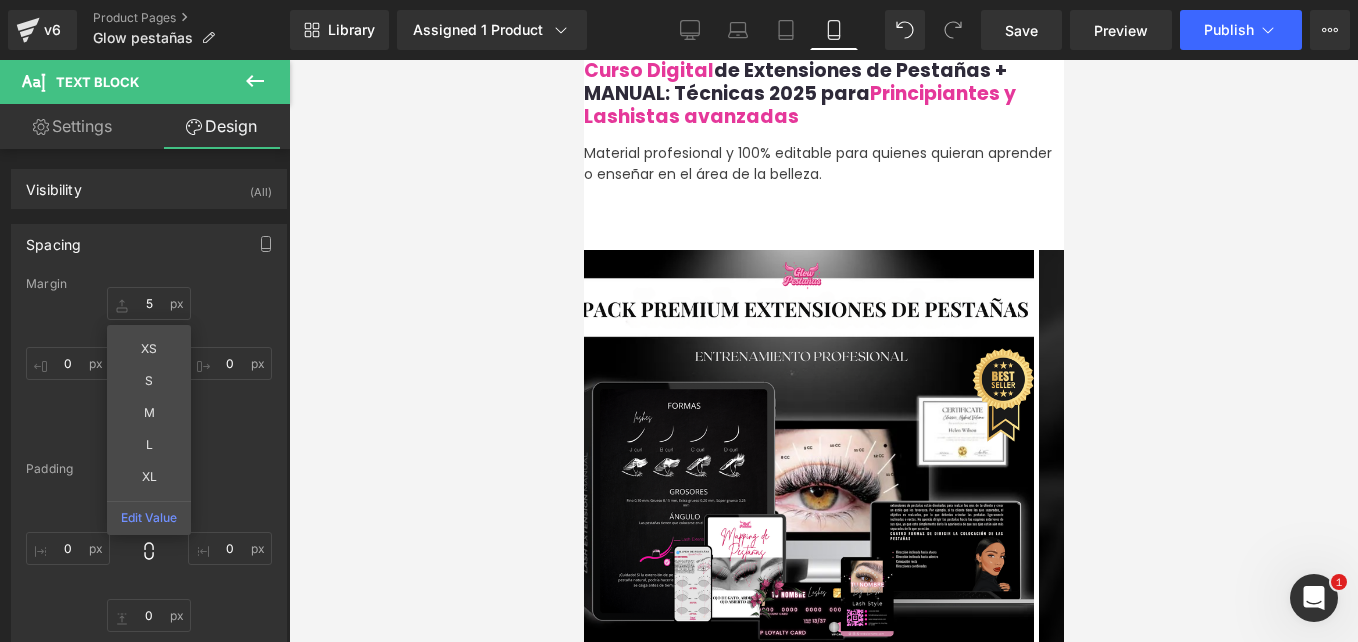 click at bounding box center (823, 351) 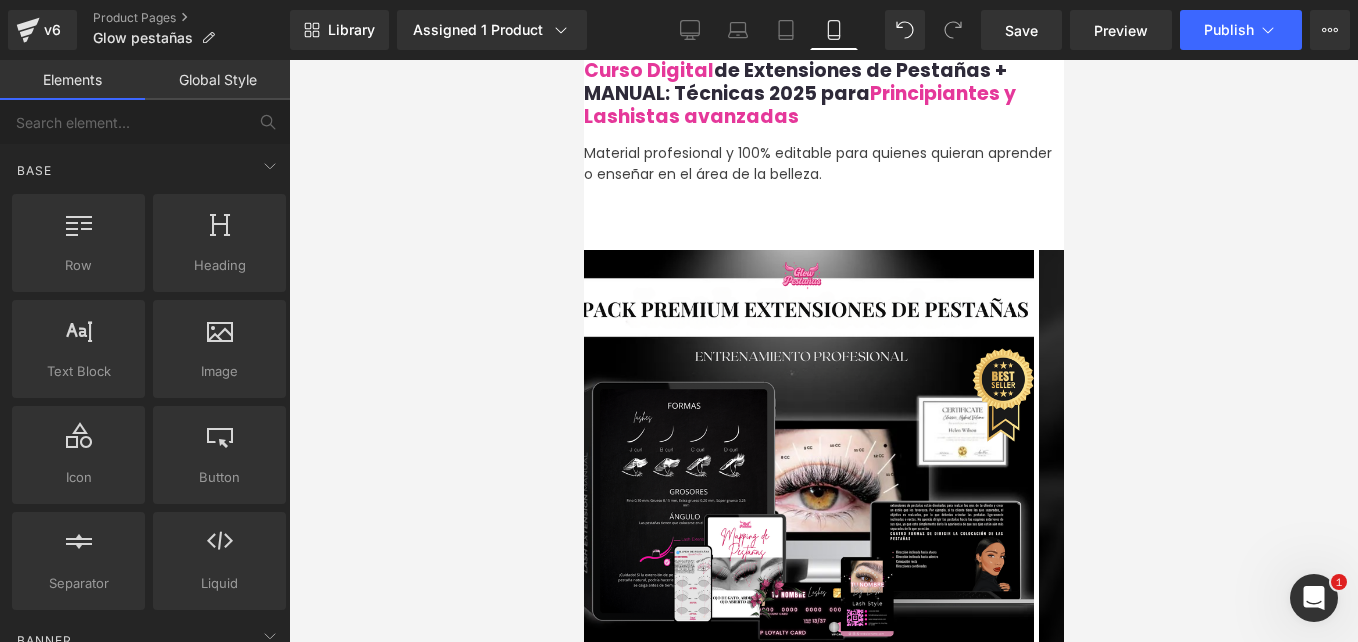 click on "Material profesional y 100% editable para quienes quieran aprender o enseñar en el área de la belleza." at bounding box center (823, 164) 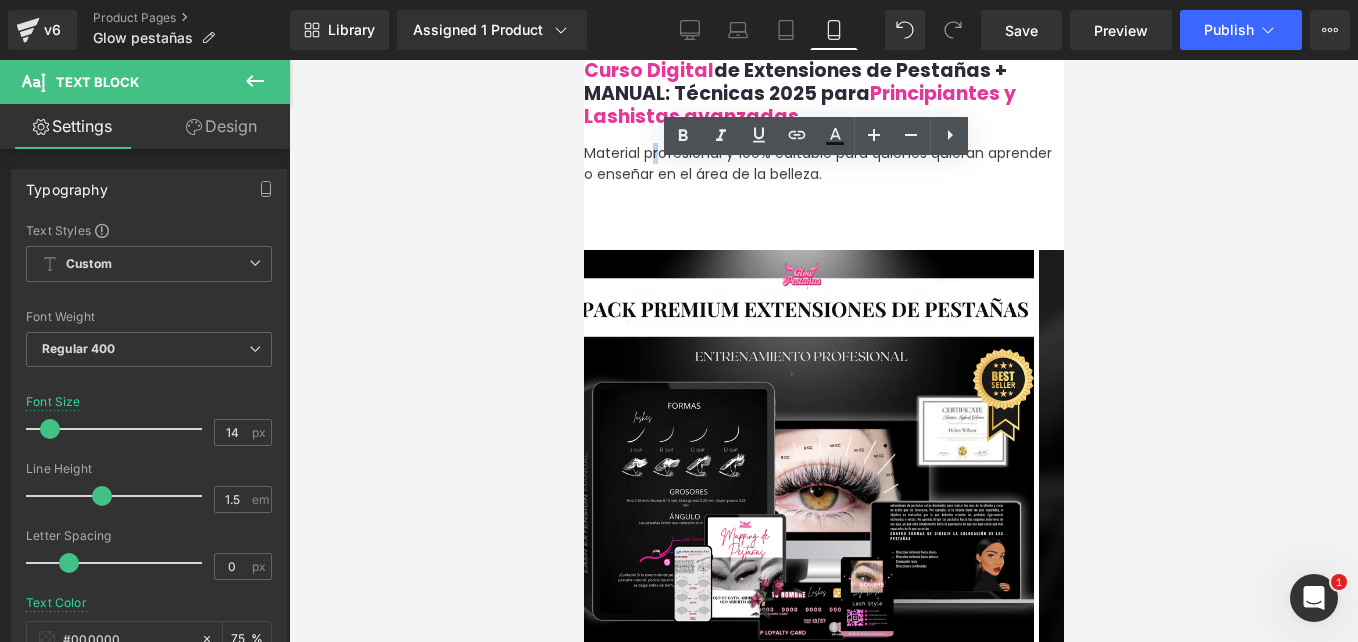 click on "Material profesional y 100% editable para quienes quieran aprender o enseñar en el área de la belleza." at bounding box center [823, 164] 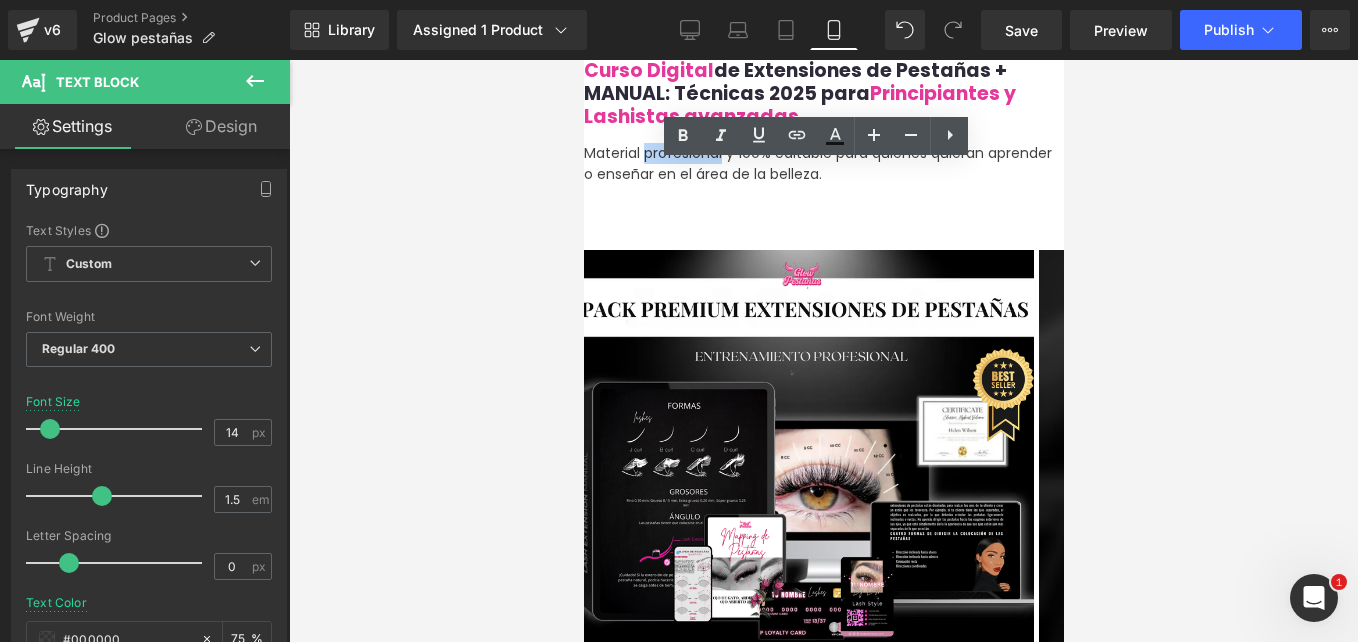 drag, startPoint x: 676, startPoint y: 173, endPoint x: 753, endPoint y: 168, distance: 77.16217 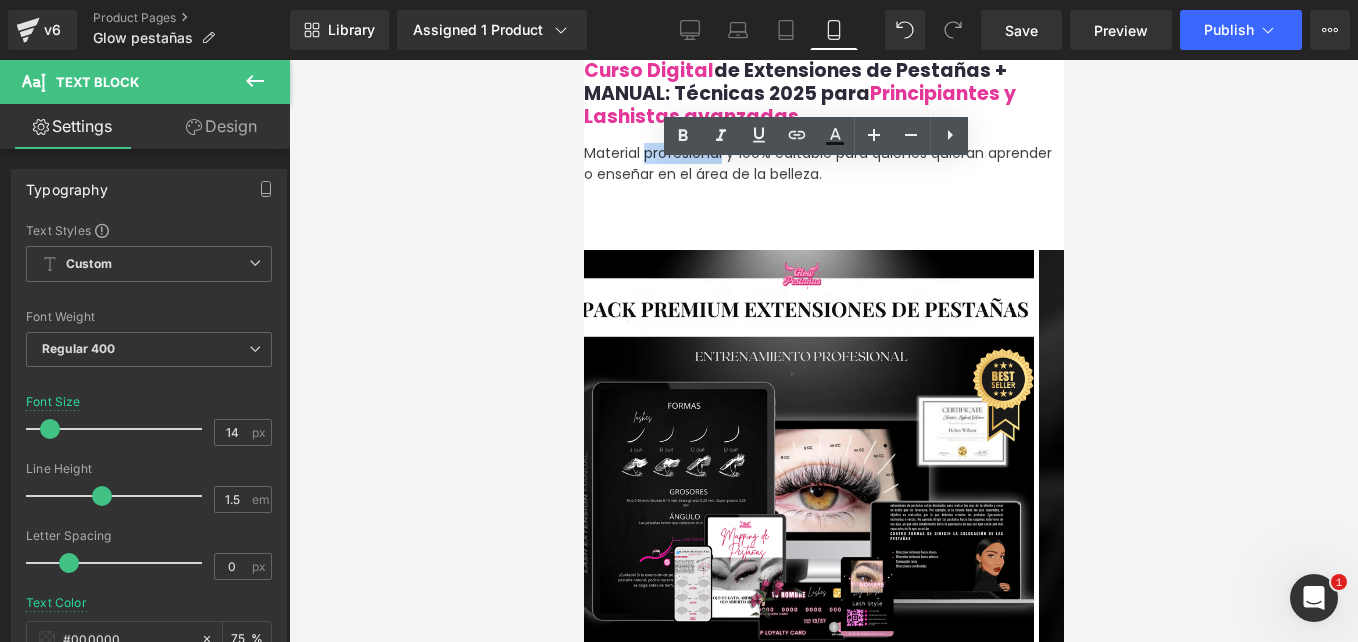 click on "Material profesional y 100% editable para quienes quieran aprender o enseñar en el área de la belleza." at bounding box center (823, 164) 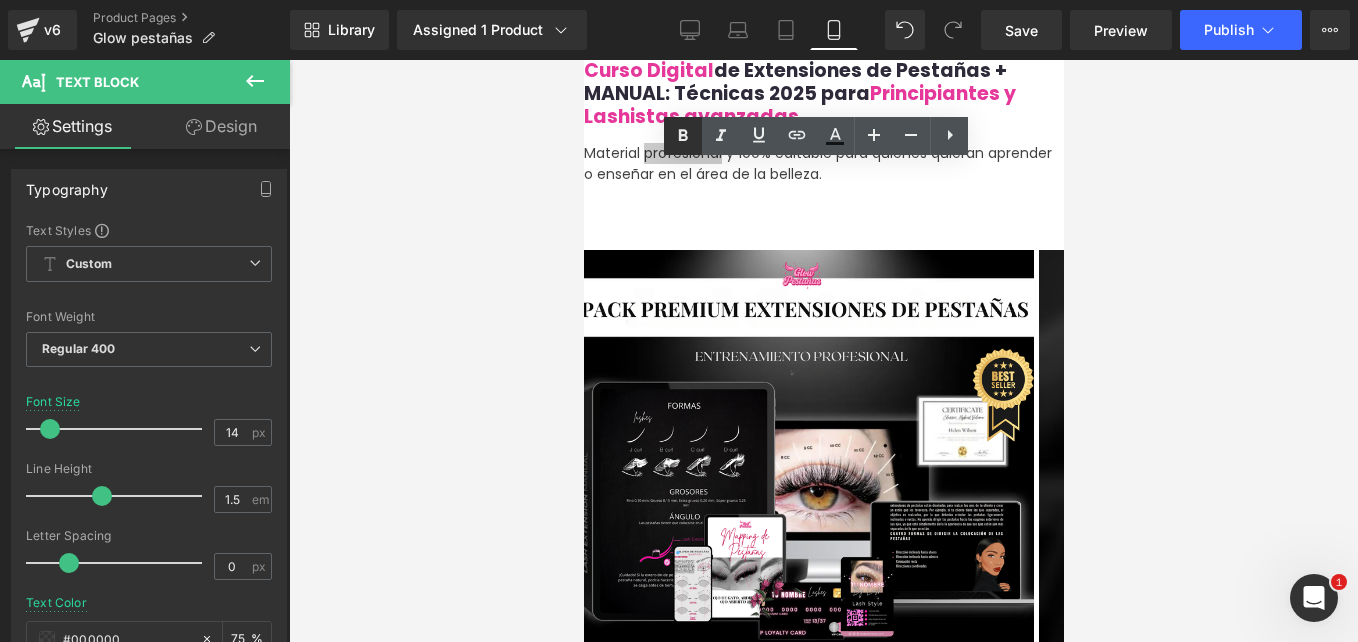 click 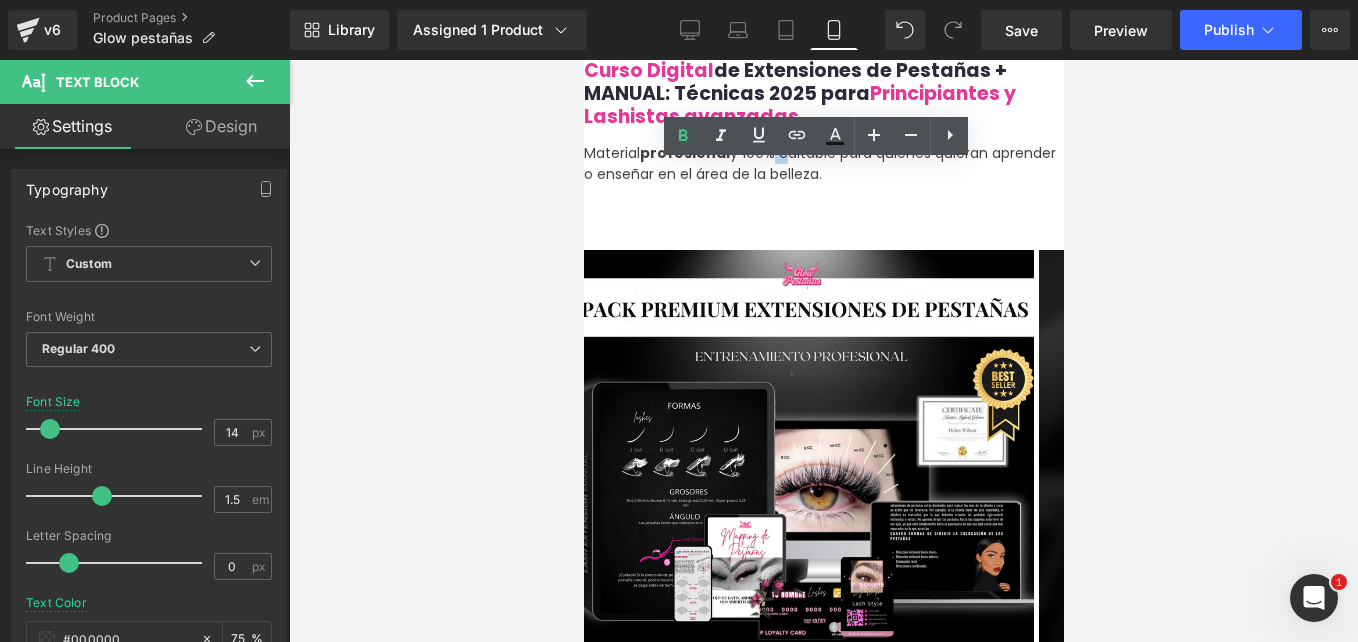 drag, startPoint x: 808, startPoint y: 175, endPoint x: 767, endPoint y: 168, distance: 41.59327 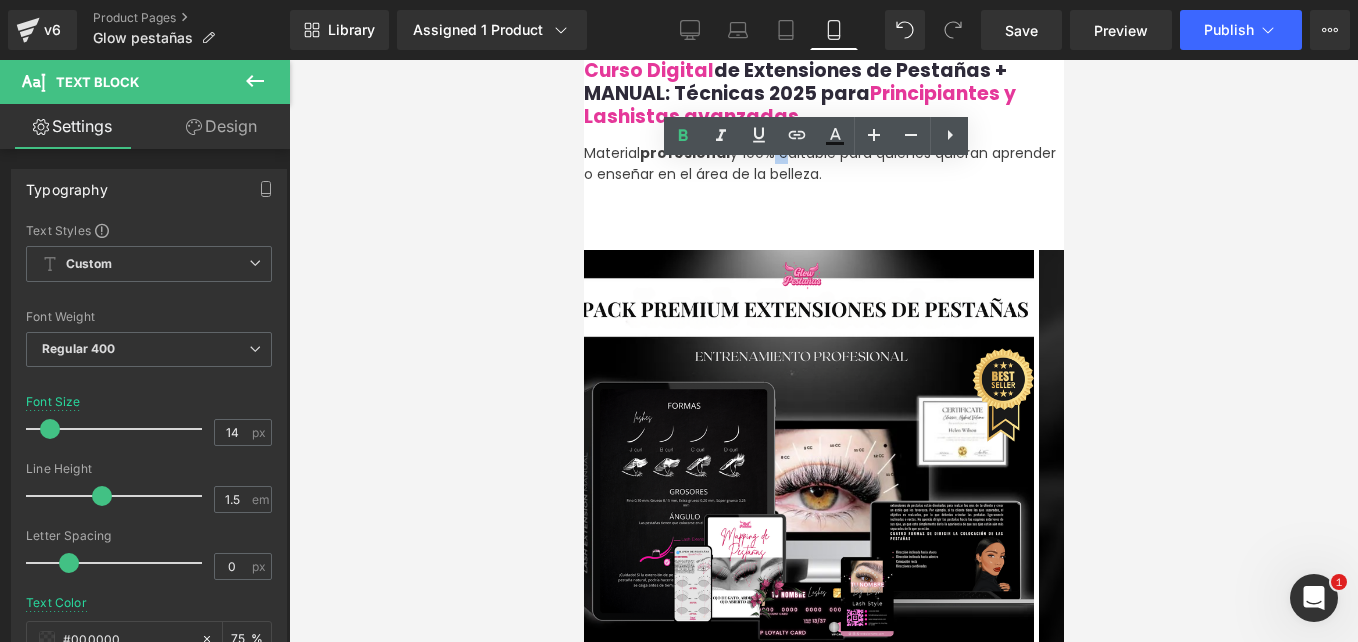 click on "Material  profesional  y 100% editable para quienes quieran aprender o enseñar en el área de la belleza." at bounding box center [823, 164] 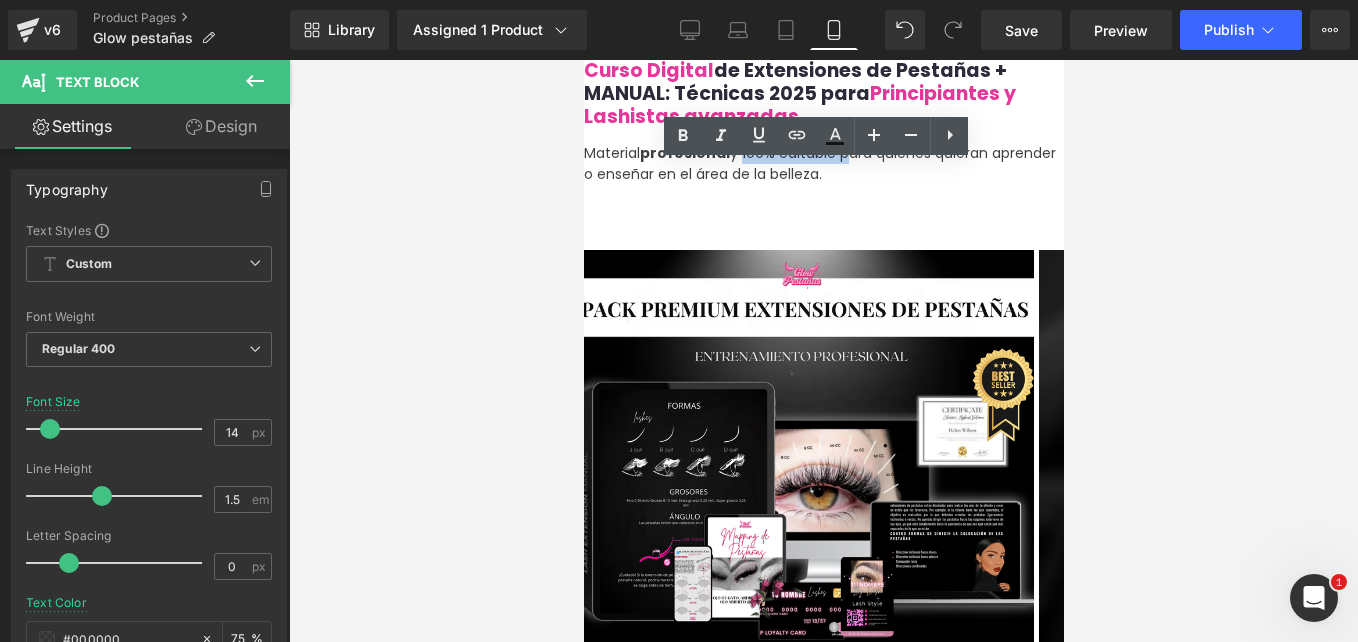 drag, startPoint x: 767, startPoint y: 171, endPoint x: 866, endPoint y: 179, distance: 99.32271 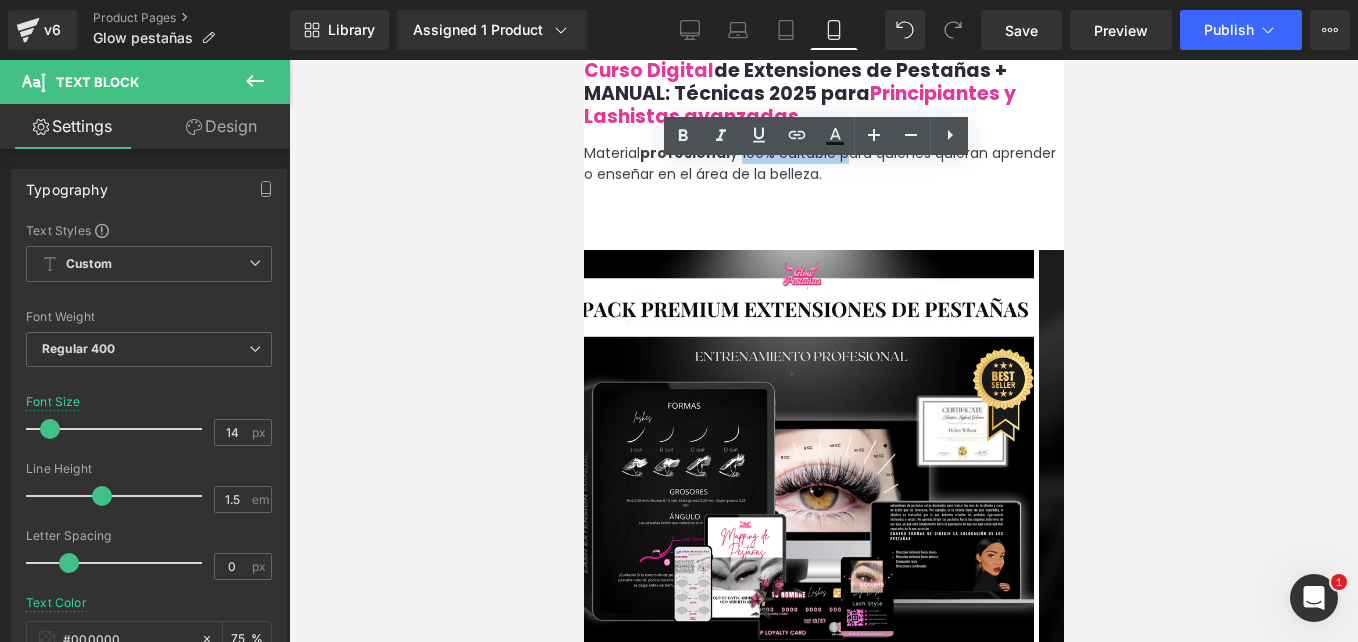 click on "Material  profesional  y 100% editable para quienes quieran aprender o enseñar en el área de la belleza." at bounding box center (823, 164) 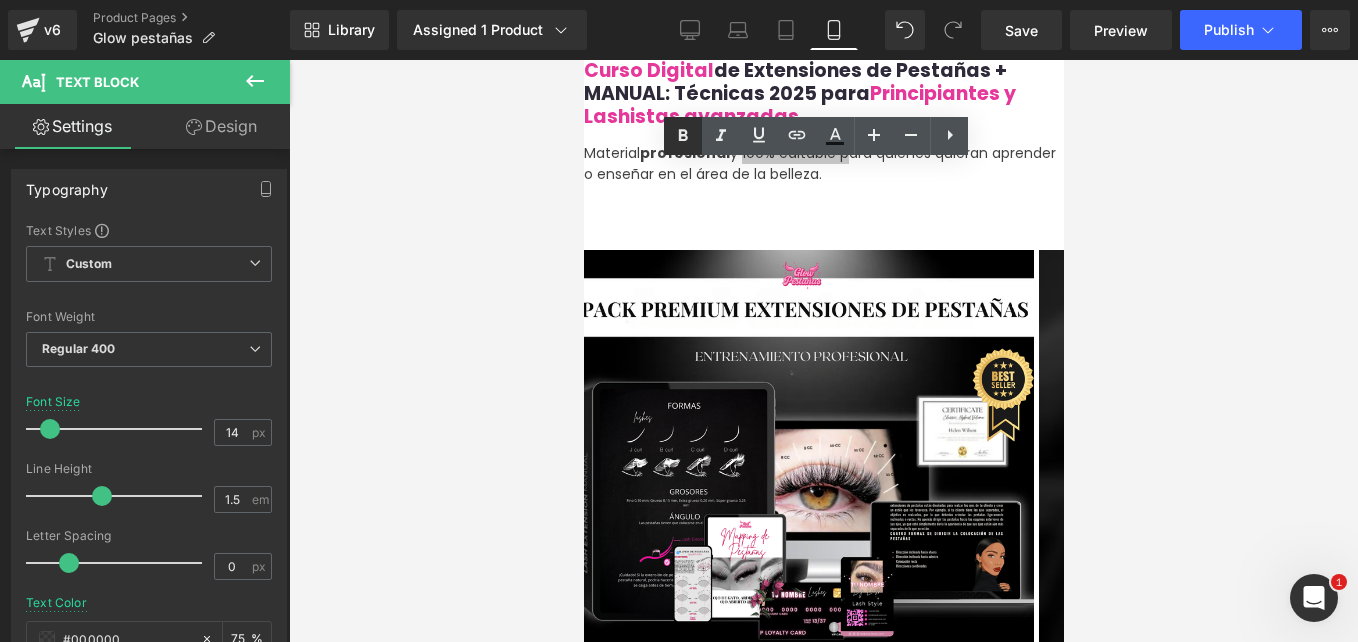 click 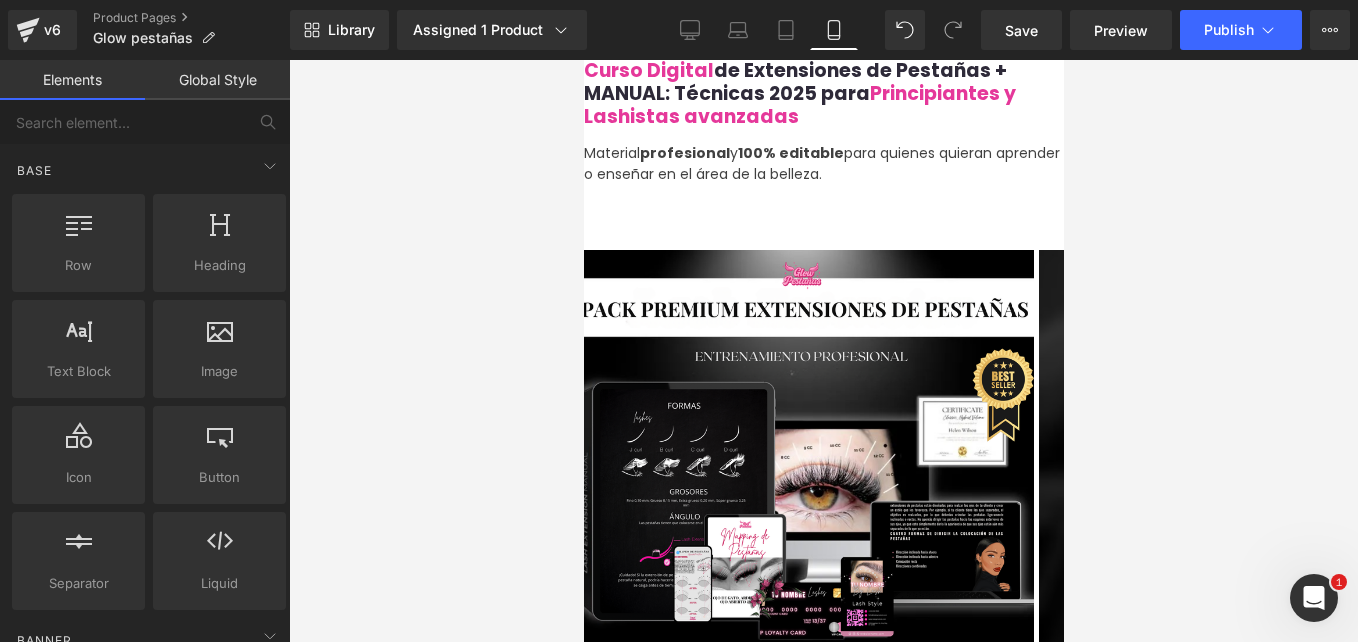 click at bounding box center [823, 351] 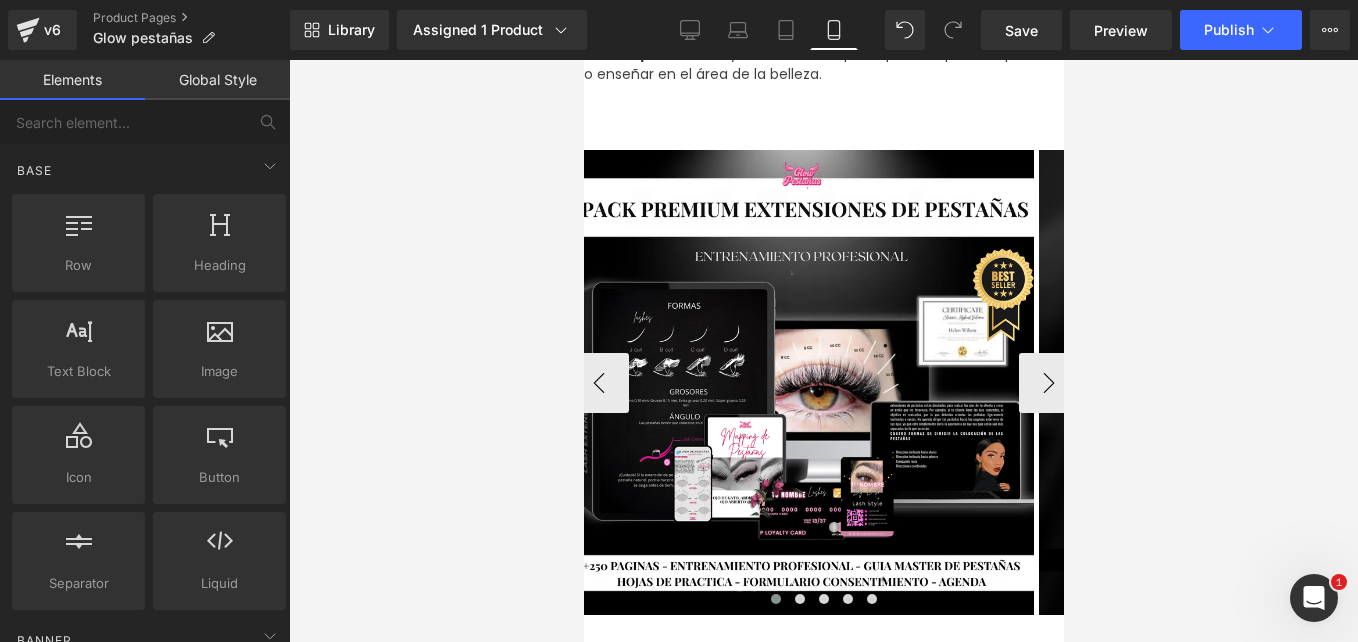 scroll, scrollTop: 0, scrollLeft: 0, axis: both 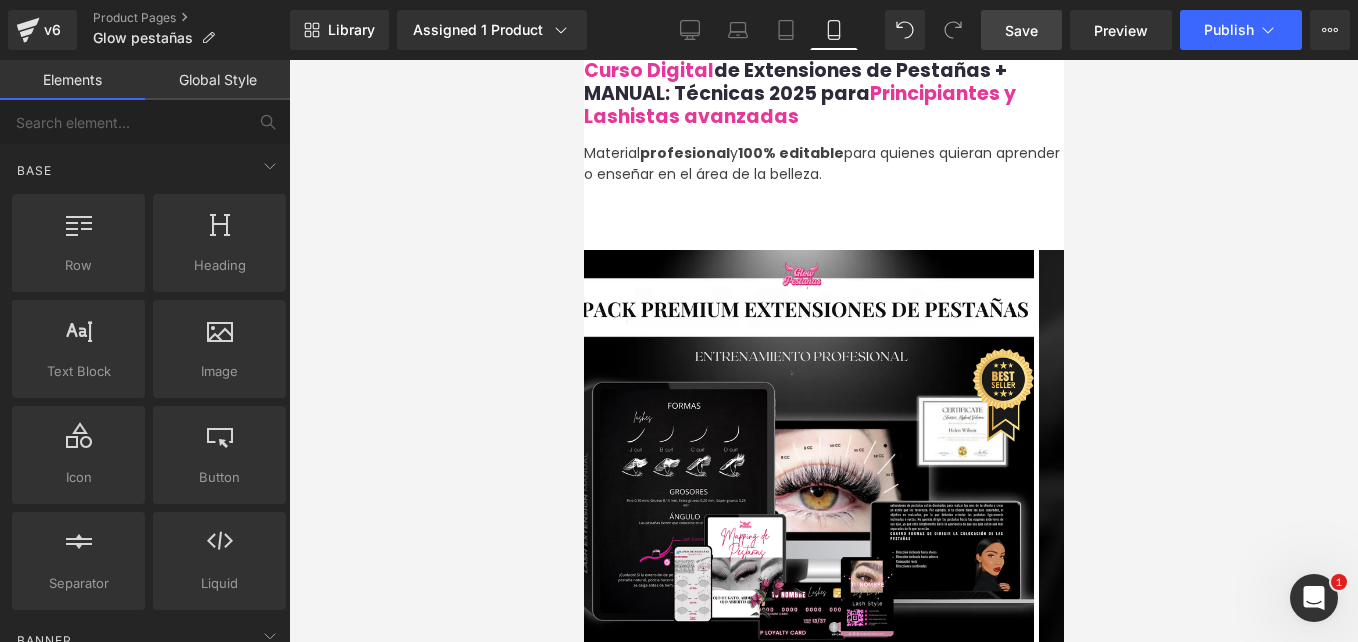 click on "Save" at bounding box center [1021, 30] 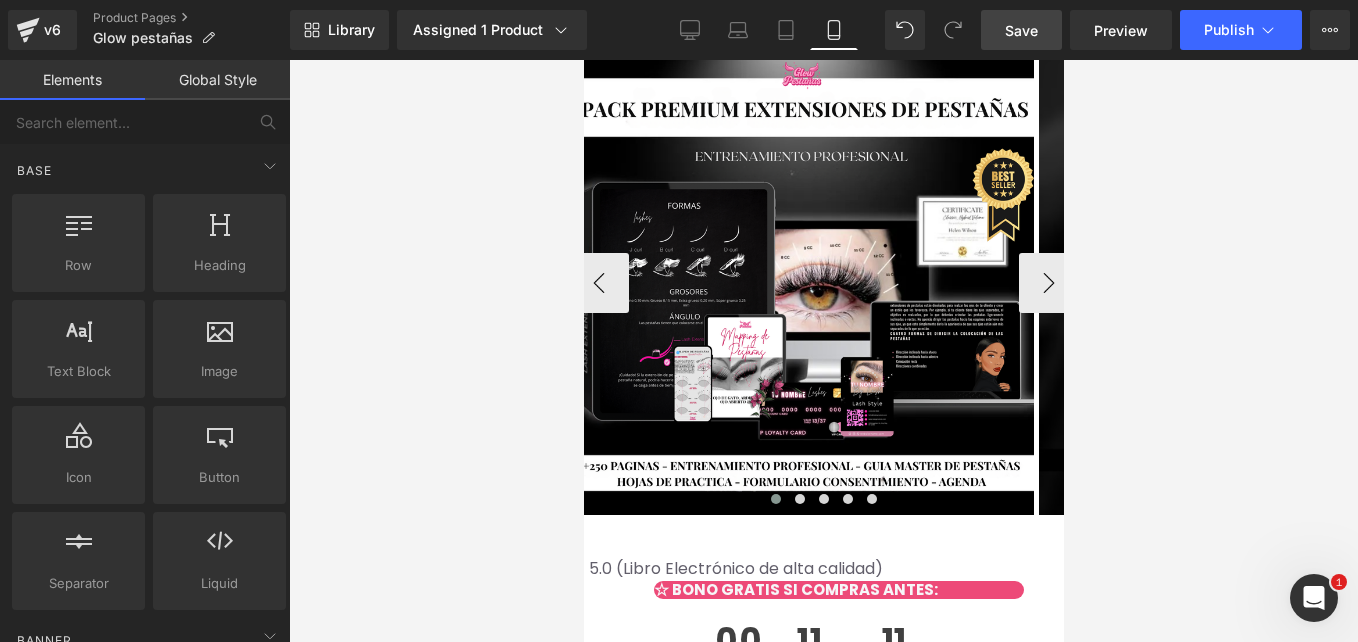scroll, scrollTop: 0, scrollLeft: 0, axis: both 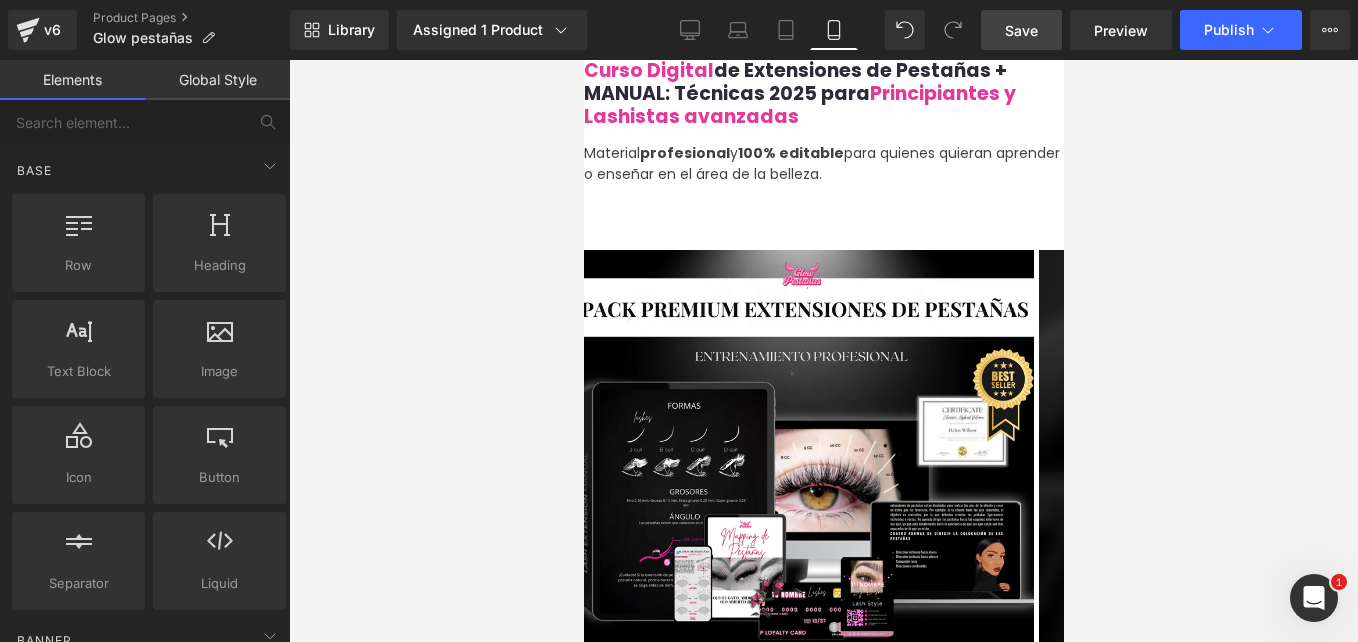 click on "Save" at bounding box center (1021, 30) 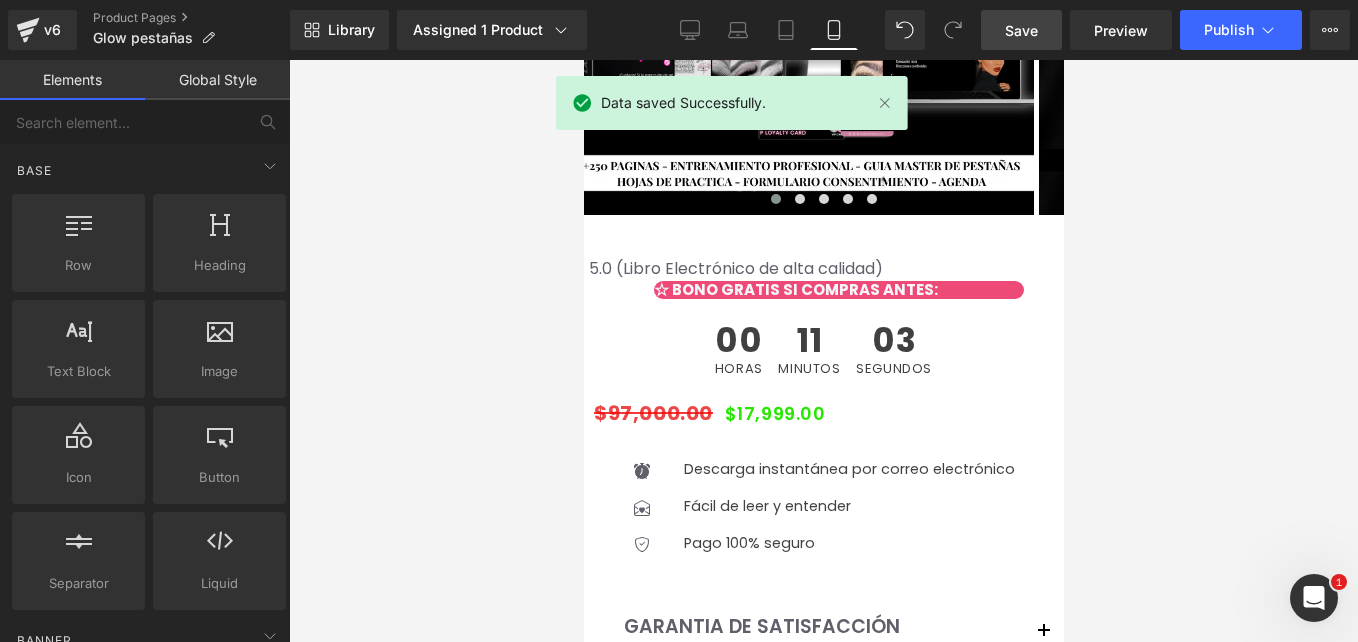 scroll, scrollTop: 800, scrollLeft: 0, axis: vertical 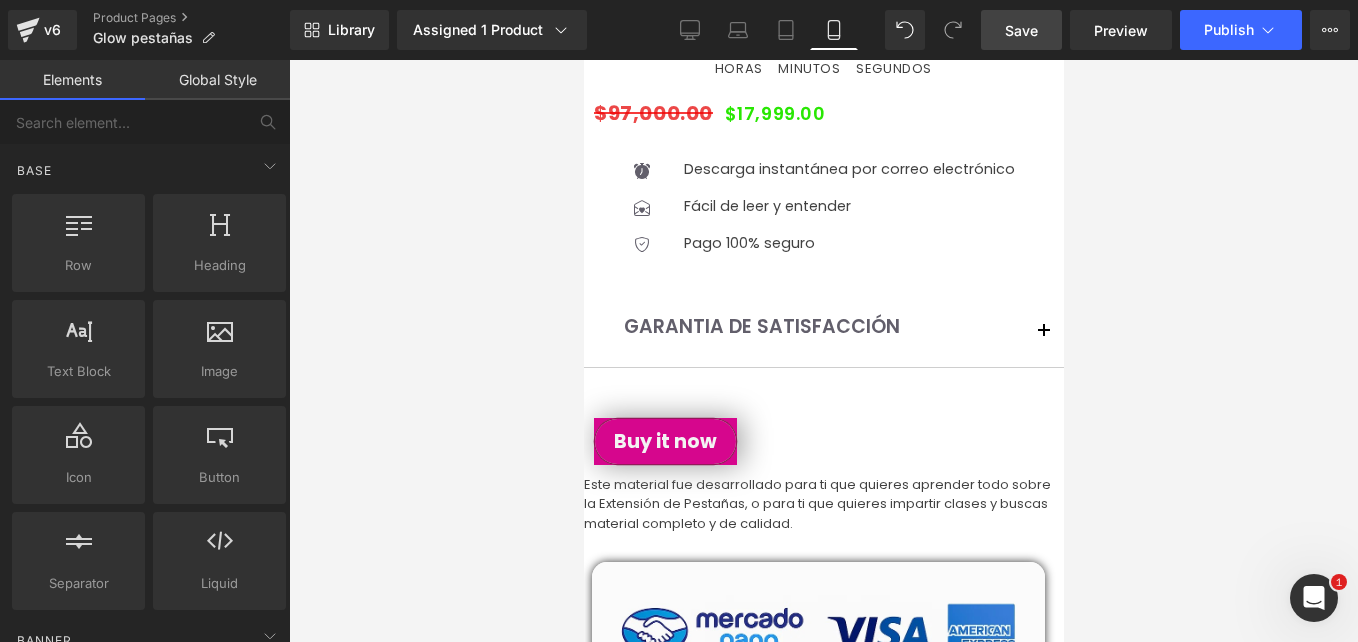 click on "Este material fue desarrollado para ti que quieres aprender todo sobre la Extensión de Pestañas, o para ti que quieres impartir clases y buscas material completo y de calidad." at bounding box center [823, 504] 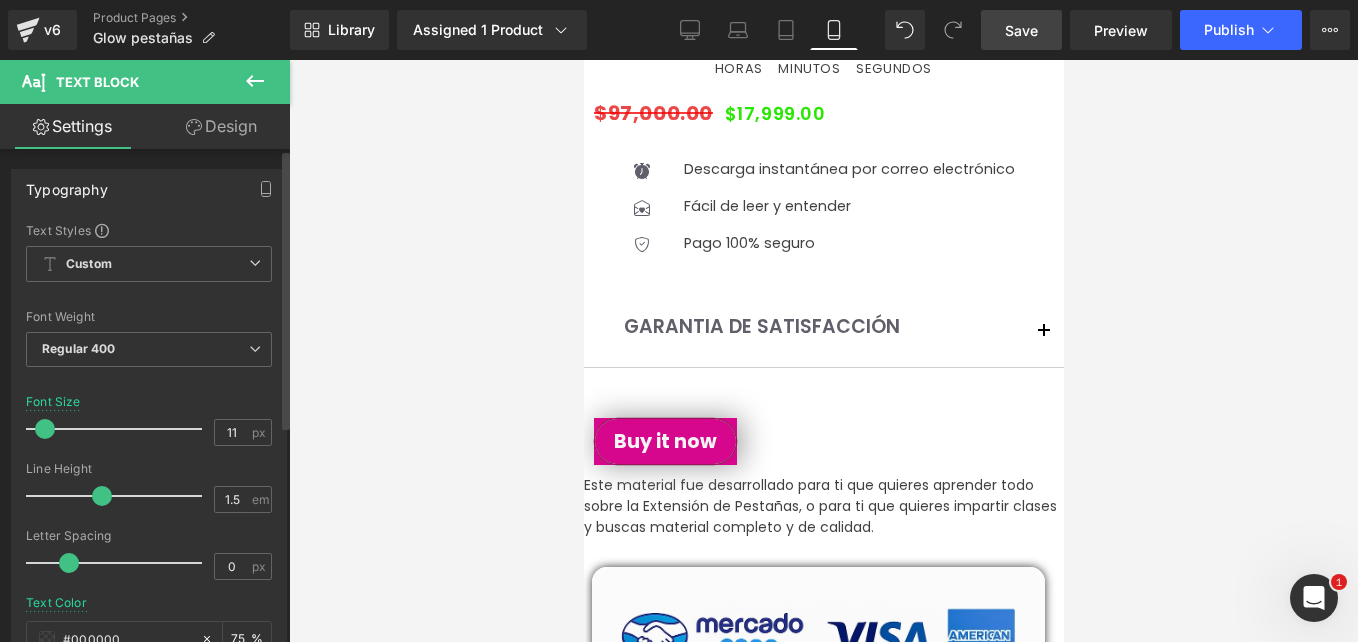 type on "10" 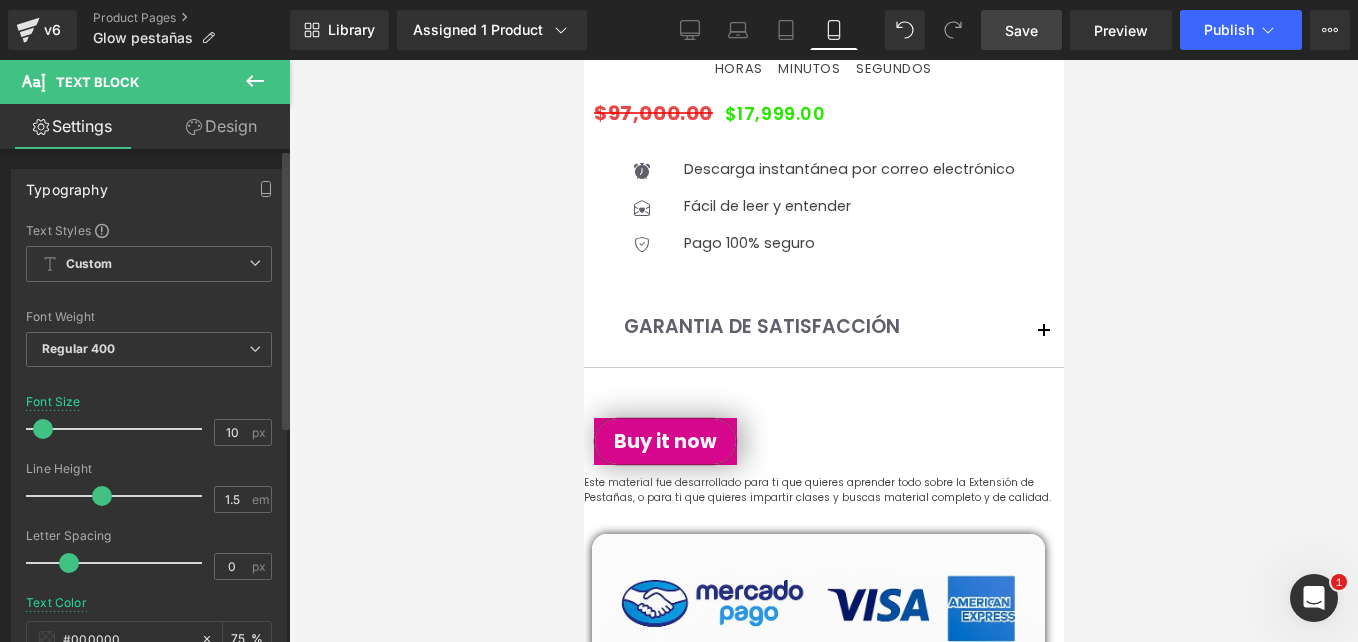 click at bounding box center (43, 429) 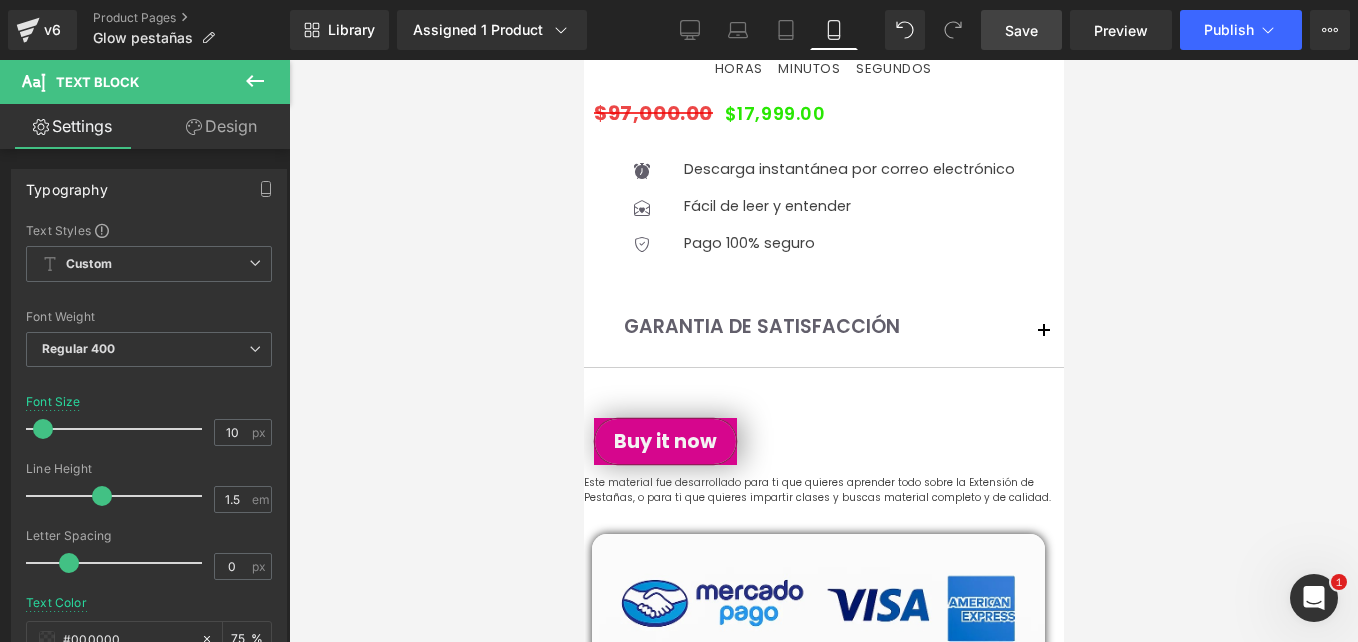 click on "Save" at bounding box center [1021, 30] 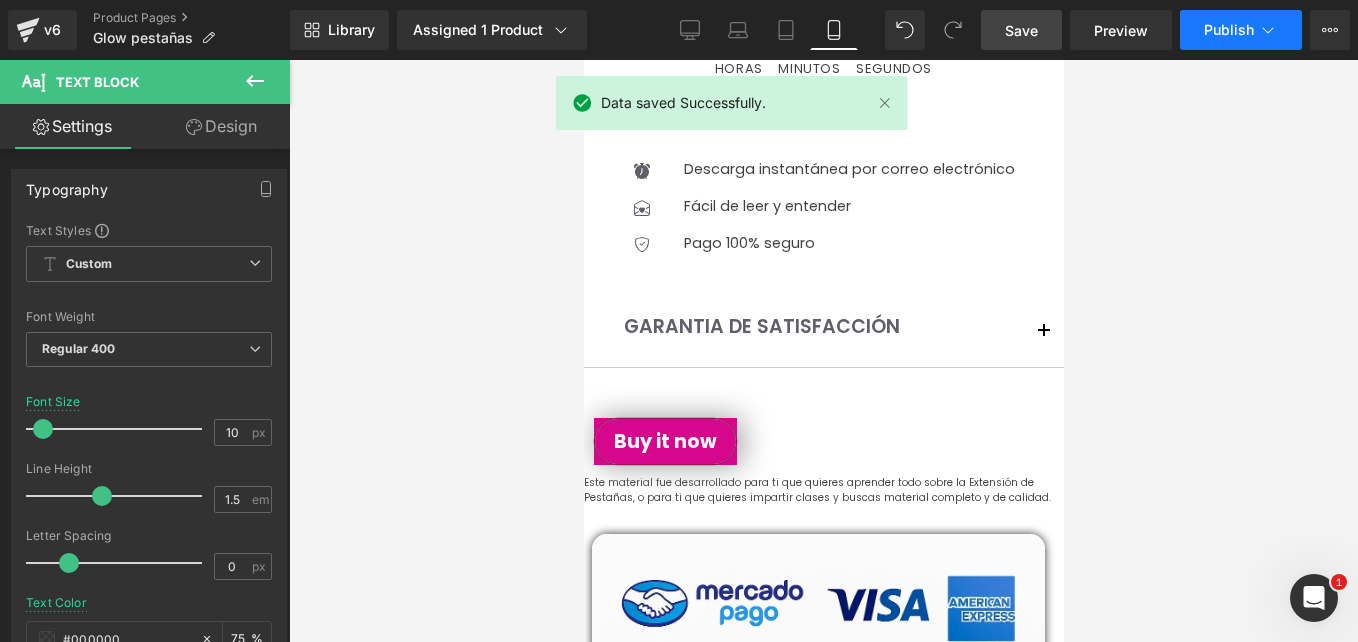 click on "Publish" at bounding box center (1229, 30) 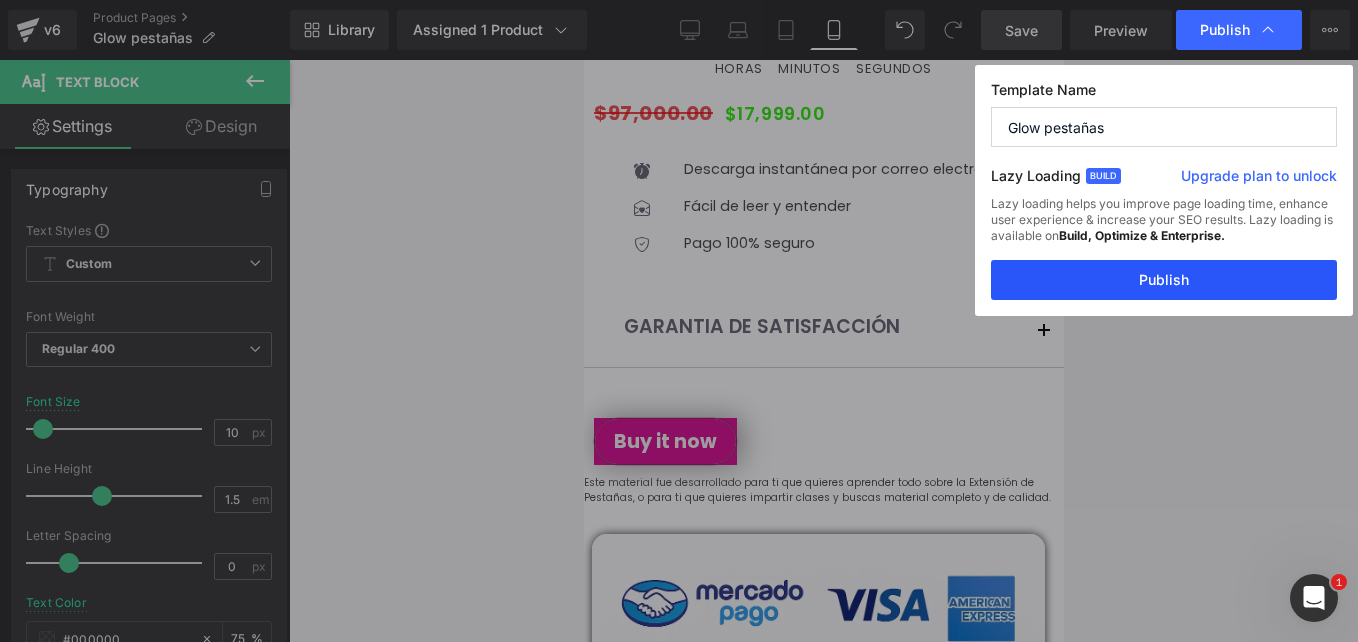 click on "Publish" at bounding box center (1164, 280) 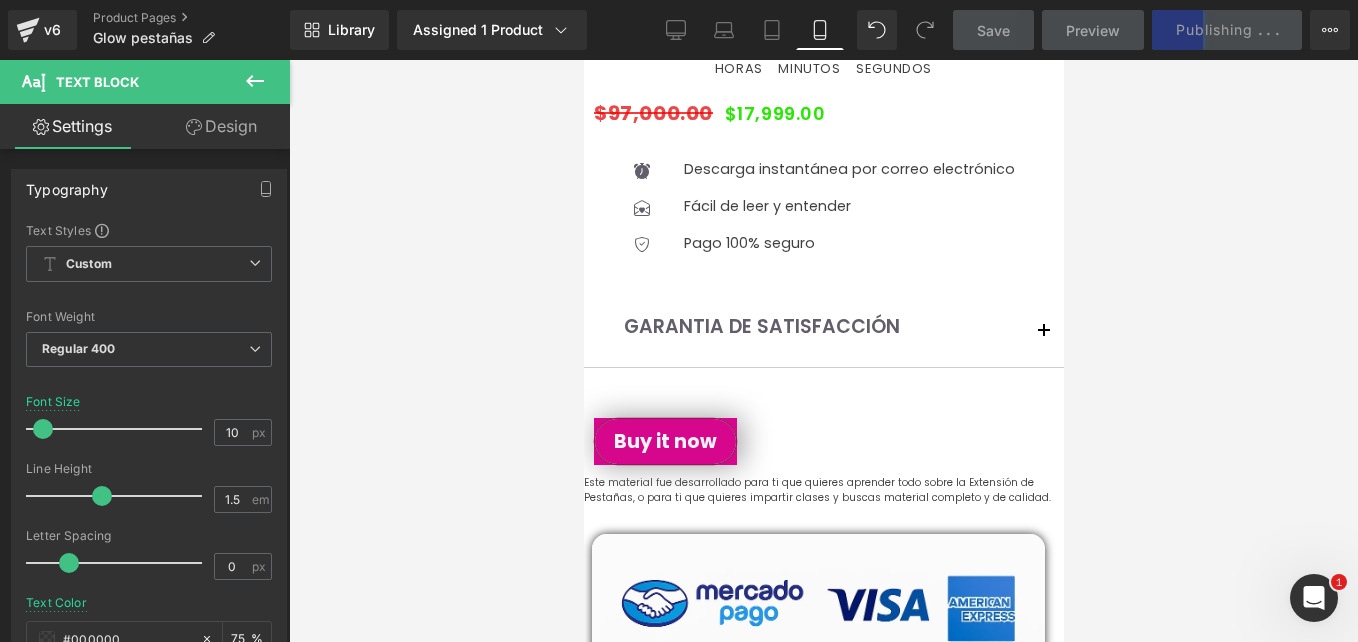 scroll, scrollTop: 900, scrollLeft: 0, axis: vertical 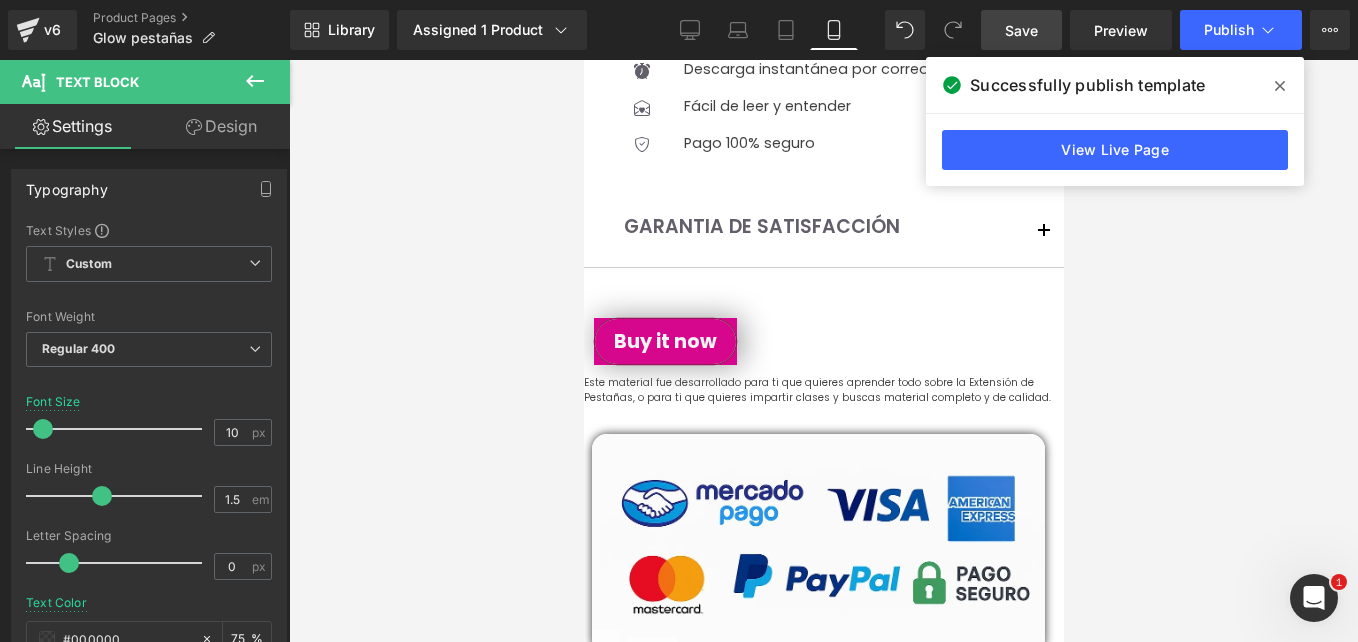 click at bounding box center (823, 351) 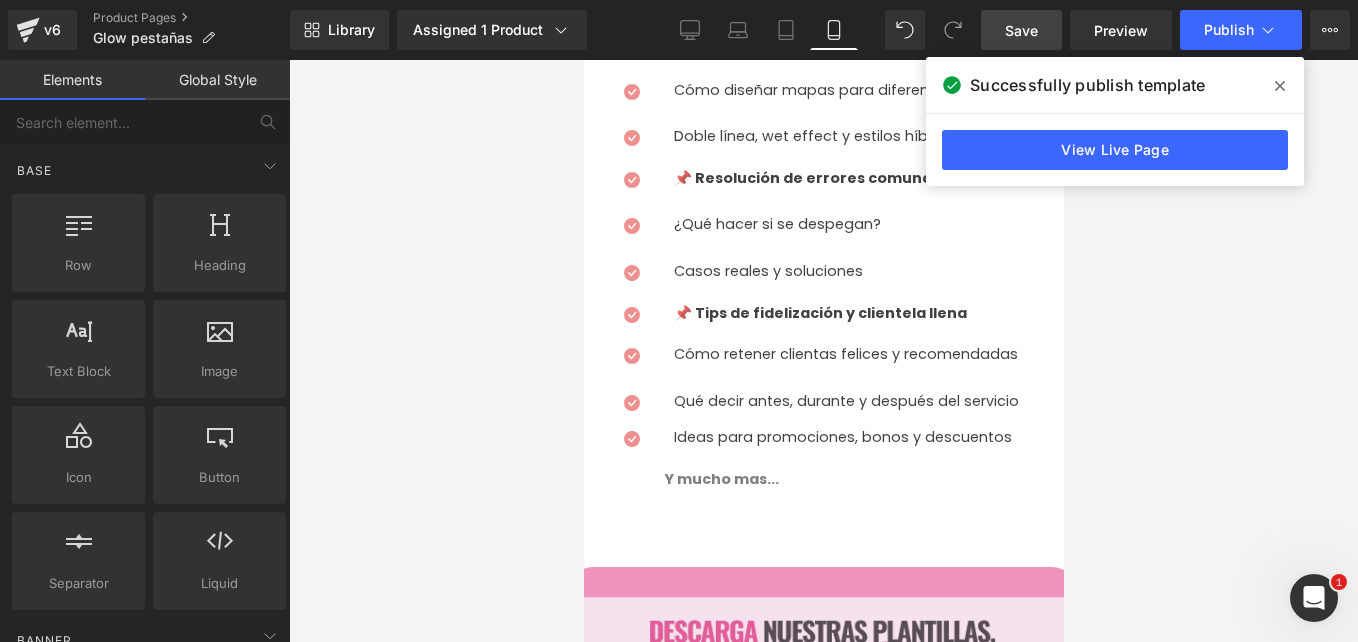 scroll, scrollTop: 2500, scrollLeft: 0, axis: vertical 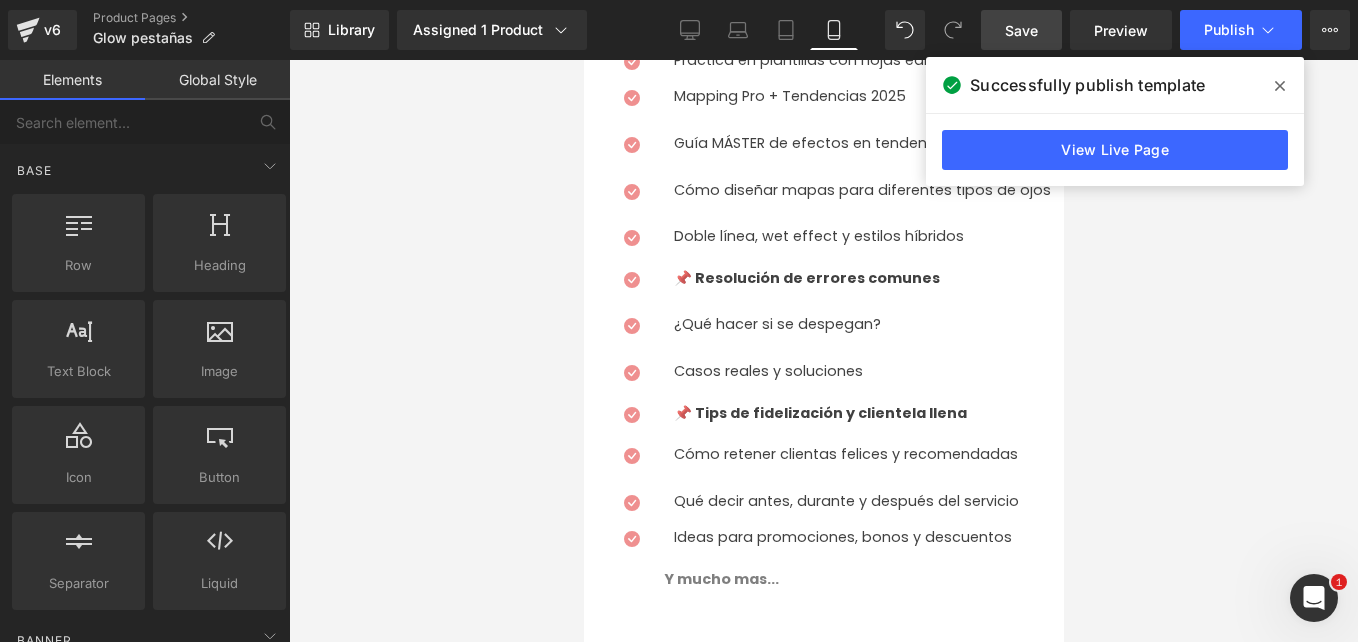 click 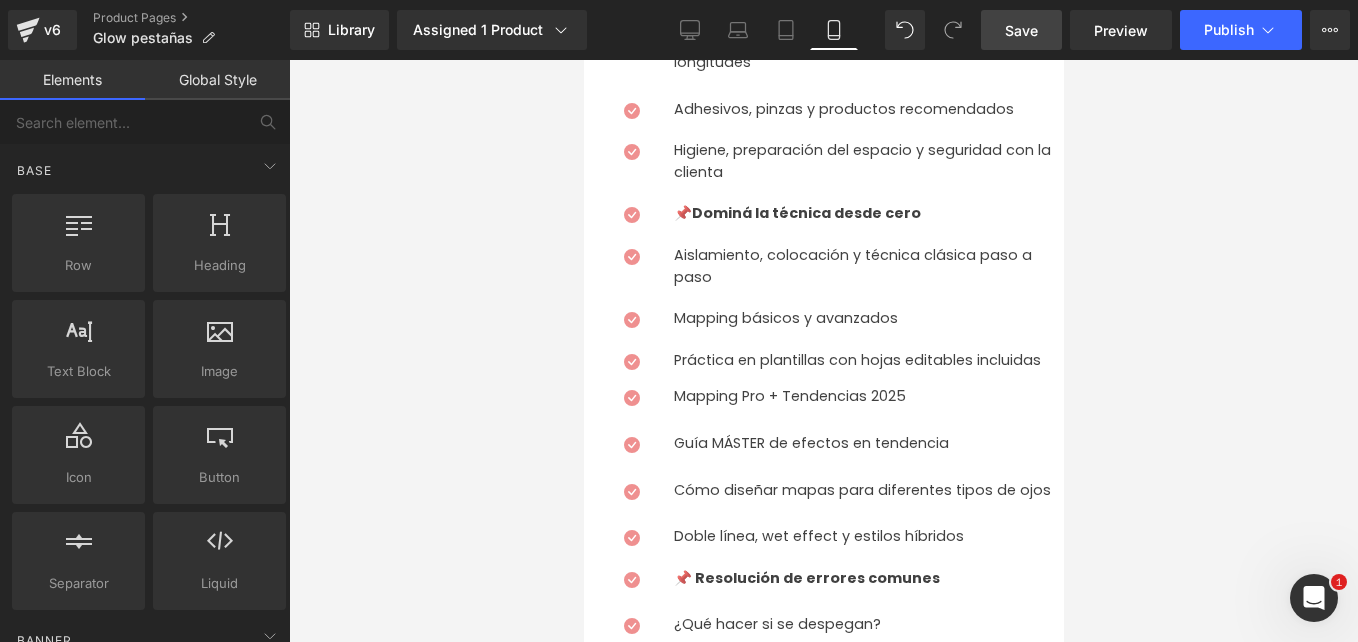 scroll, scrollTop: 2400, scrollLeft: 0, axis: vertical 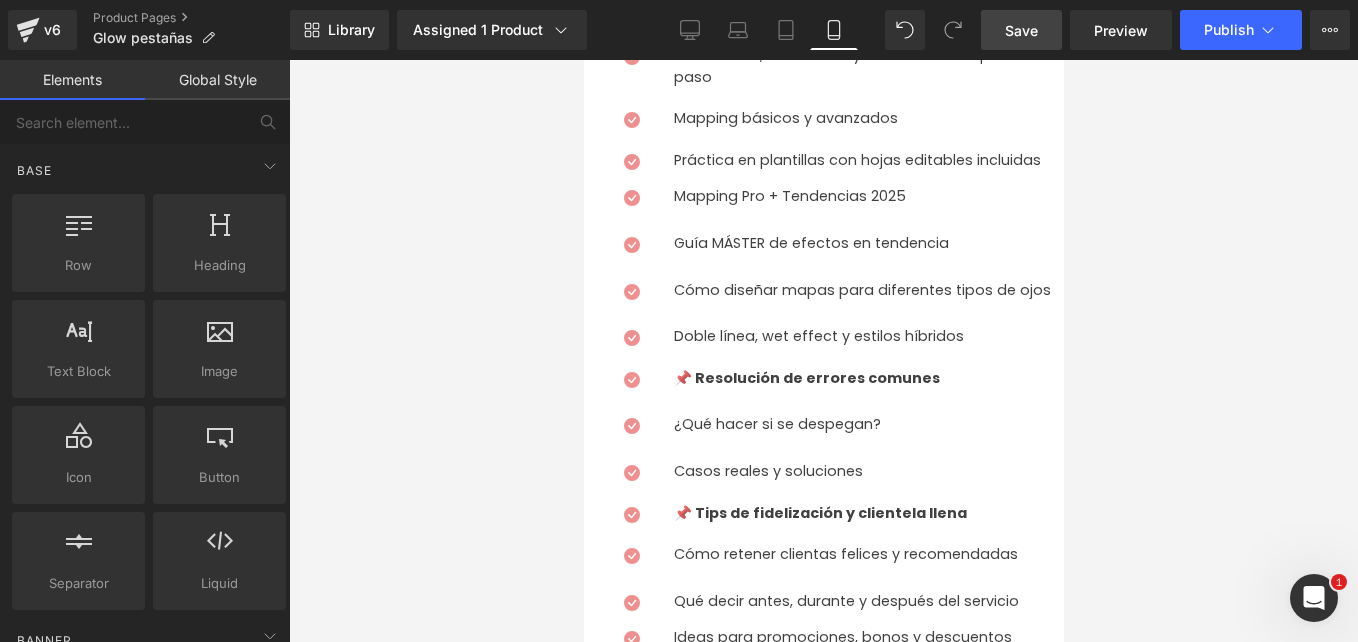 click on "Aprende a dominar  las extensiones de pestañas  desde cero y crea  transformaciones impresionantes  en poco tiempo." at bounding box center (817, 1505) 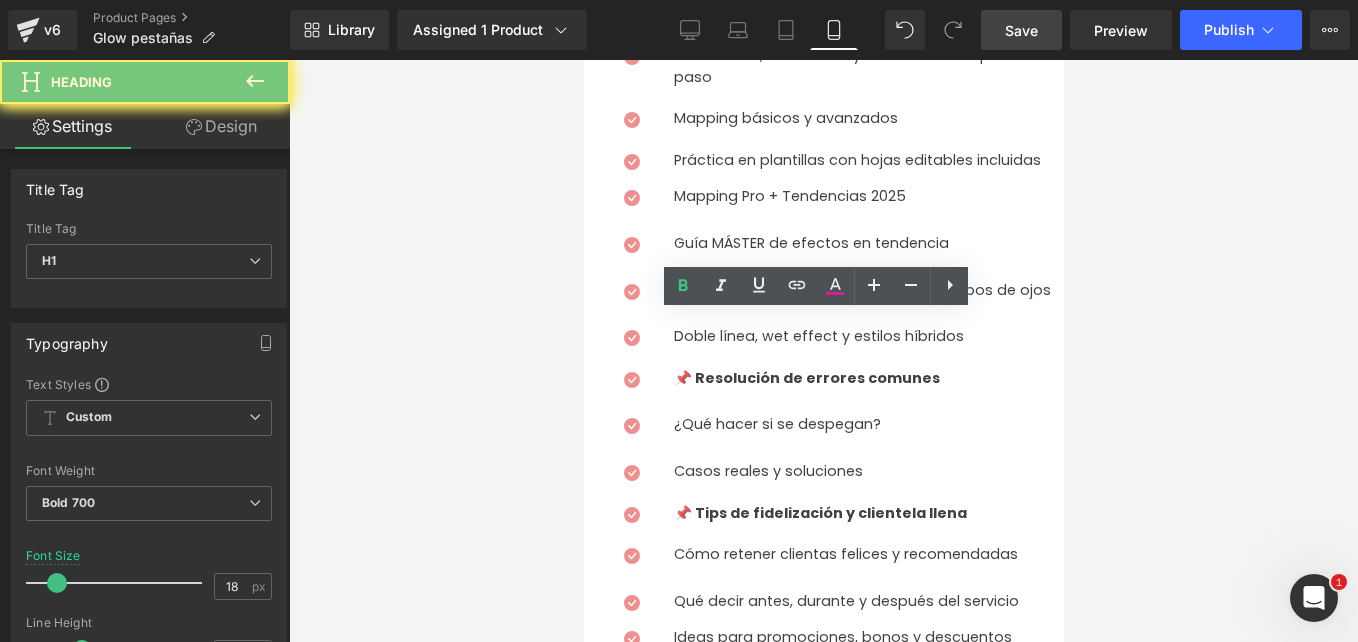 click on "Aprende a dominar  las extensiones de pestañas  desde cero y crea  transformaciones impresionantes  en poco tiempo." at bounding box center (817, 1505) 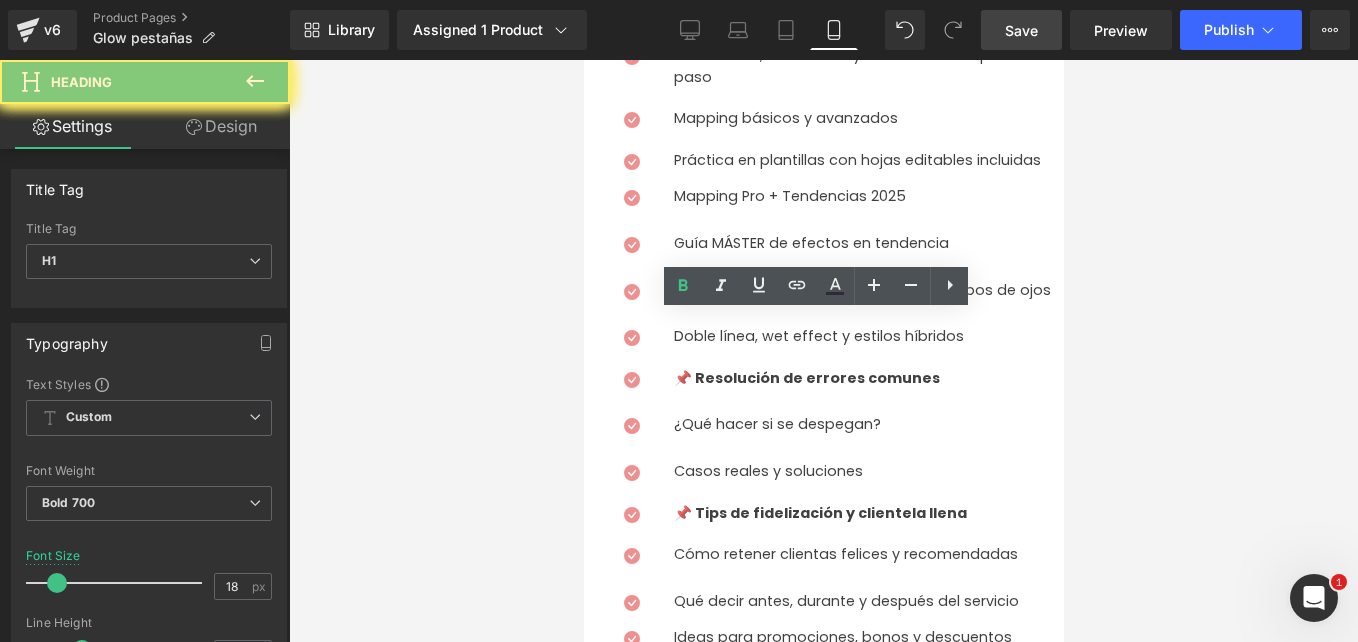 click on "en poco tiempo." at bounding box center [815, 1526] 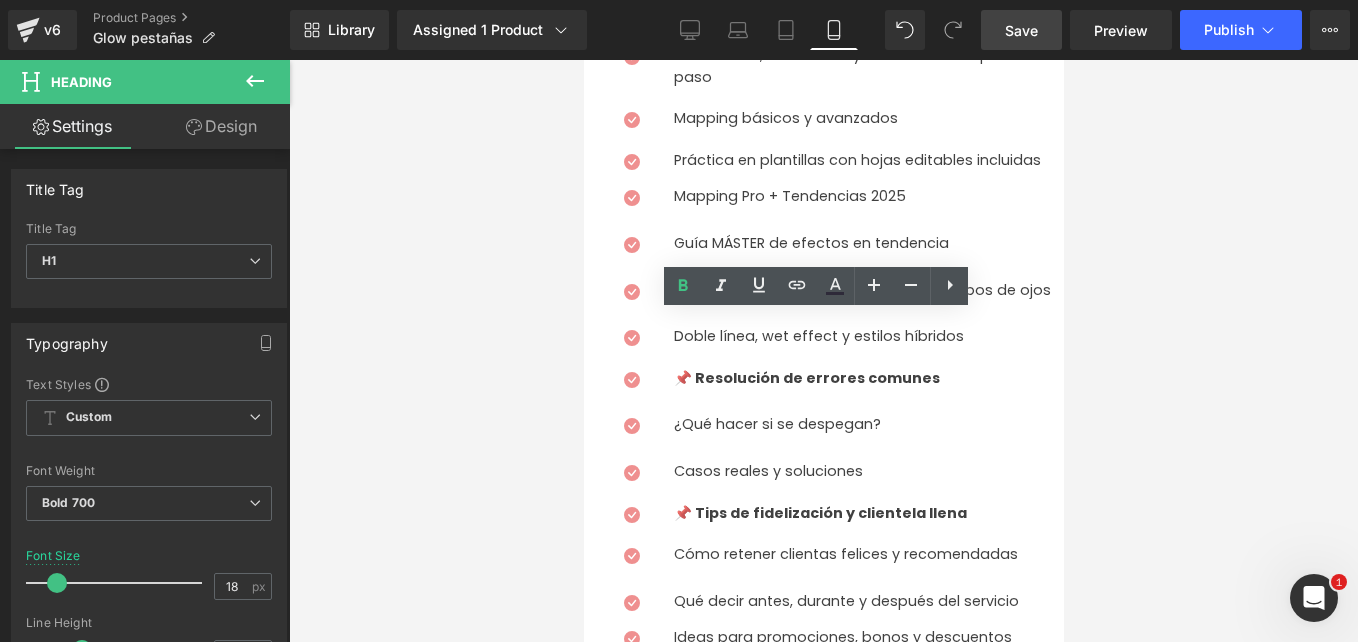 click on "en poco tiempo." at bounding box center (815, 1526) 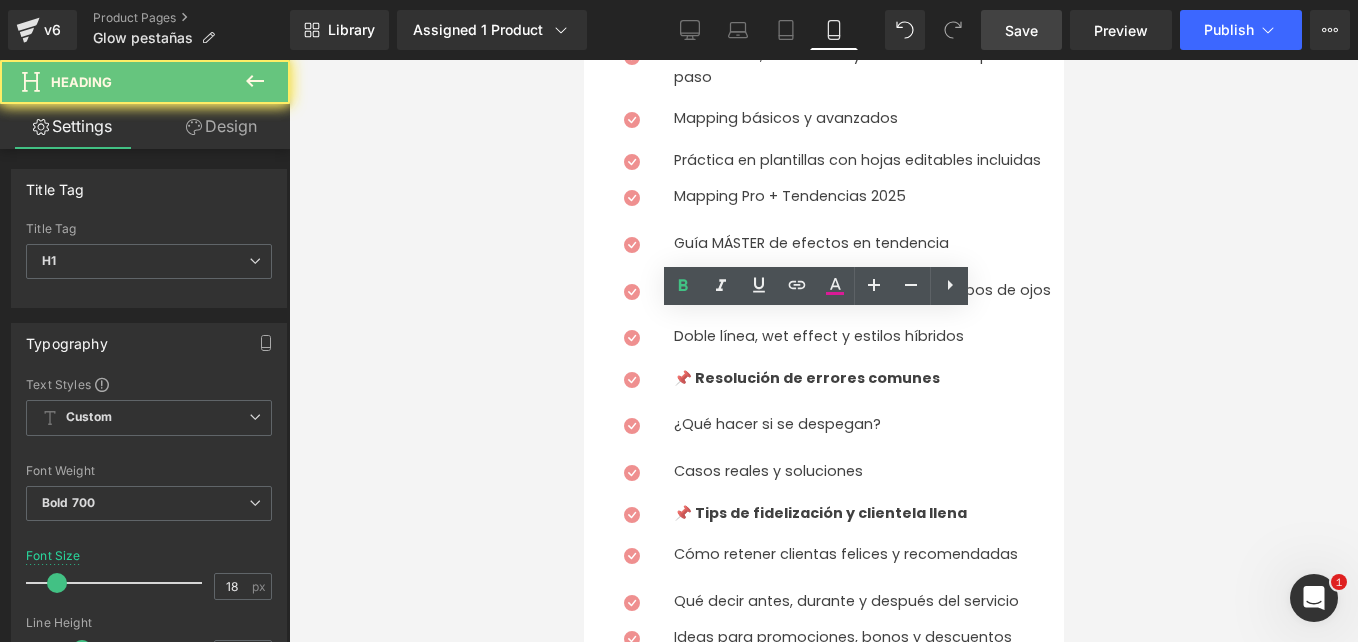 click on "en poco tiempo." at bounding box center [815, 1526] 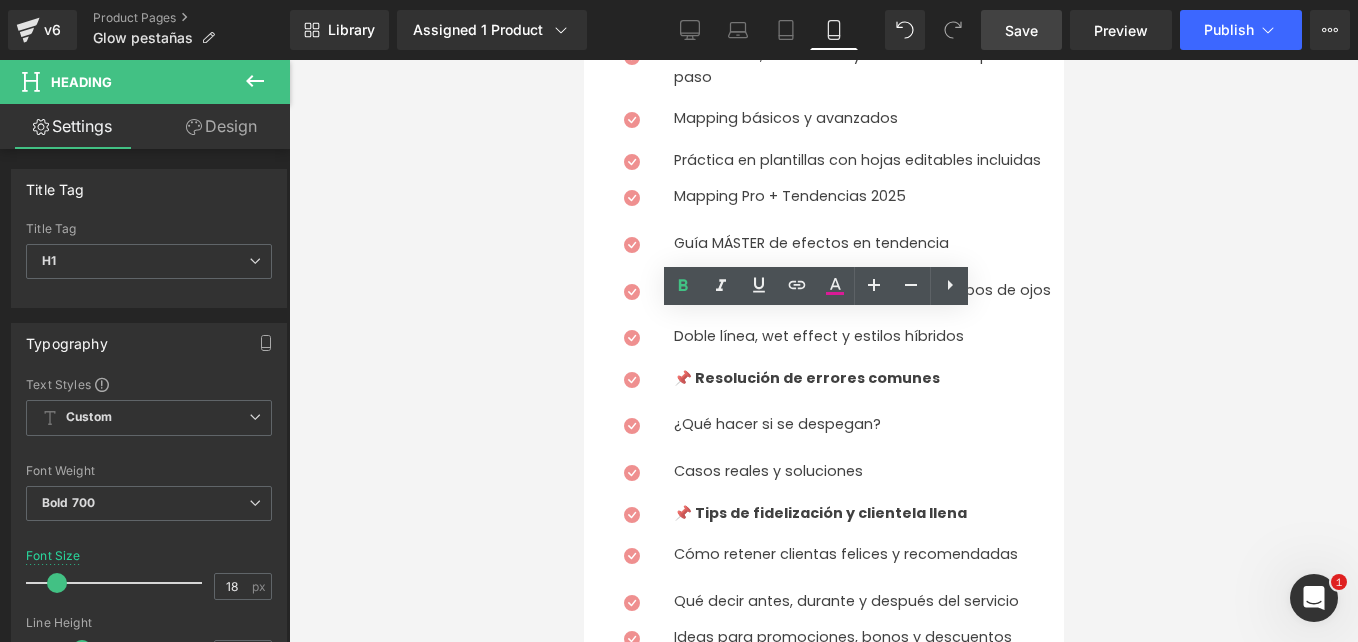 drag, startPoint x: 869, startPoint y: 385, endPoint x: 620, endPoint y: 322, distance: 256.84625 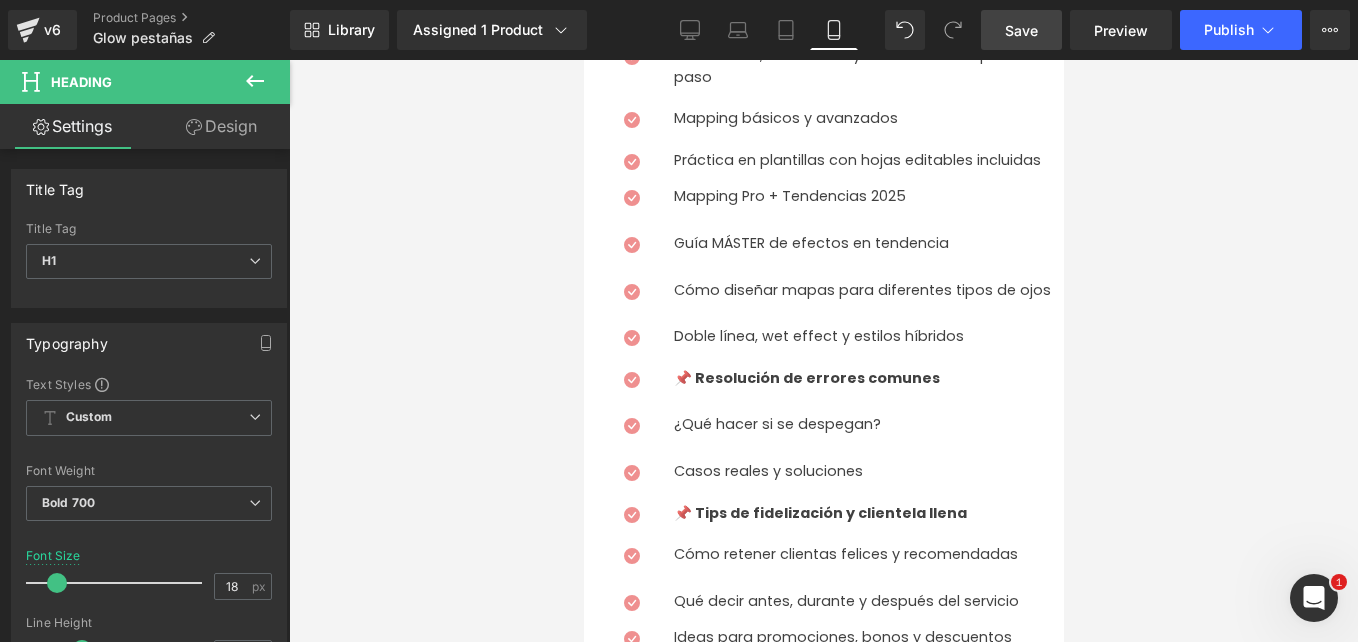 type 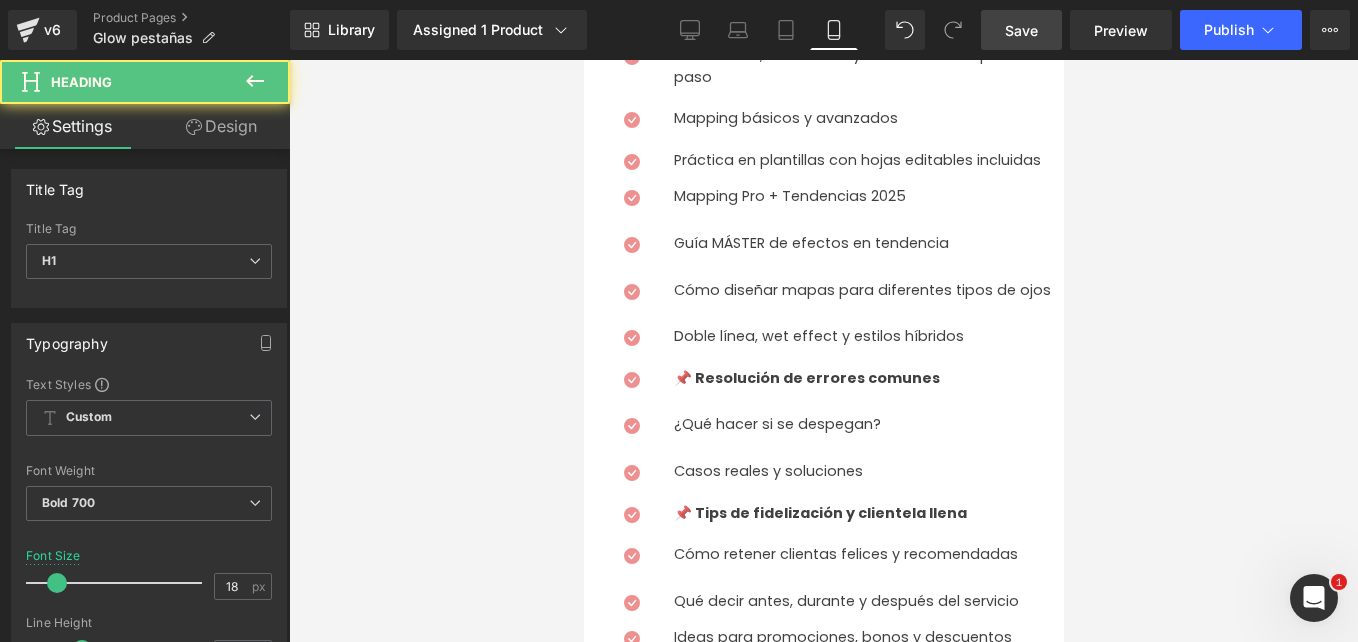 drag, startPoint x: 878, startPoint y: 327, endPoint x: 673, endPoint y: 328, distance: 205.00244 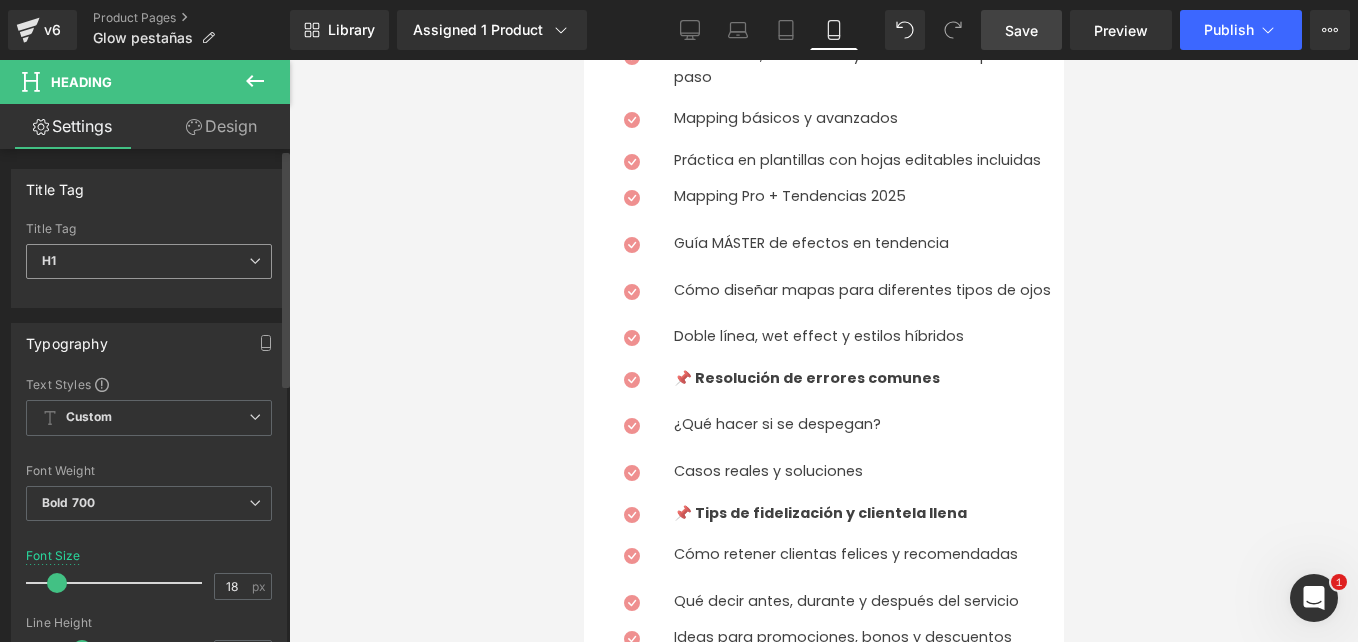 click on "H1" at bounding box center (149, 261) 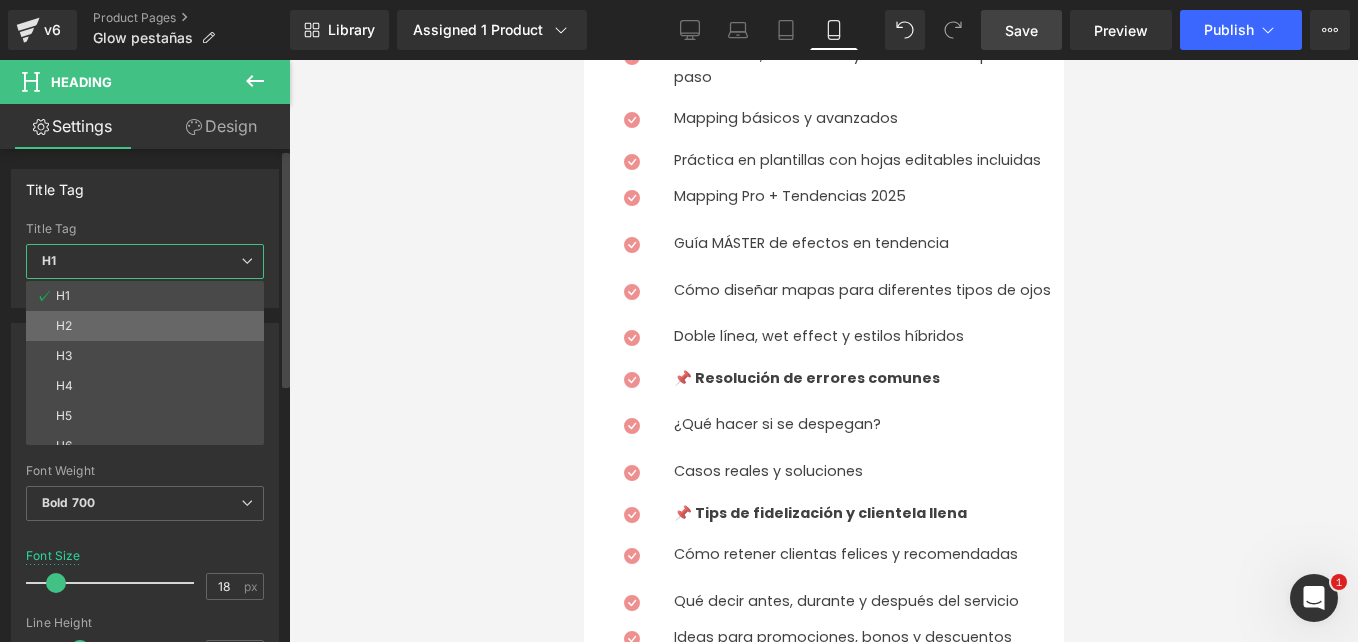 click on "H2" at bounding box center (149, 326) 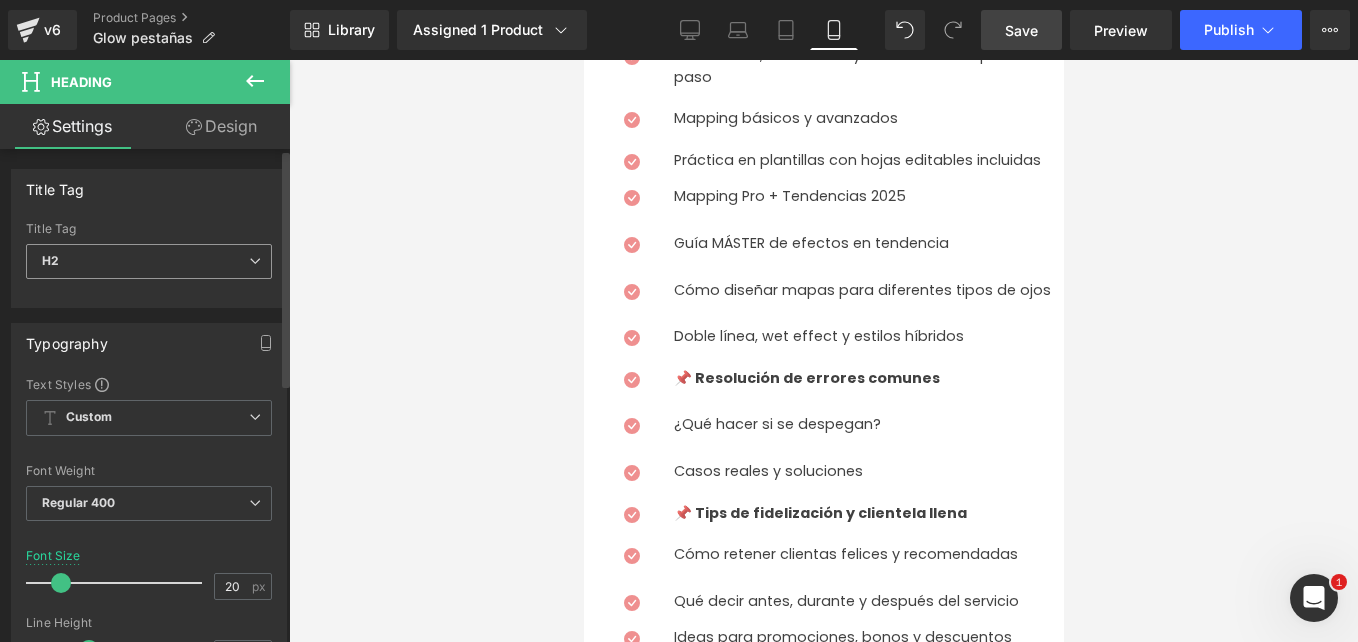 click on "H2" at bounding box center [149, 261] 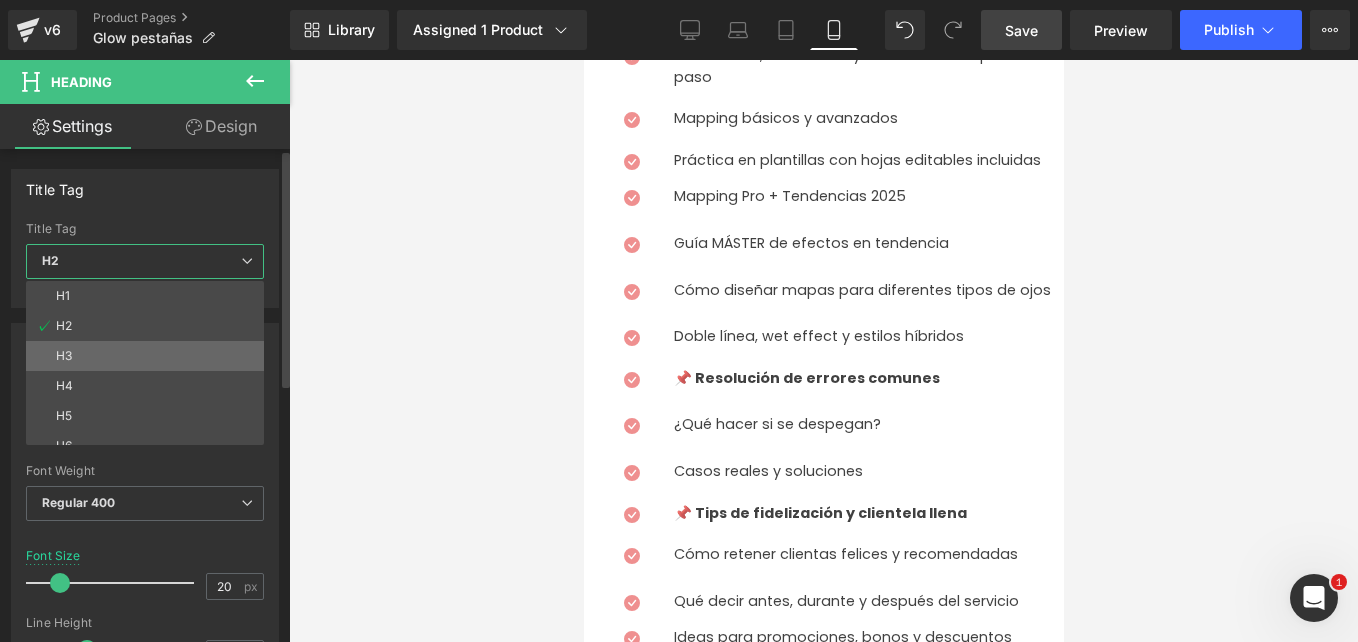 click on "H3" at bounding box center (149, 356) 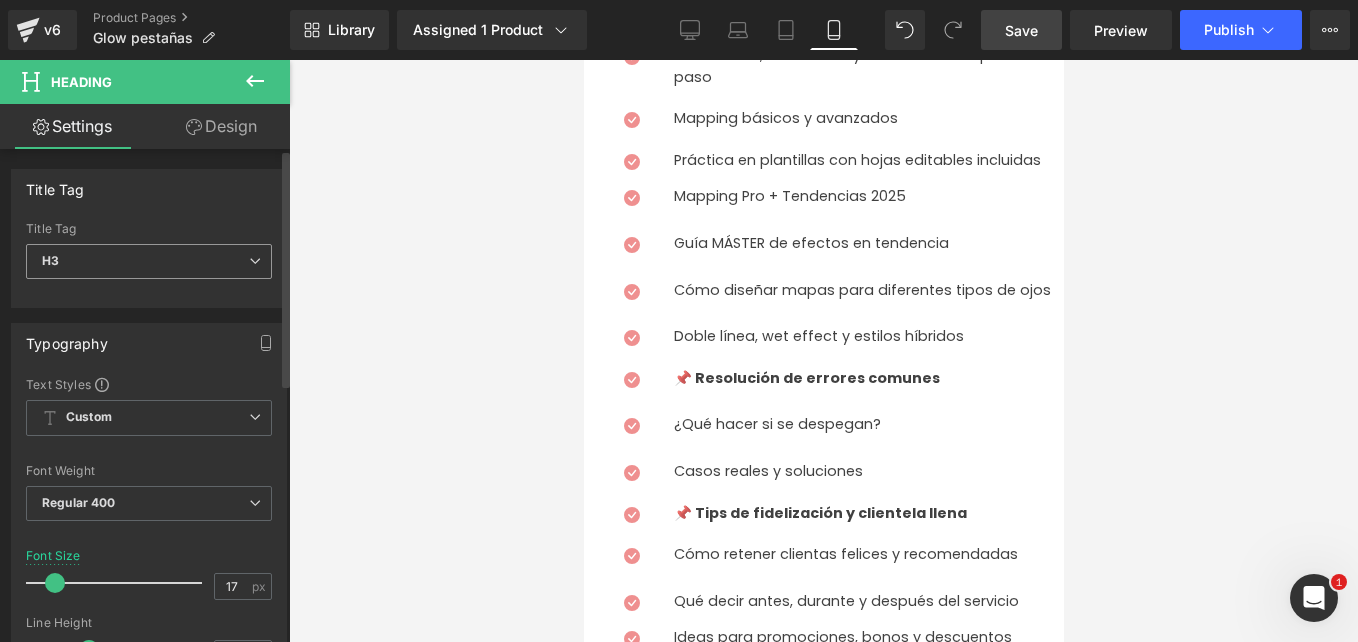 click on "H3" at bounding box center (149, 261) 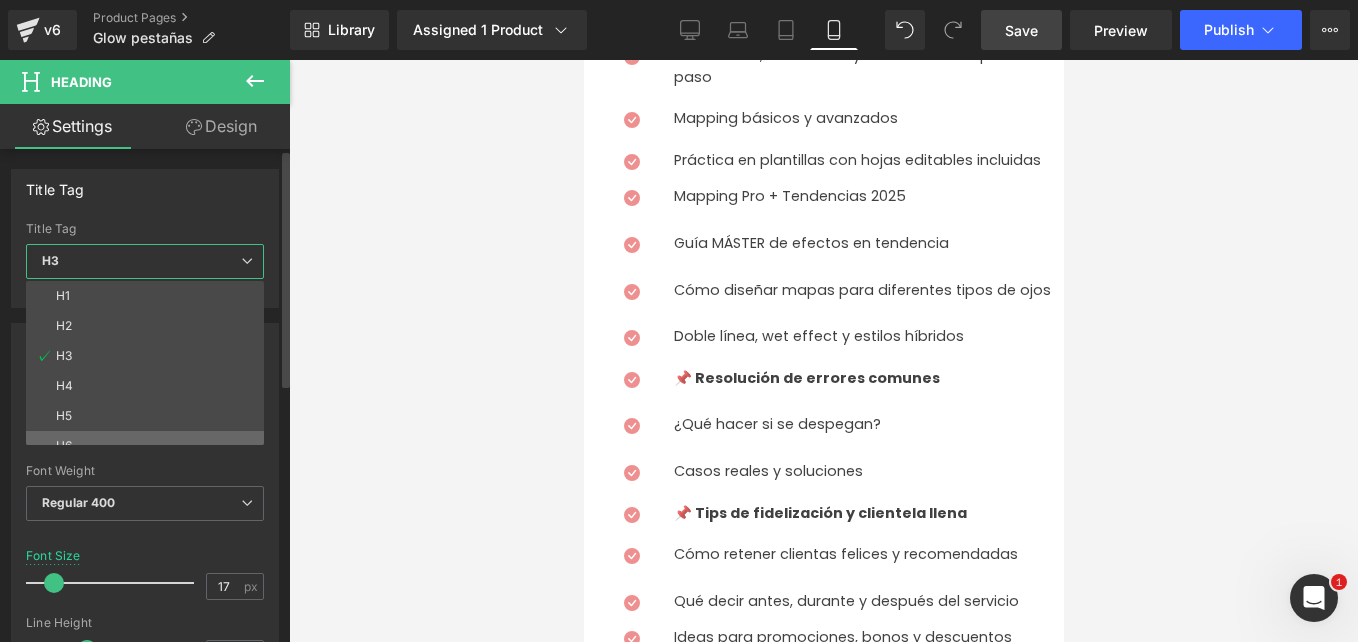 scroll, scrollTop: 16, scrollLeft: 0, axis: vertical 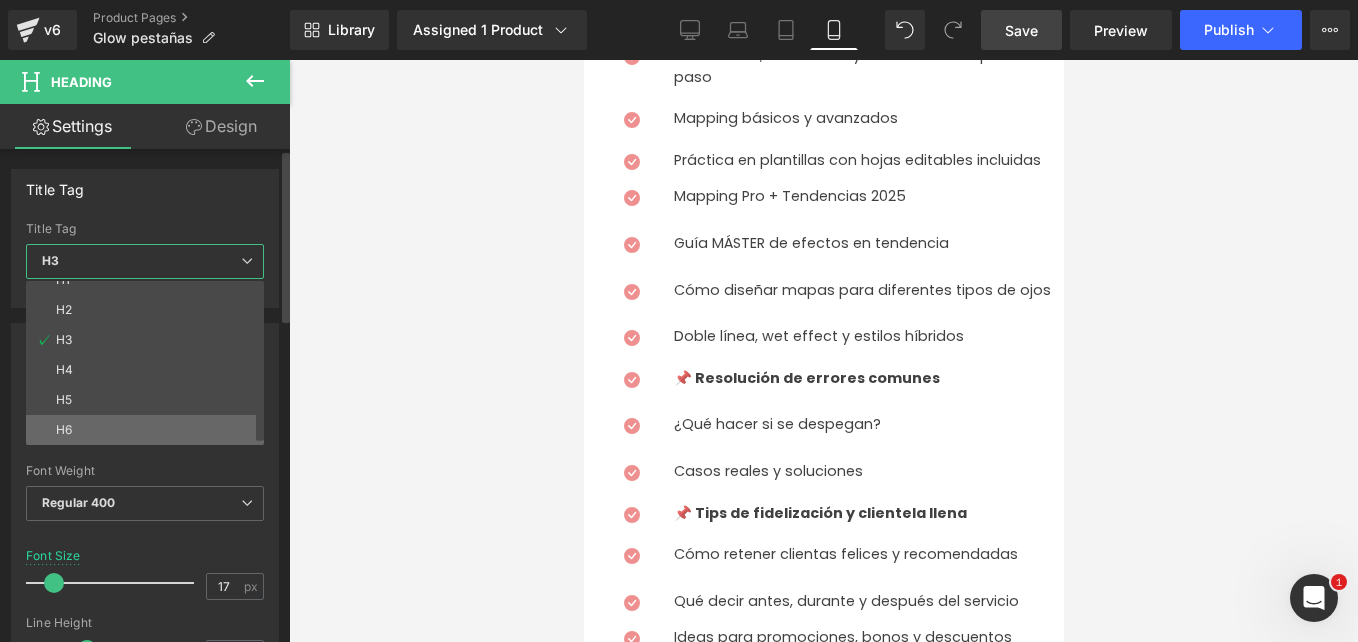 click on "H6" at bounding box center [149, 430] 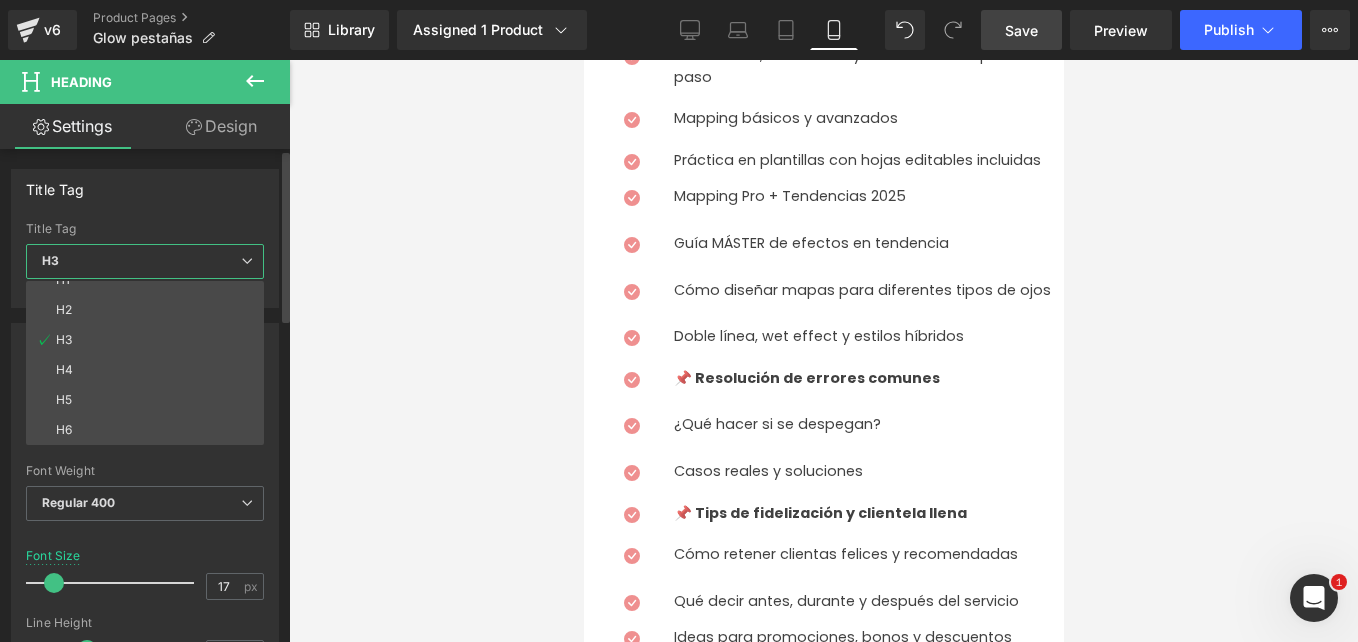 type on "10.05" 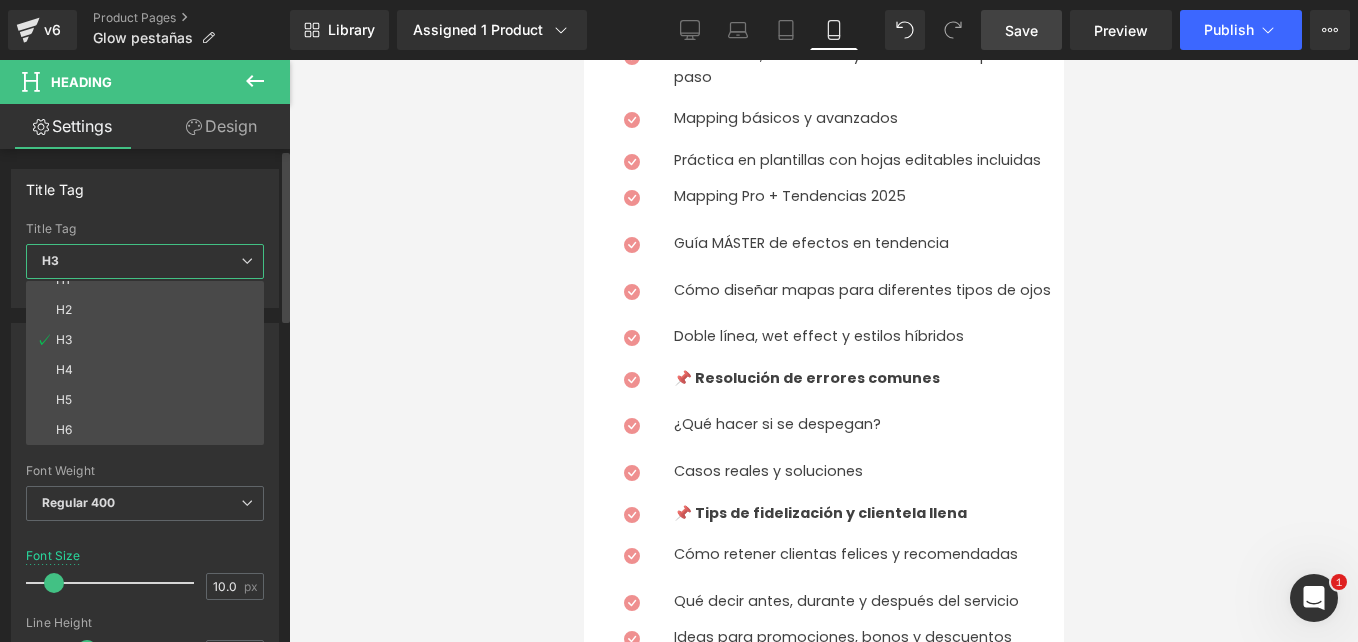 type on "75" 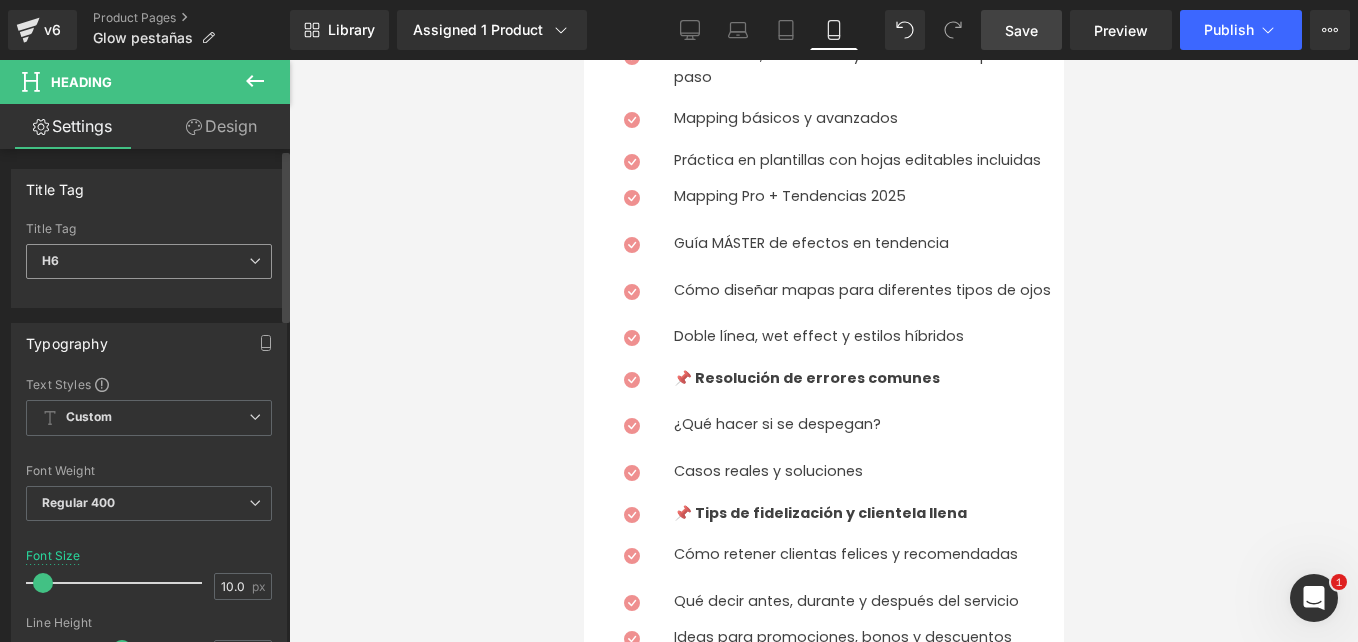 click on "H6" at bounding box center [149, 261] 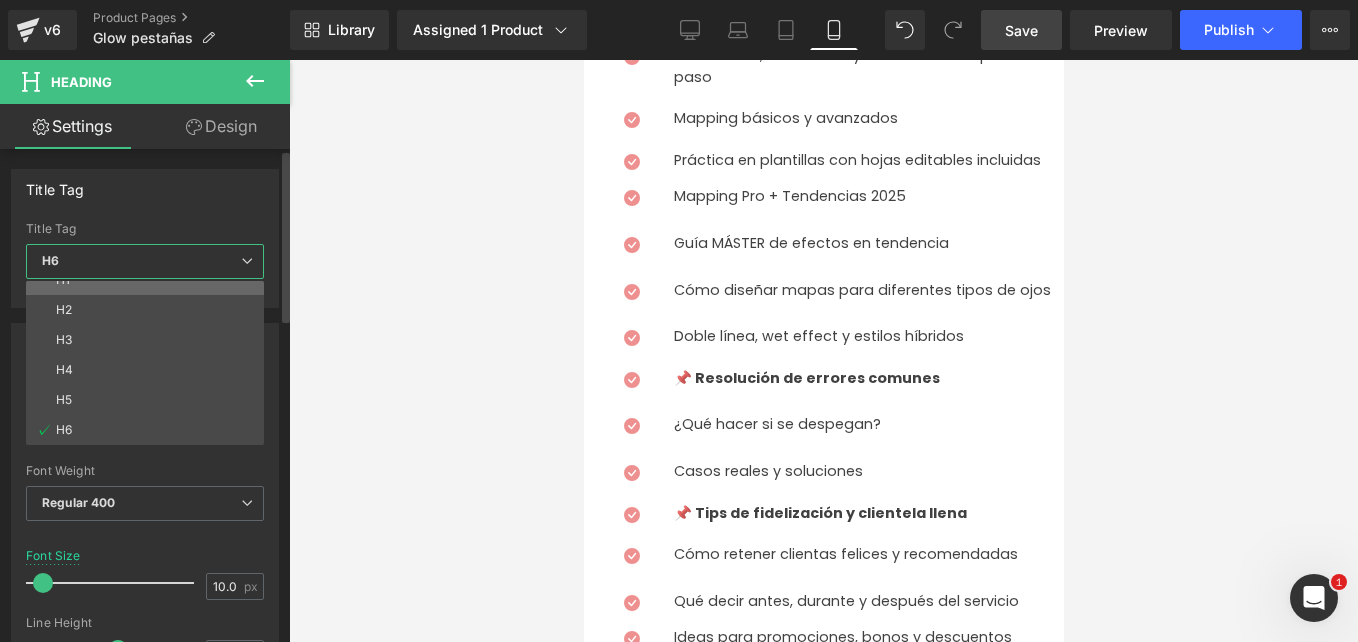 scroll, scrollTop: 0, scrollLeft: 0, axis: both 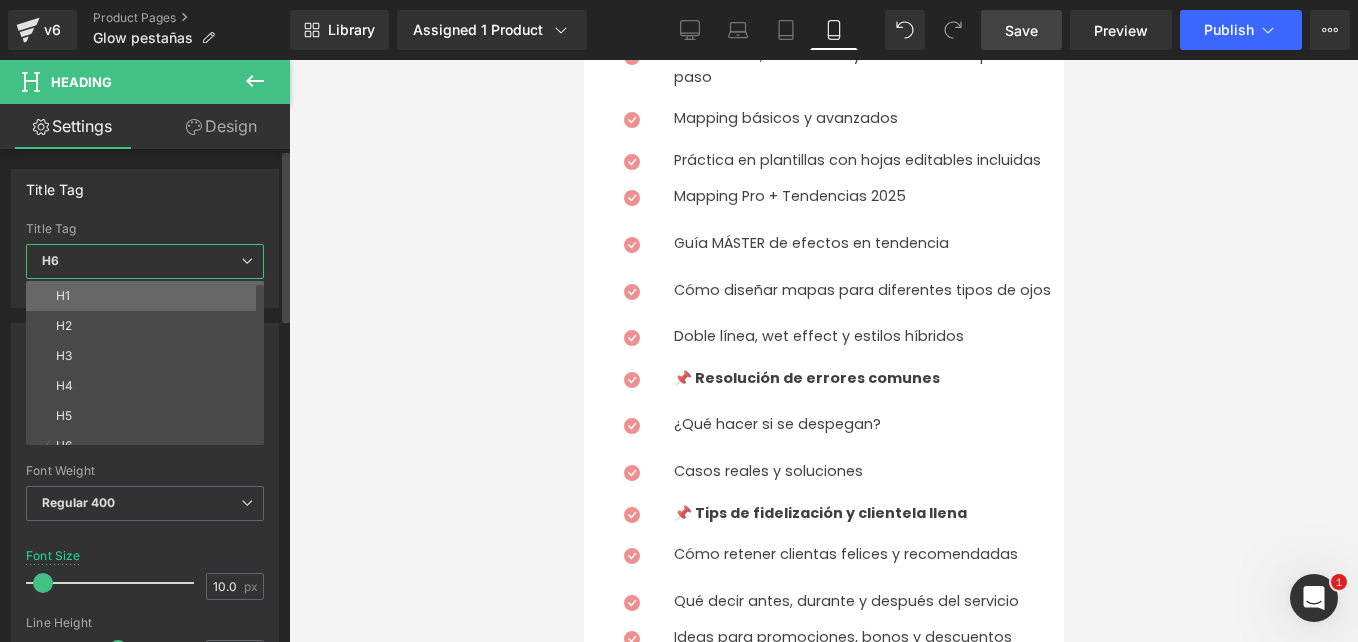 click on "H1" at bounding box center [149, 296] 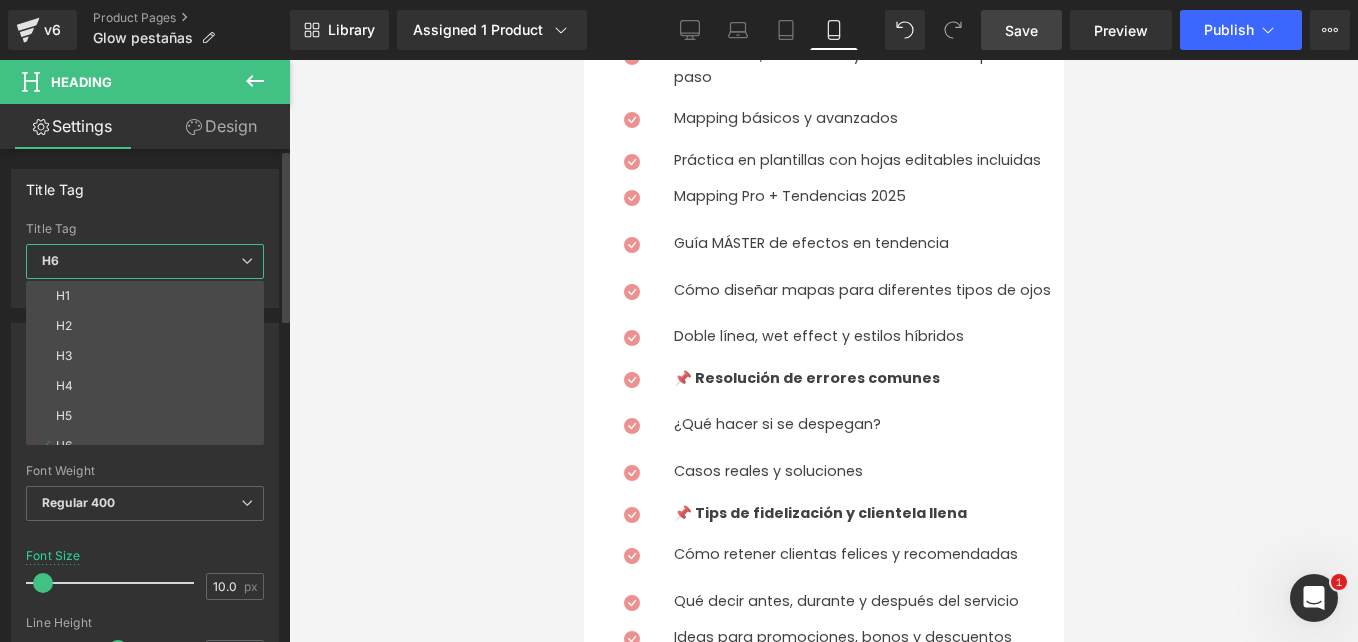 type on "18" 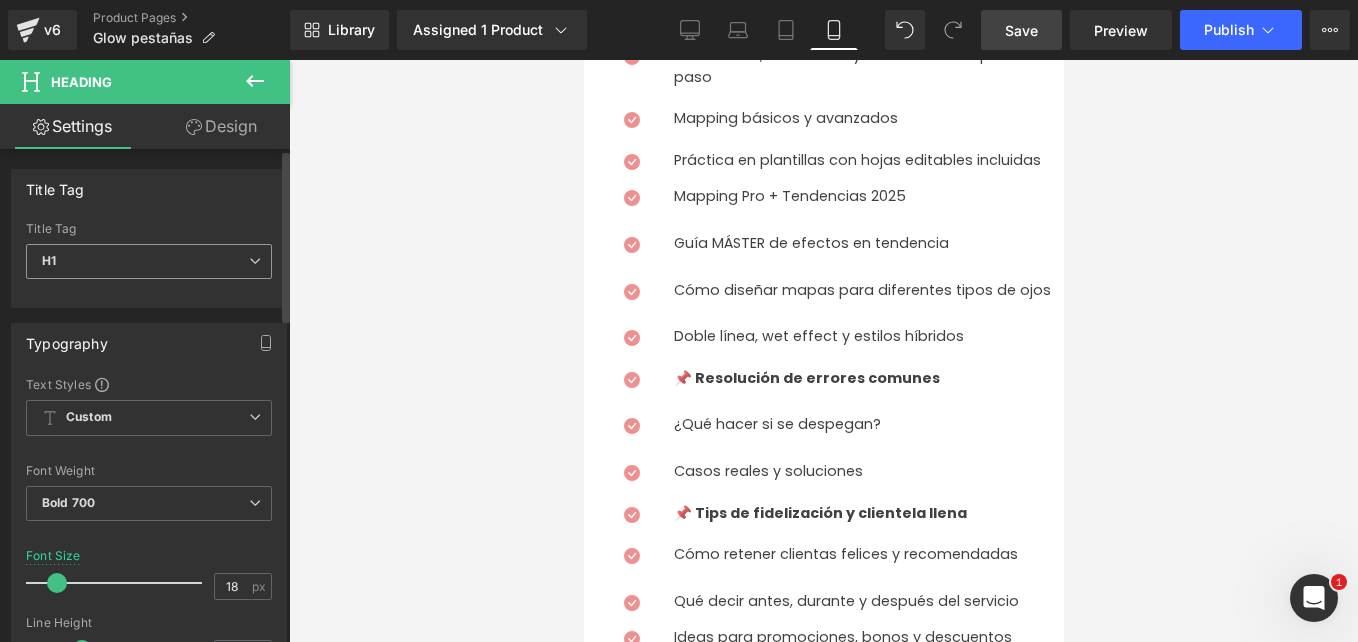 click on "H1" at bounding box center (149, 261) 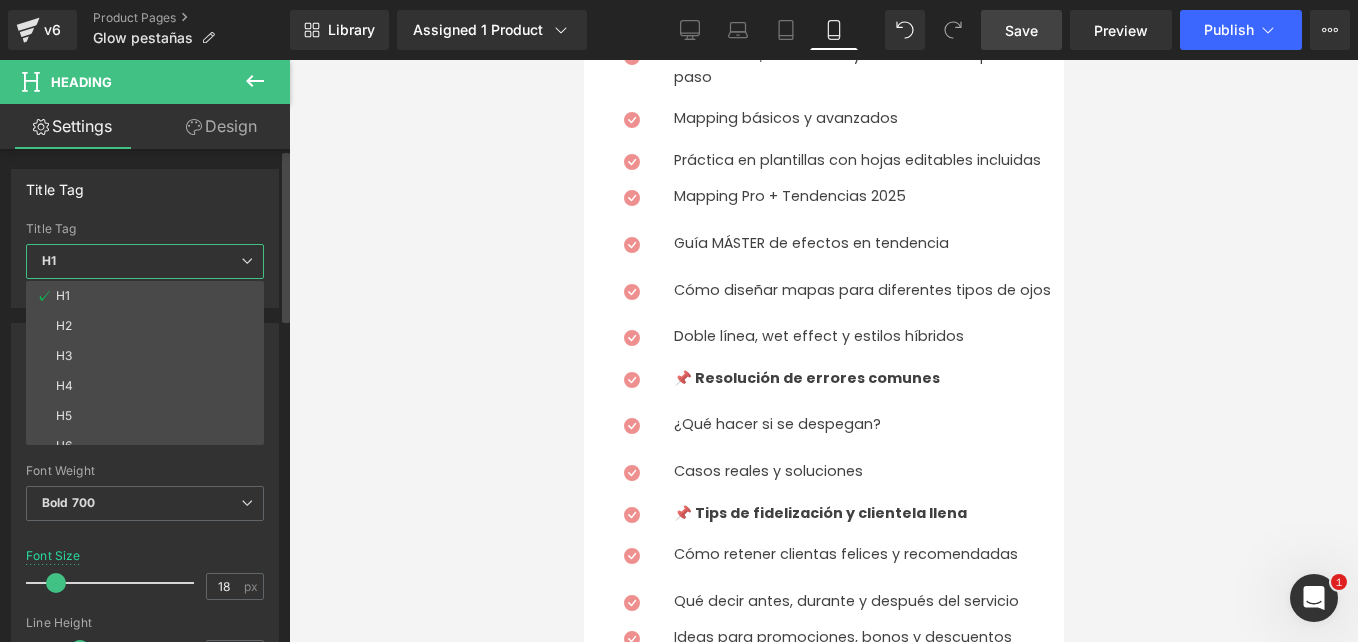 click on "Title Tag" at bounding box center [145, 189] 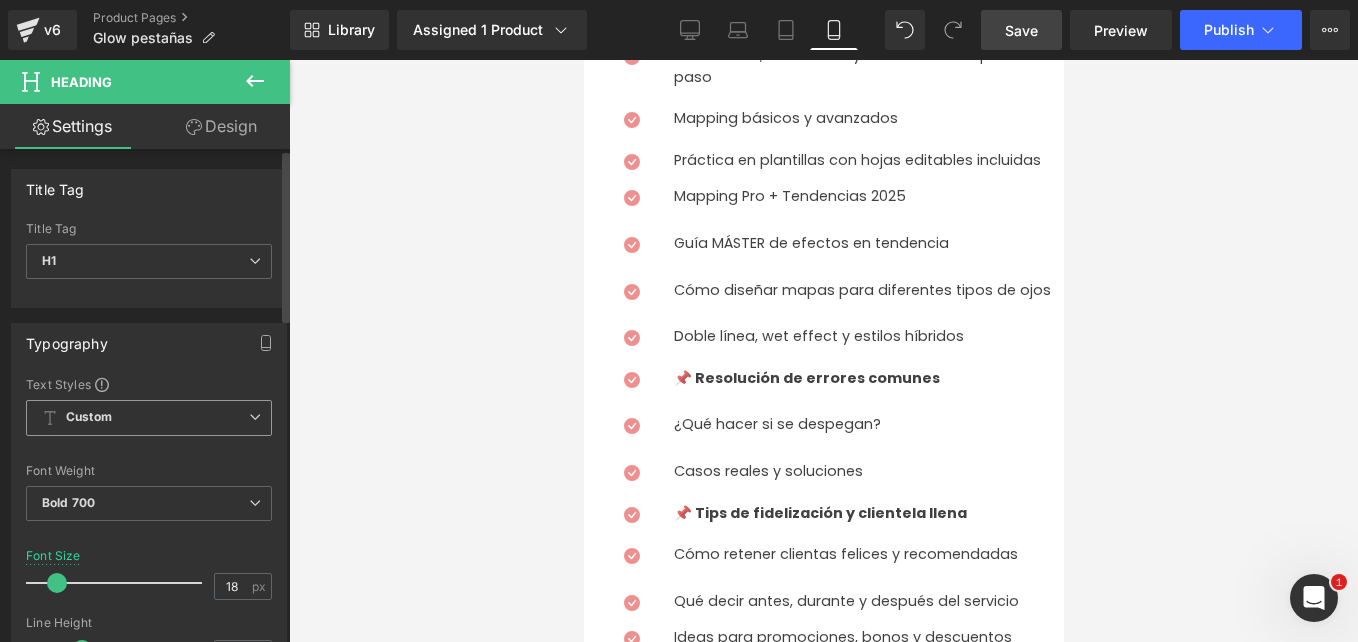 click on "Custom" at bounding box center (149, 418) 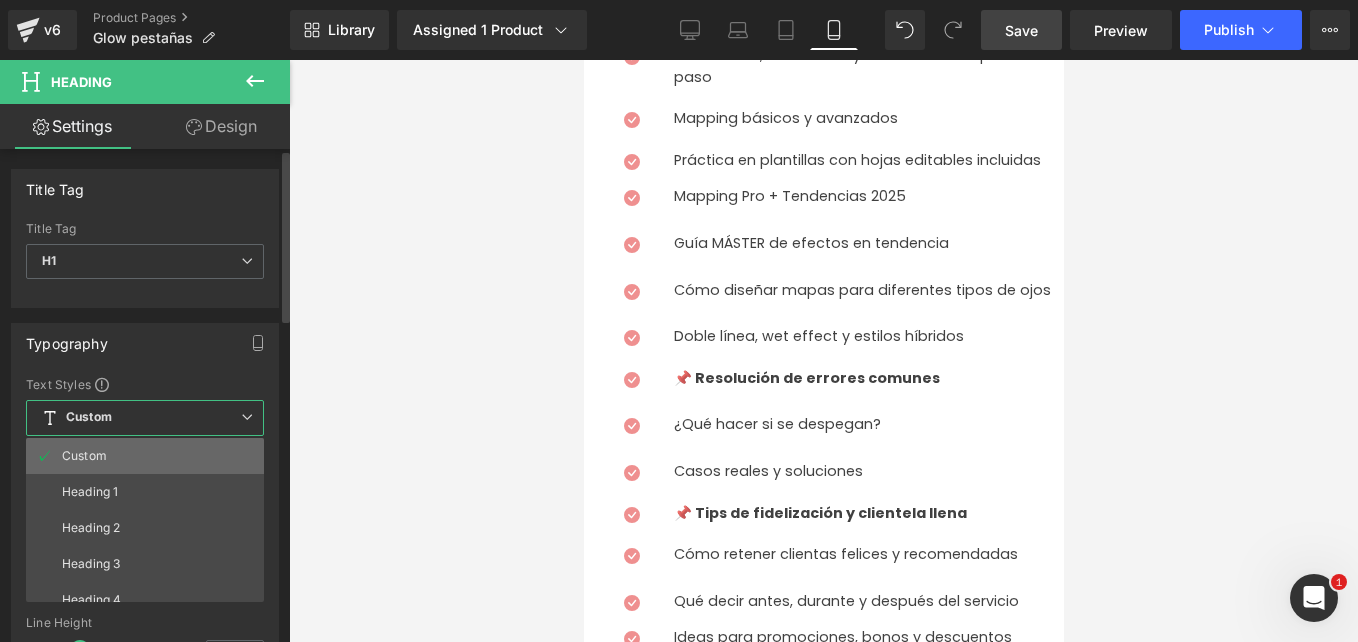 click on "Custom" at bounding box center (149, 456) 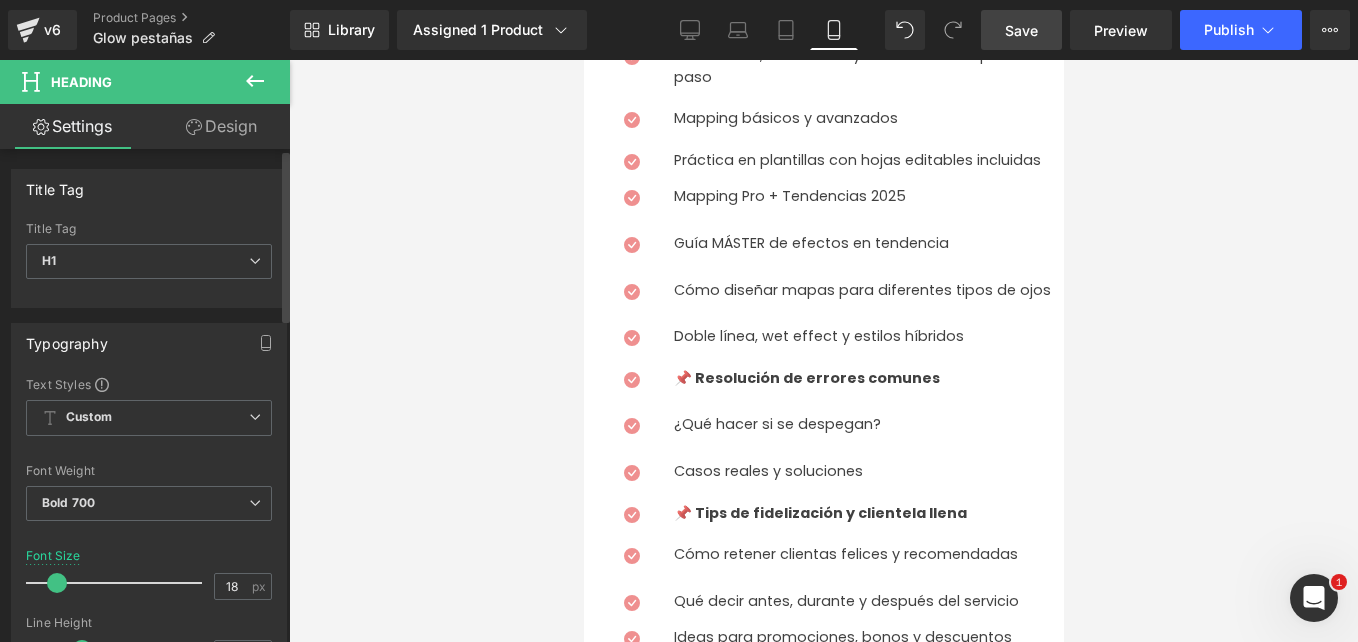 scroll, scrollTop: 100, scrollLeft: 0, axis: vertical 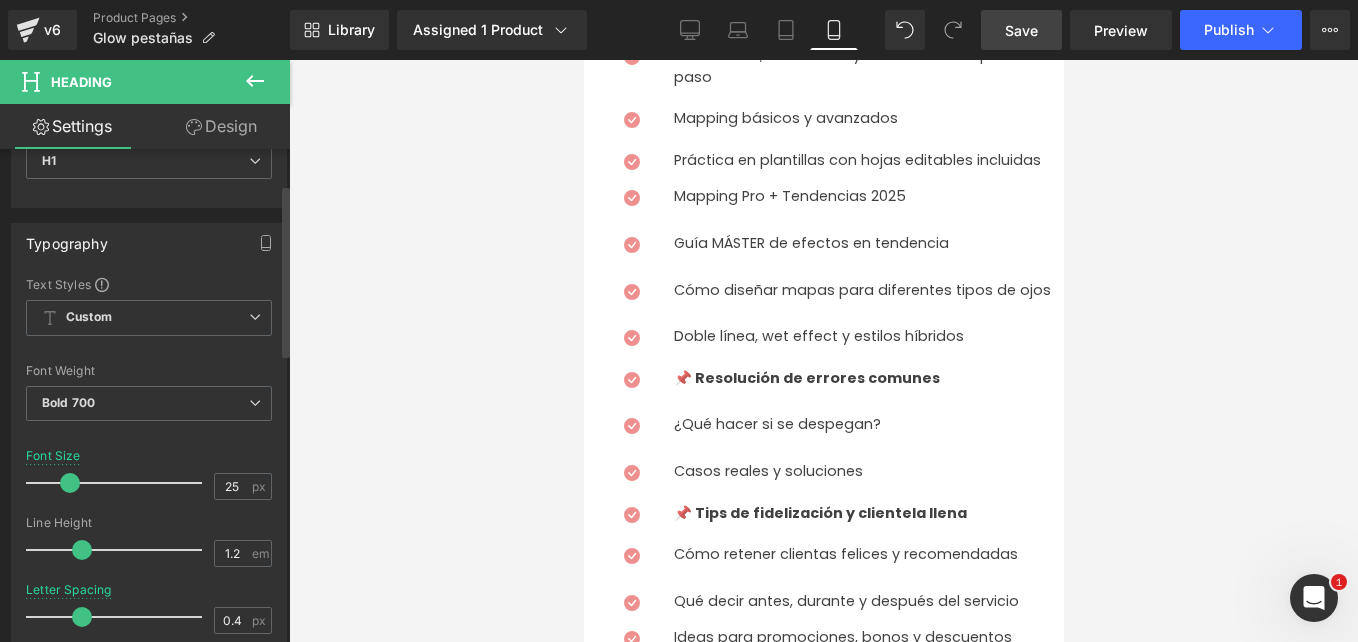 type on "26" 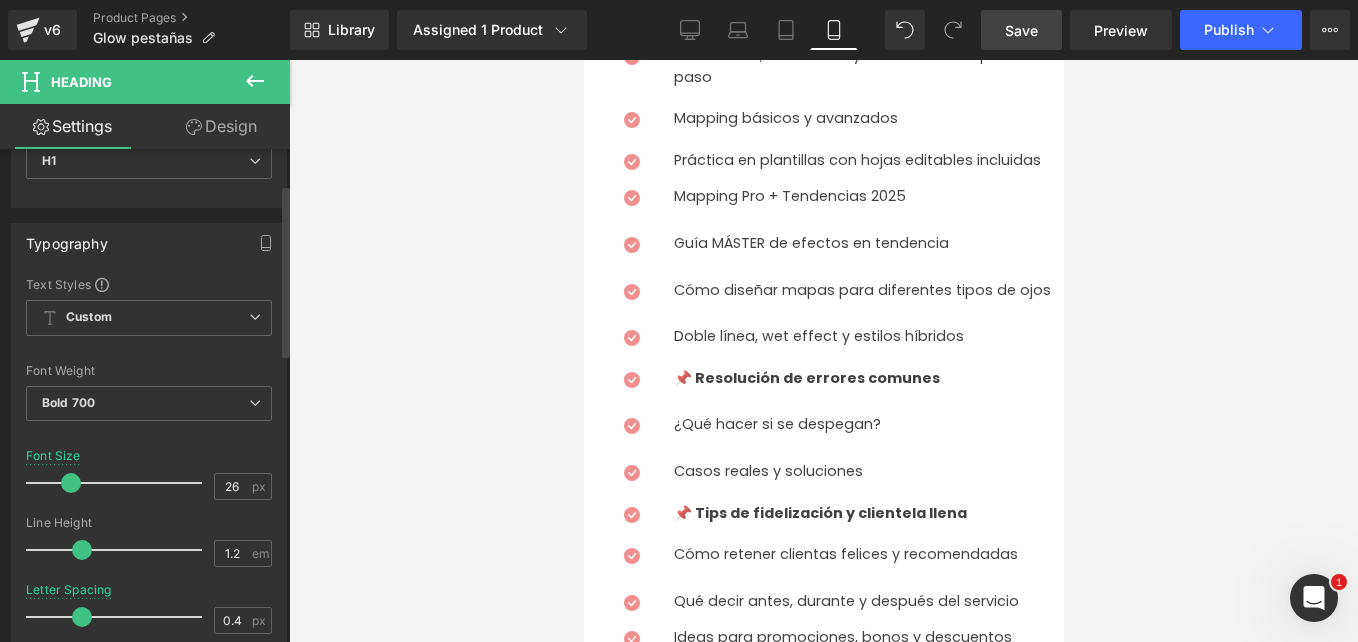 drag, startPoint x: 60, startPoint y: 483, endPoint x: 72, endPoint y: 490, distance: 13.892444 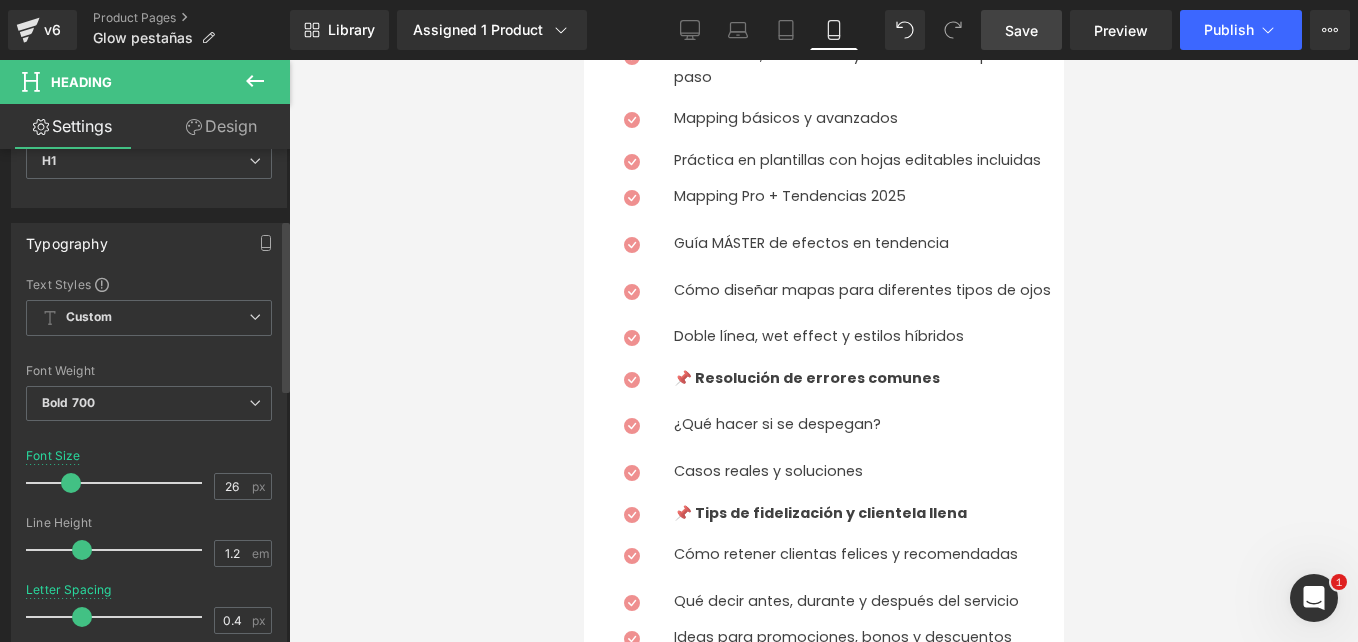 scroll, scrollTop: 200, scrollLeft: 0, axis: vertical 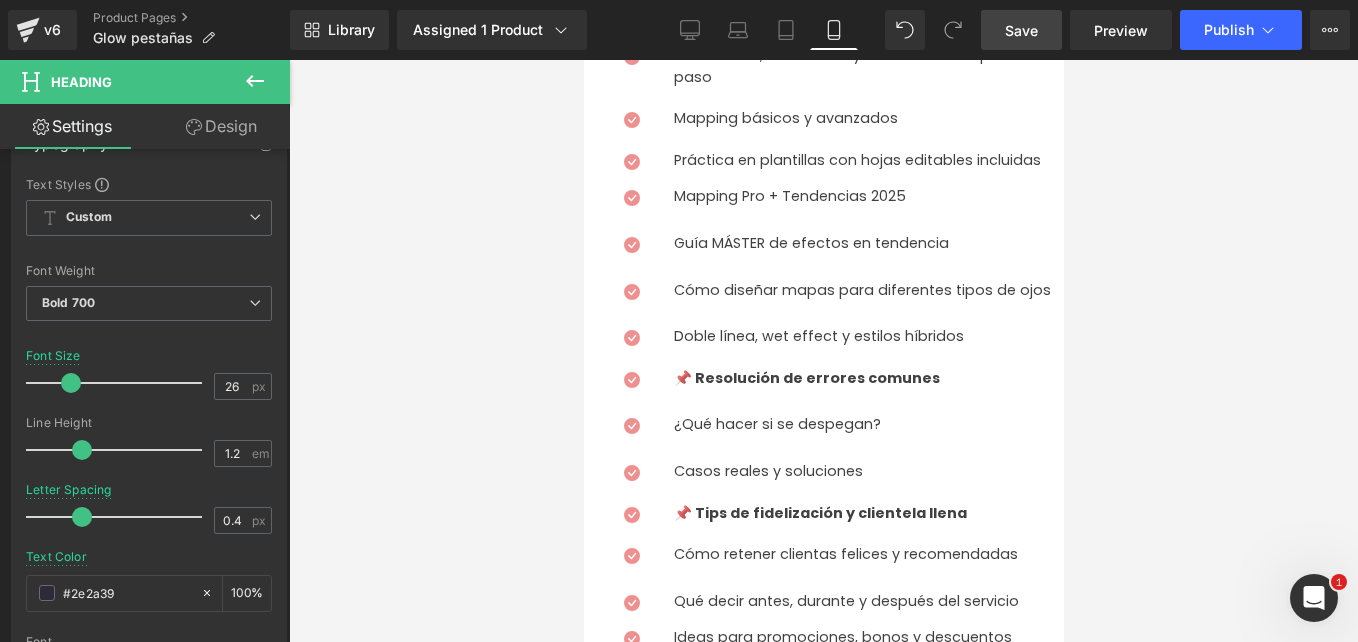 click on "¿Que esta incluido?" at bounding box center (817, 1504) 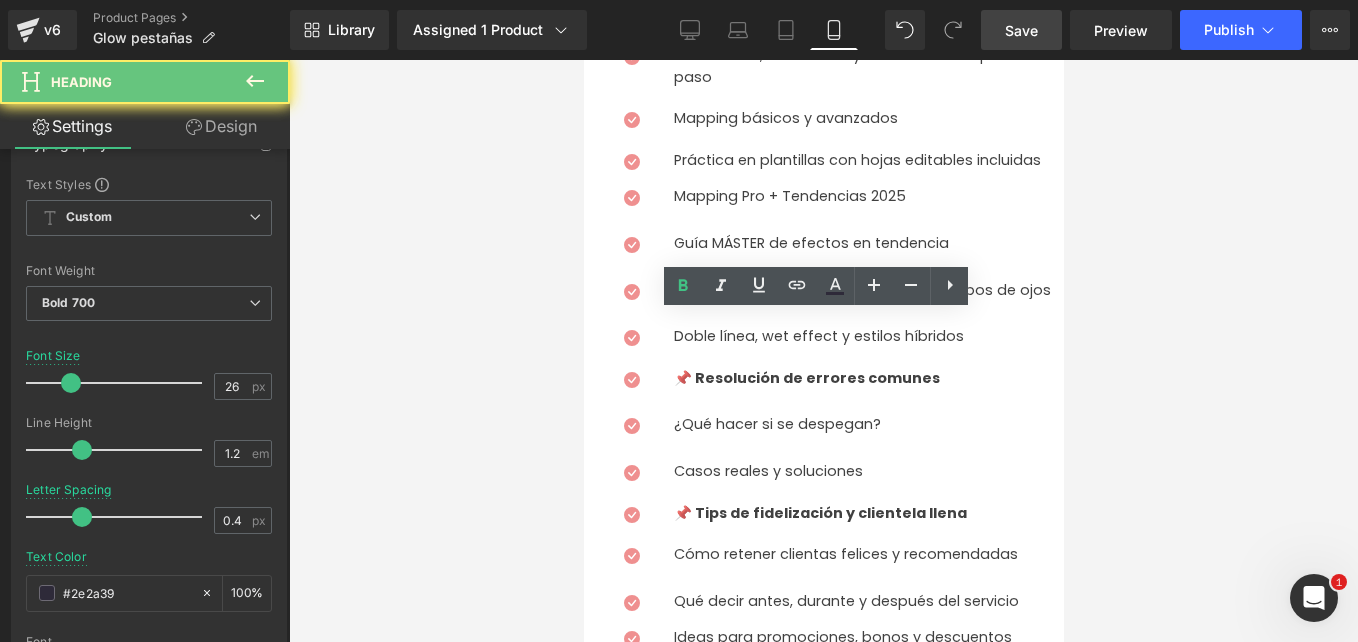 click on "¿Que esta incluido?" at bounding box center (817, 1504) 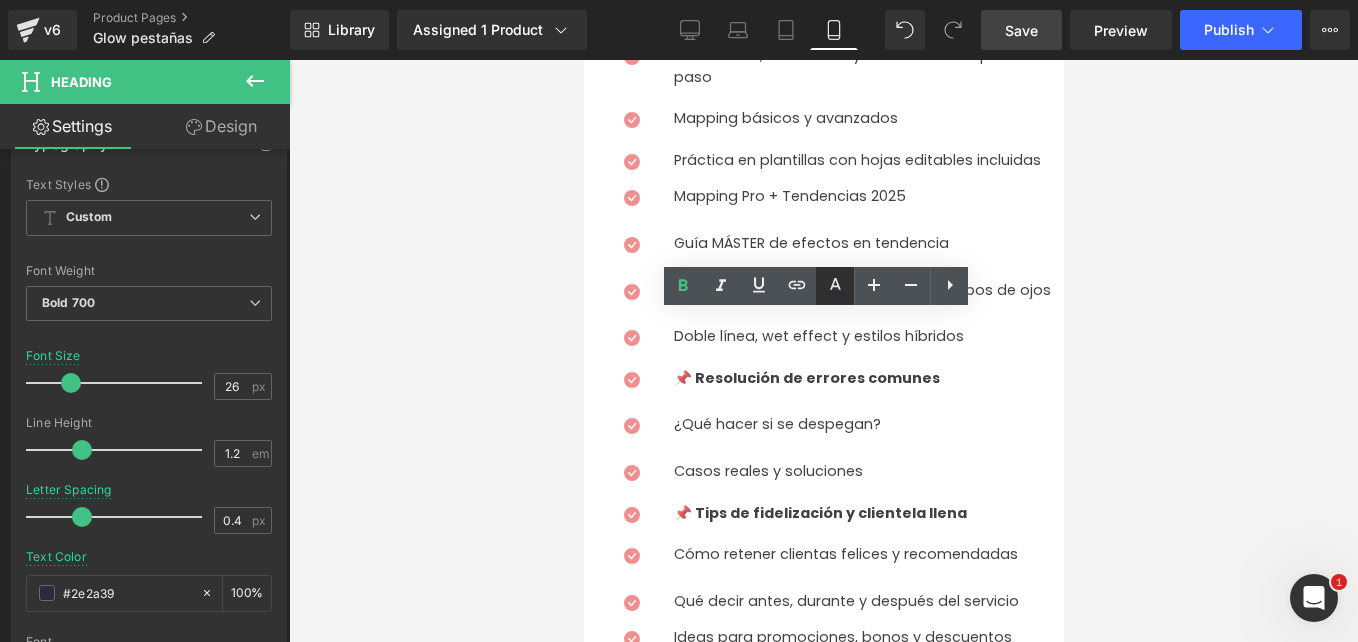 click 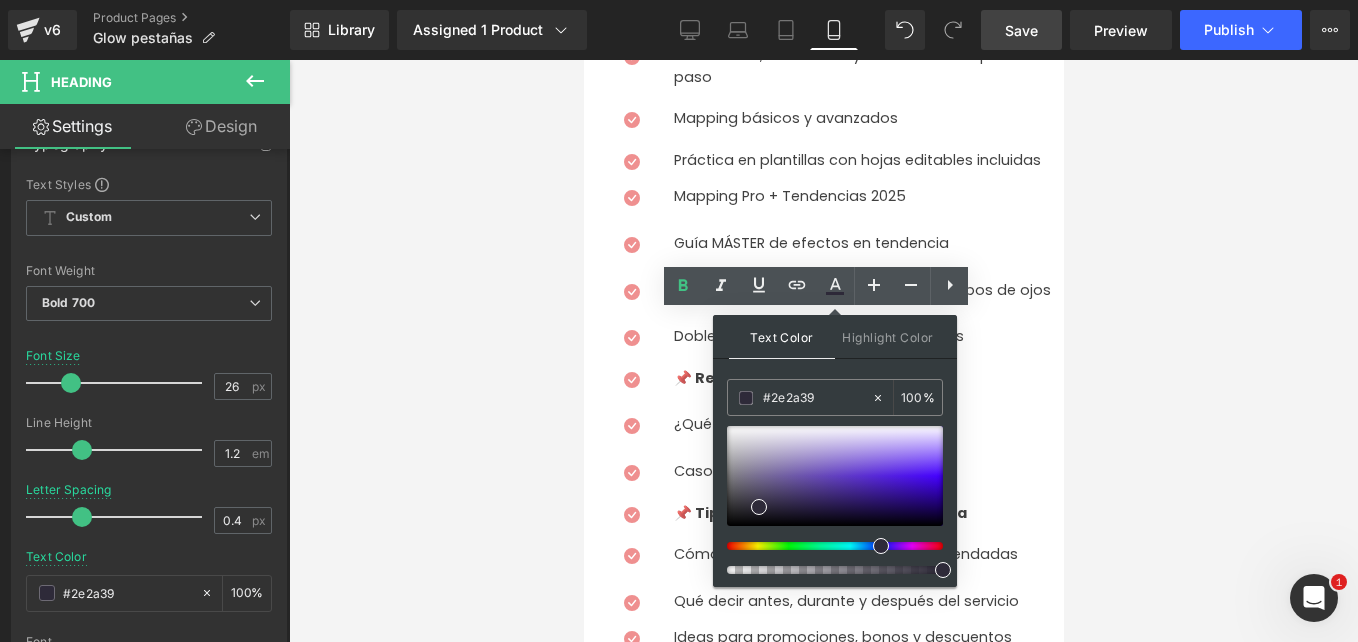 click at bounding box center [835, 500] 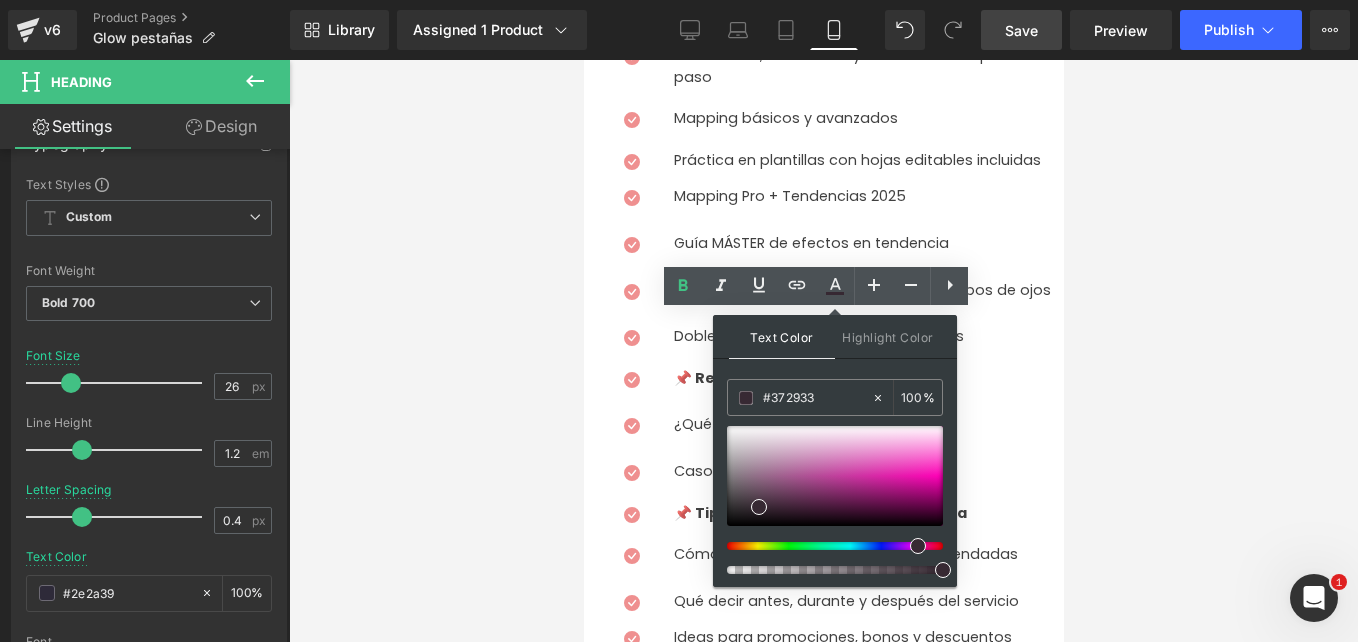 click at bounding box center (827, 546) 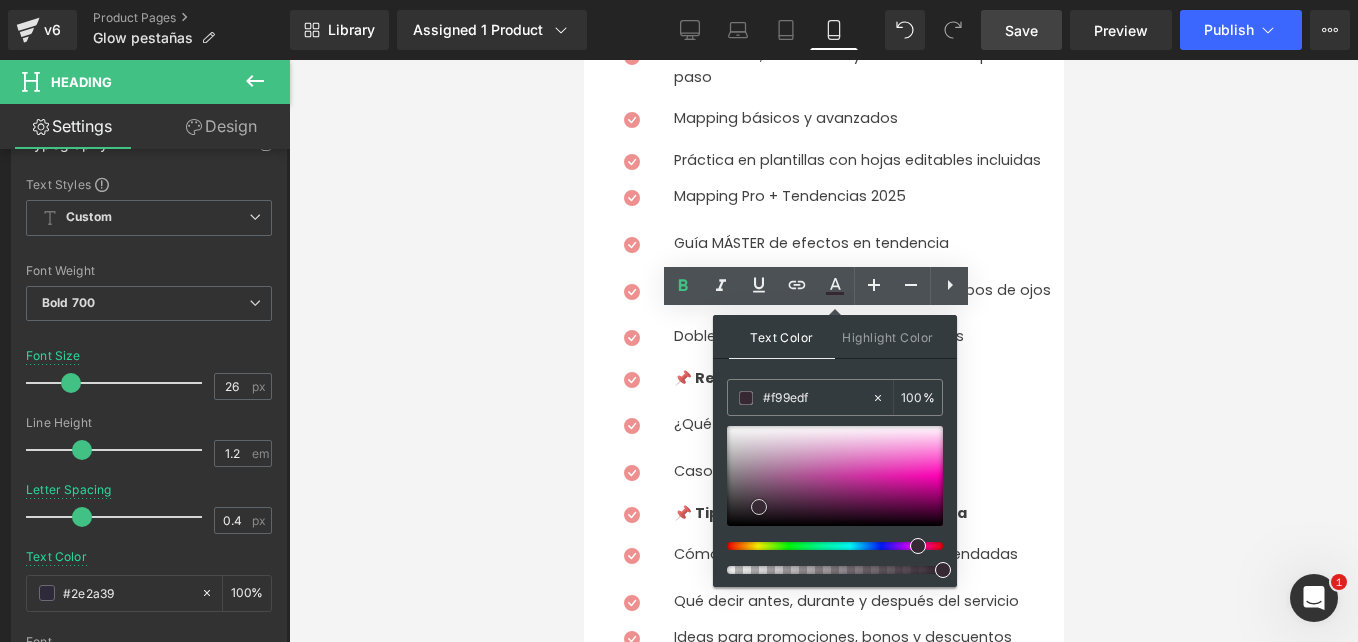 click at bounding box center (835, 476) 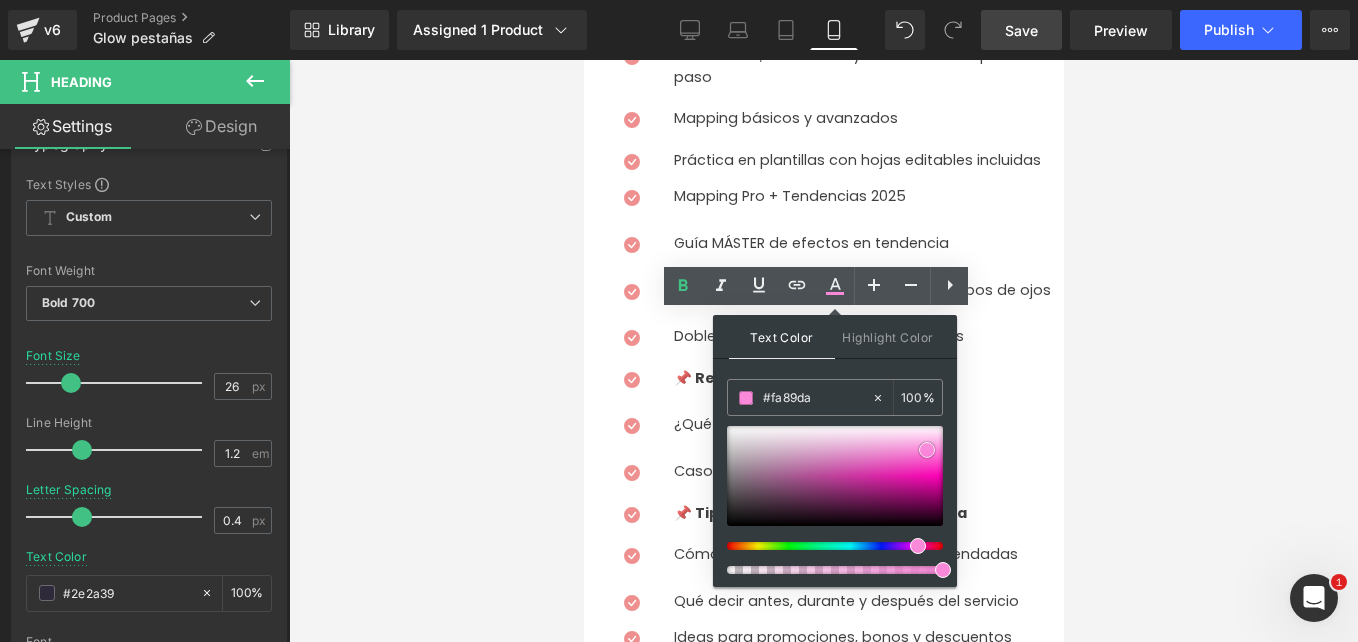 click at bounding box center (835, 476) 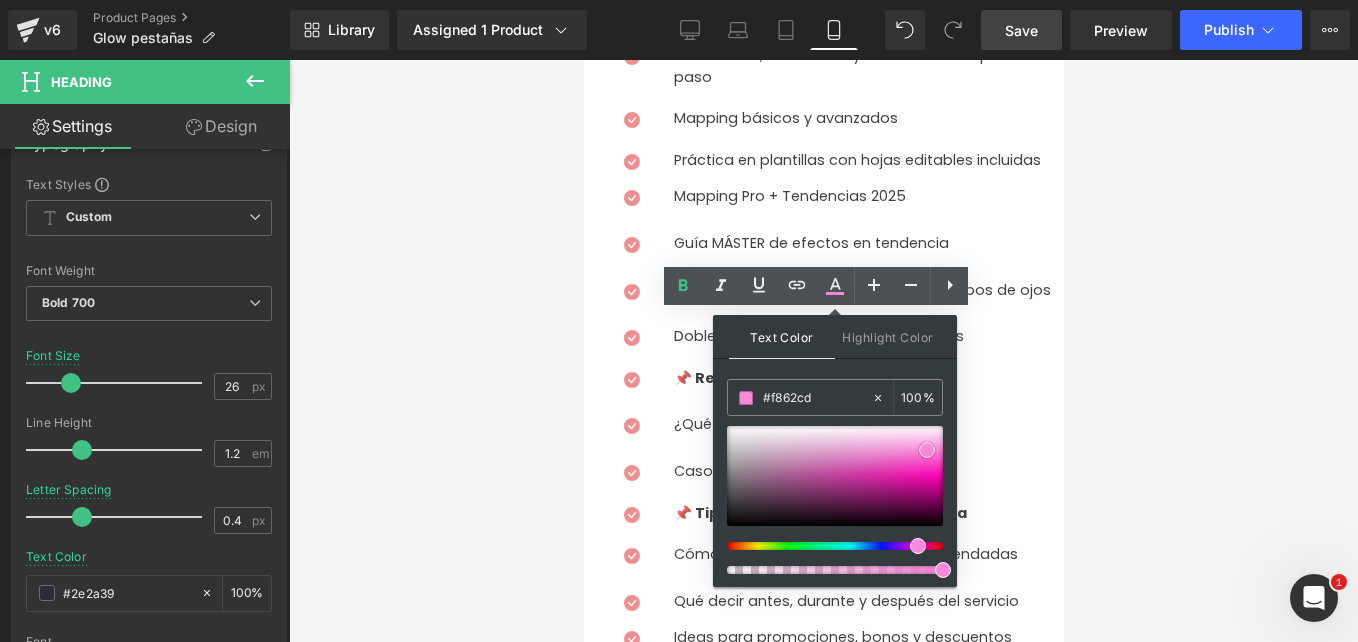 click at bounding box center (835, 476) 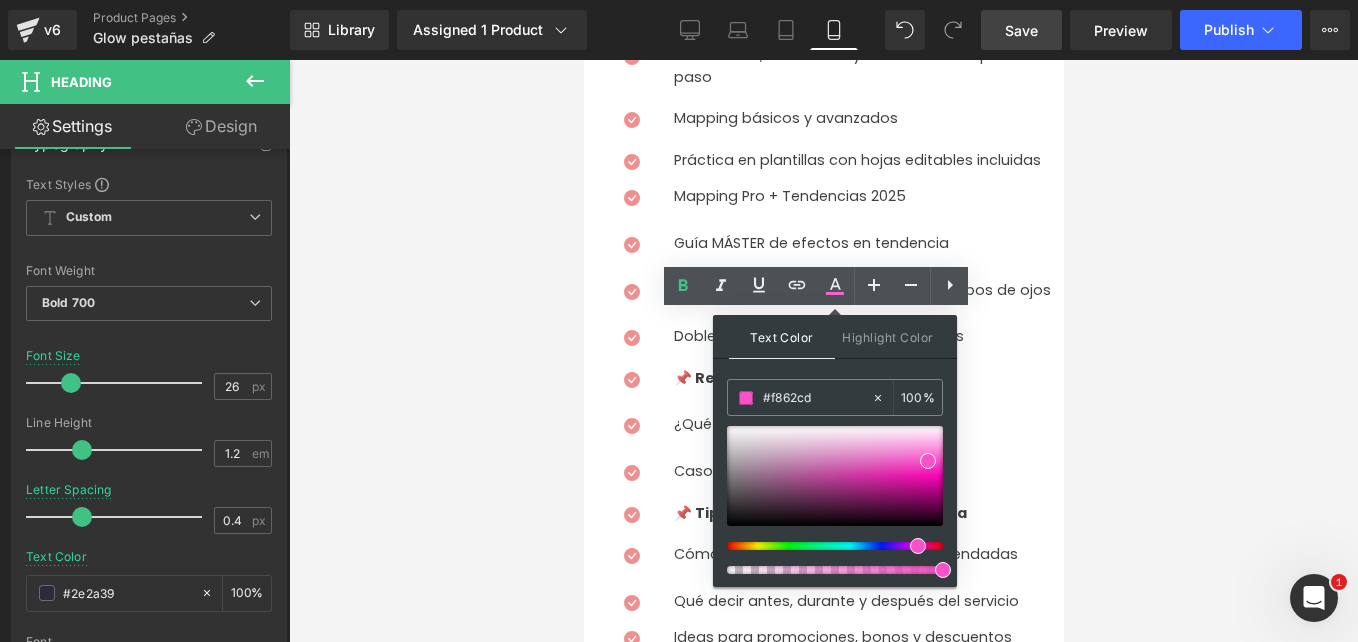 drag, startPoint x: 664, startPoint y: 391, endPoint x: 703, endPoint y: 341, distance: 63.411354 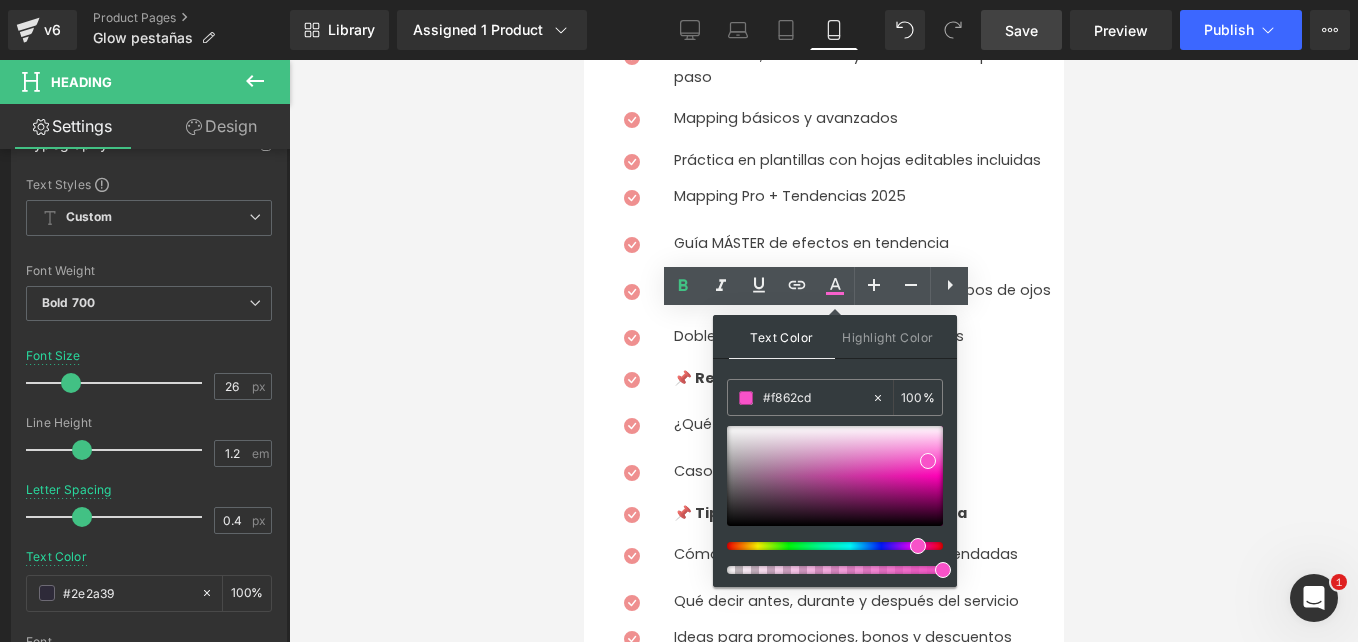 click on "Descargá  hoy tu manual  + 8 bonos exclusivos  y comenzá a transformar miradas y tu bolsillo  desde casa." at bounding box center [825, 1566] 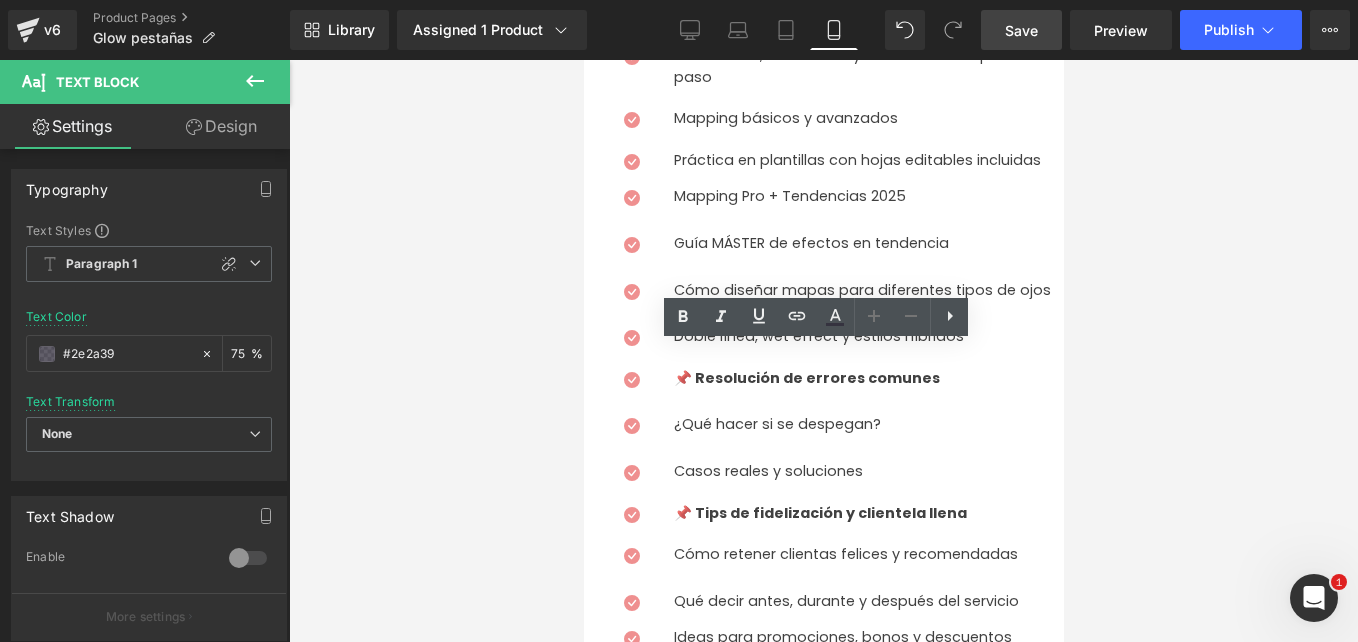 drag, startPoint x: 616, startPoint y: 376, endPoint x: 587, endPoint y: 368, distance: 30.083218 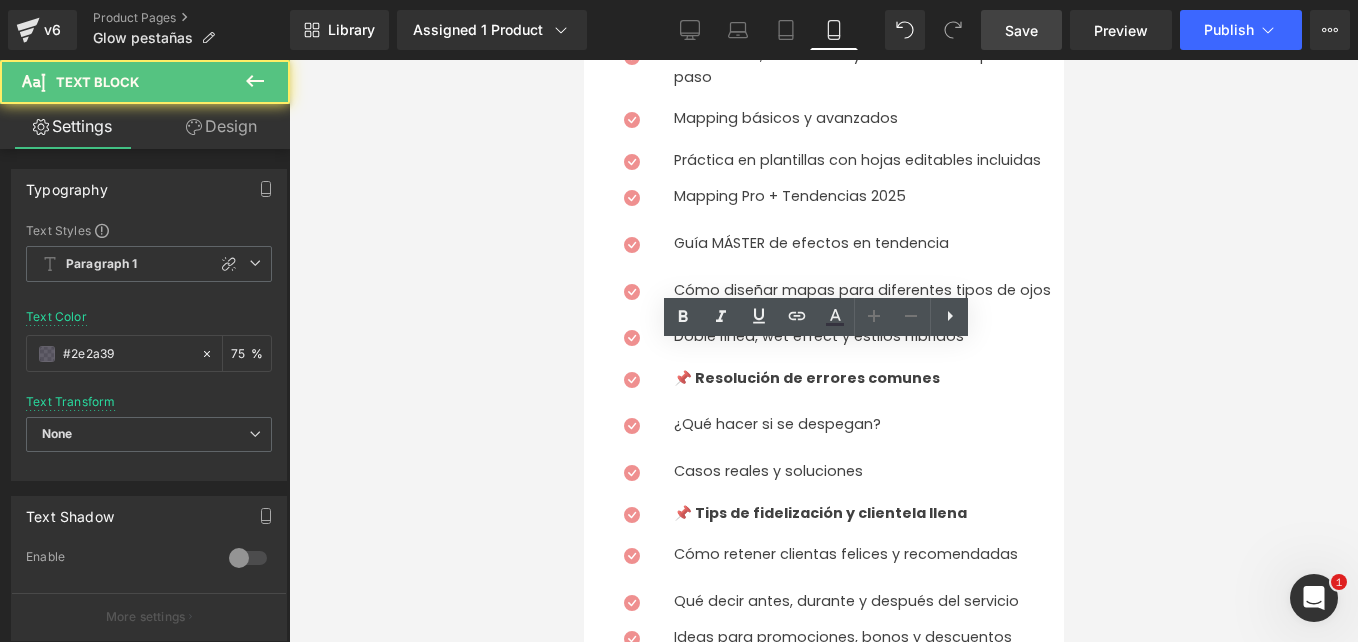 drag, startPoint x: 1075, startPoint y: 408, endPoint x: 602, endPoint y: 320, distance: 481.11642 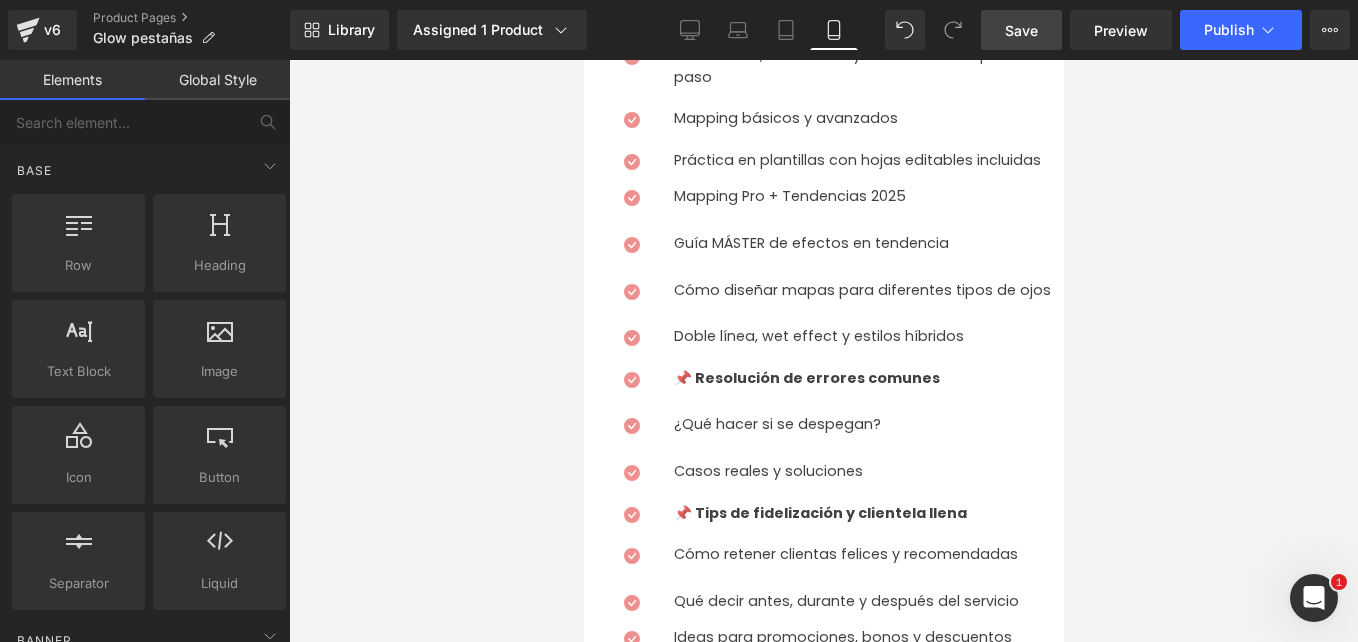 click at bounding box center [583, 60] 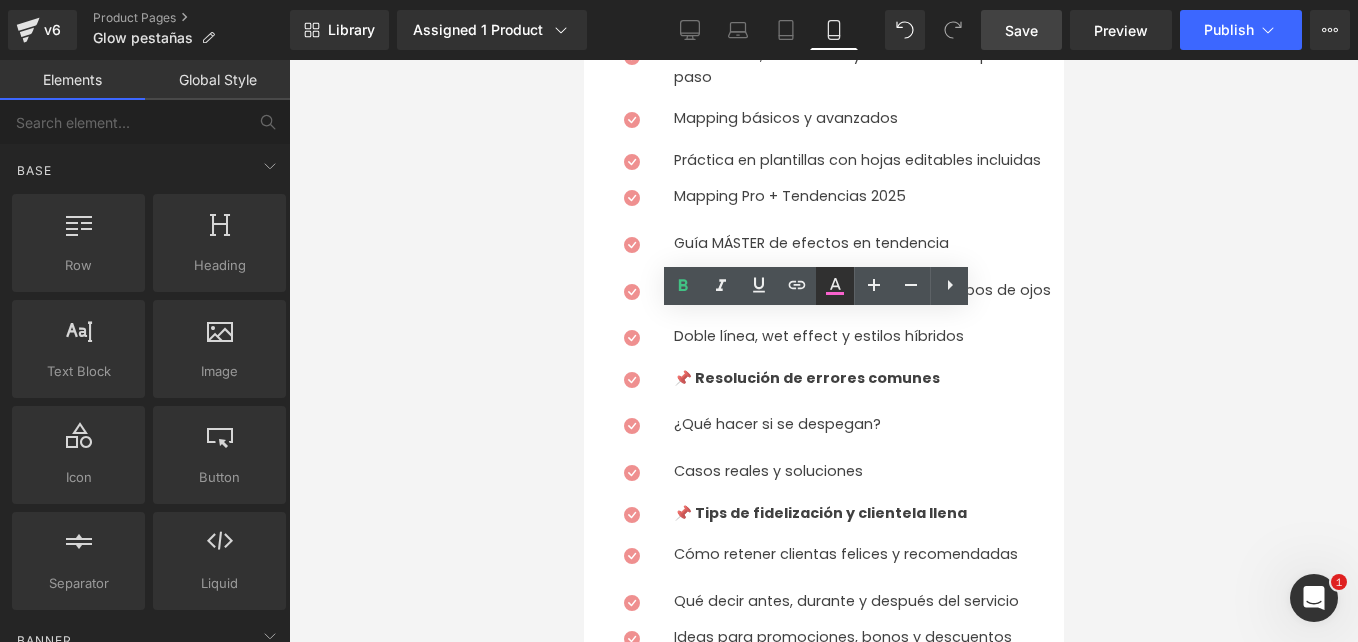 click 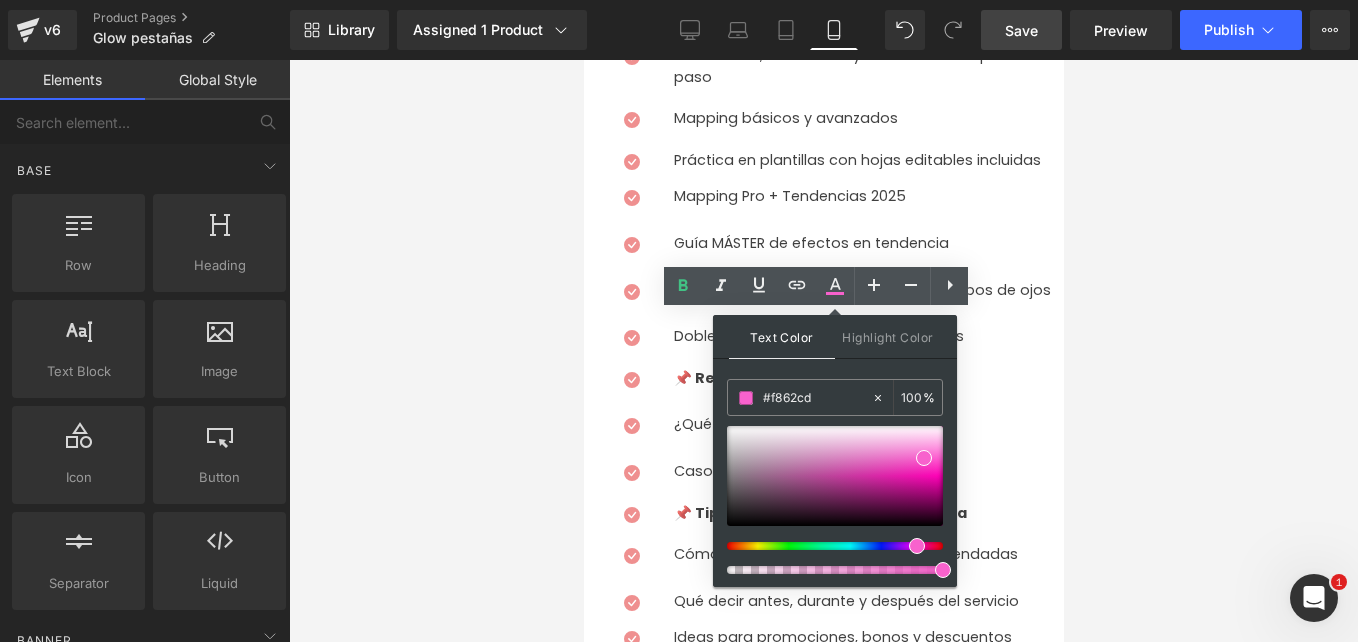 click on "¿Que esta incluido?" at bounding box center [817, 1504] 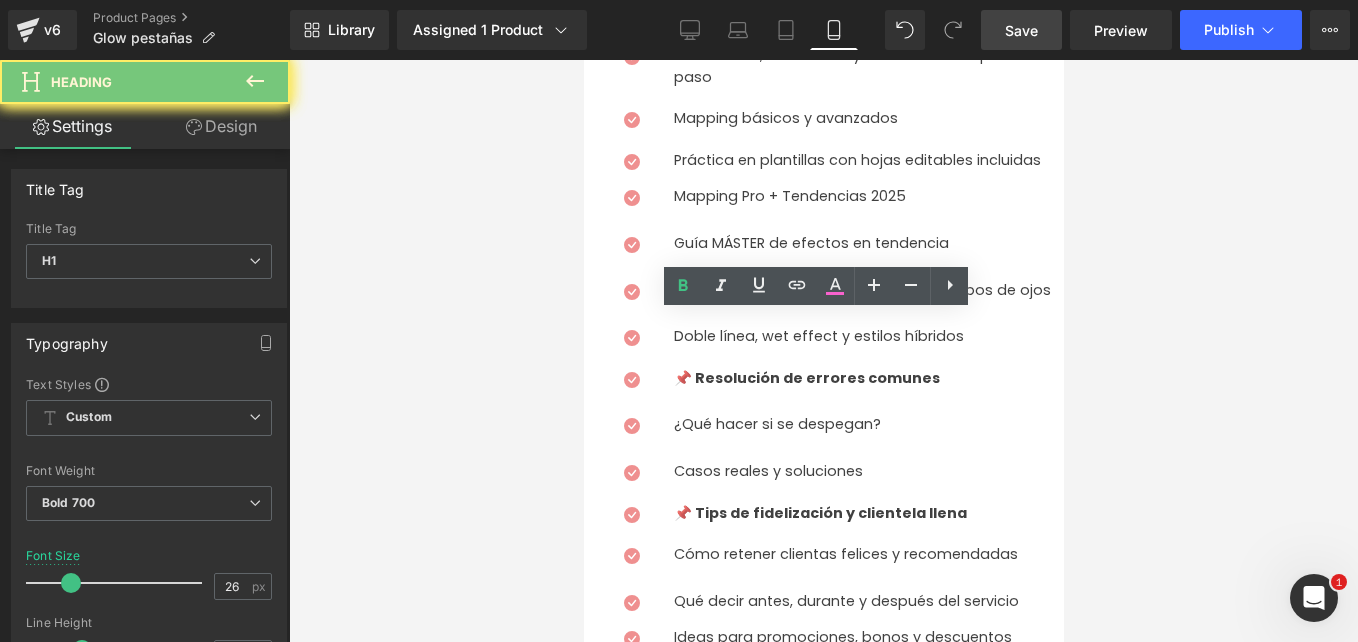 click on "¿Que esta incluido?" at bounding box center [817, 1504] 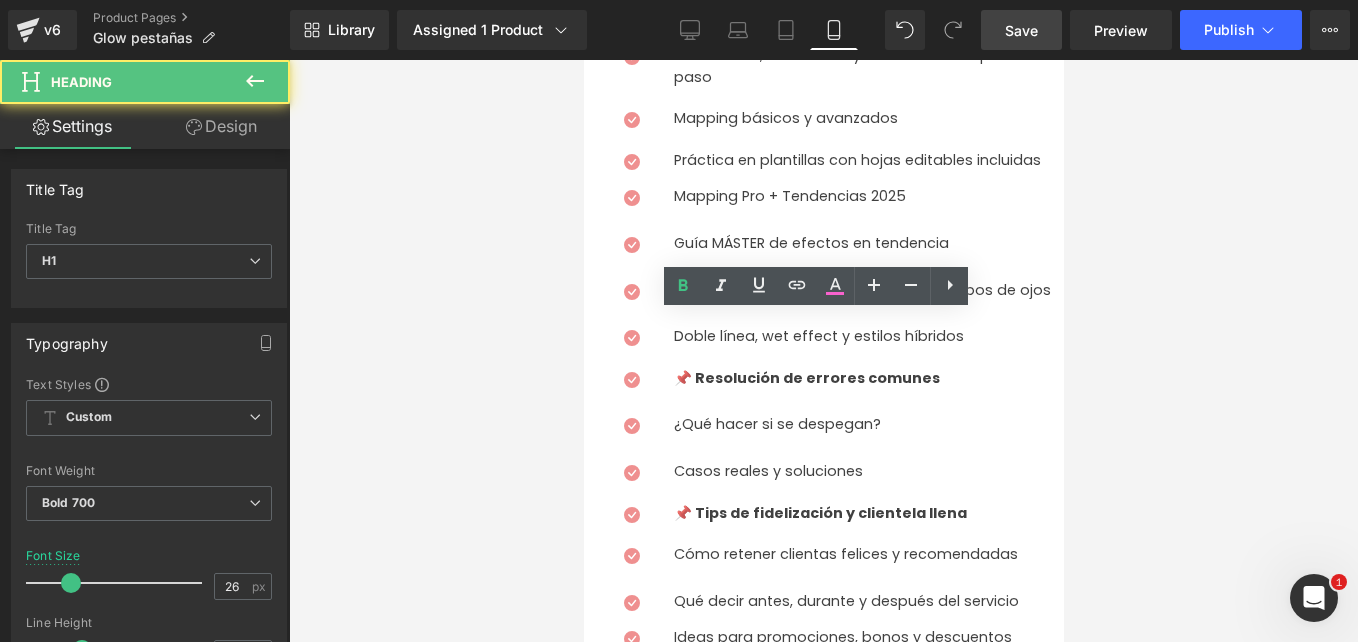 click on "¿Que esta incluido?" at bounding box center [744, 1504] 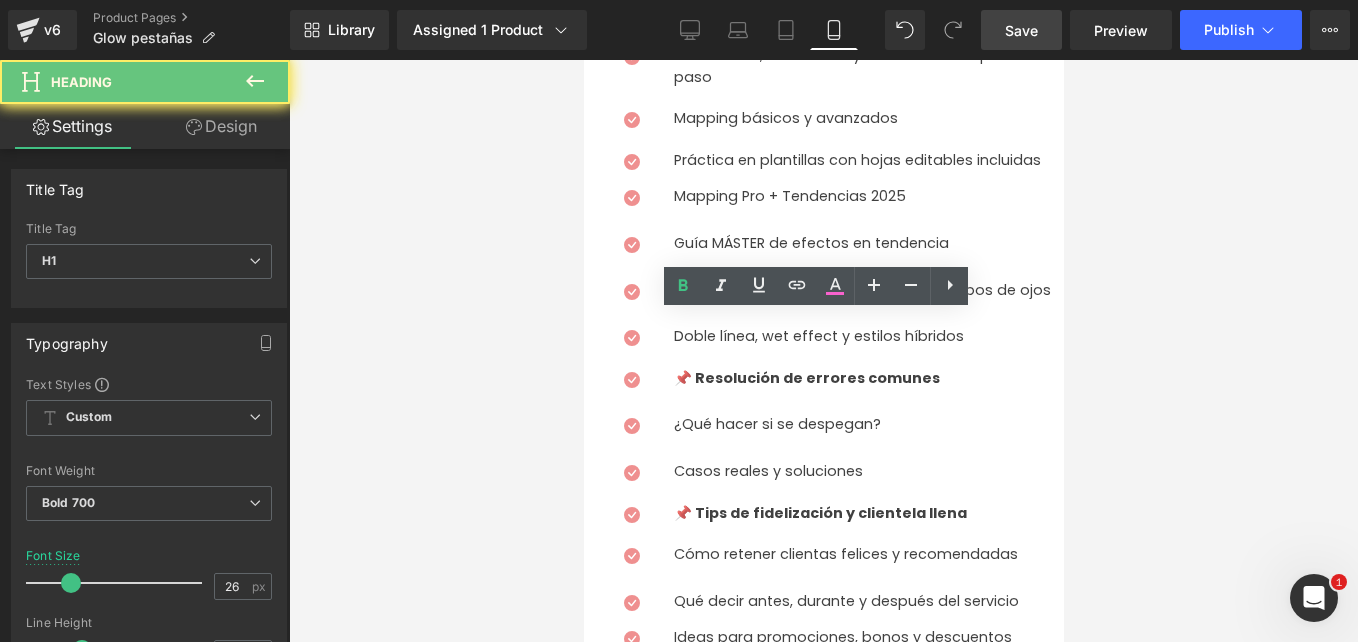 click on "¿Que esta incluido?" at bounding box center (744, 1504) 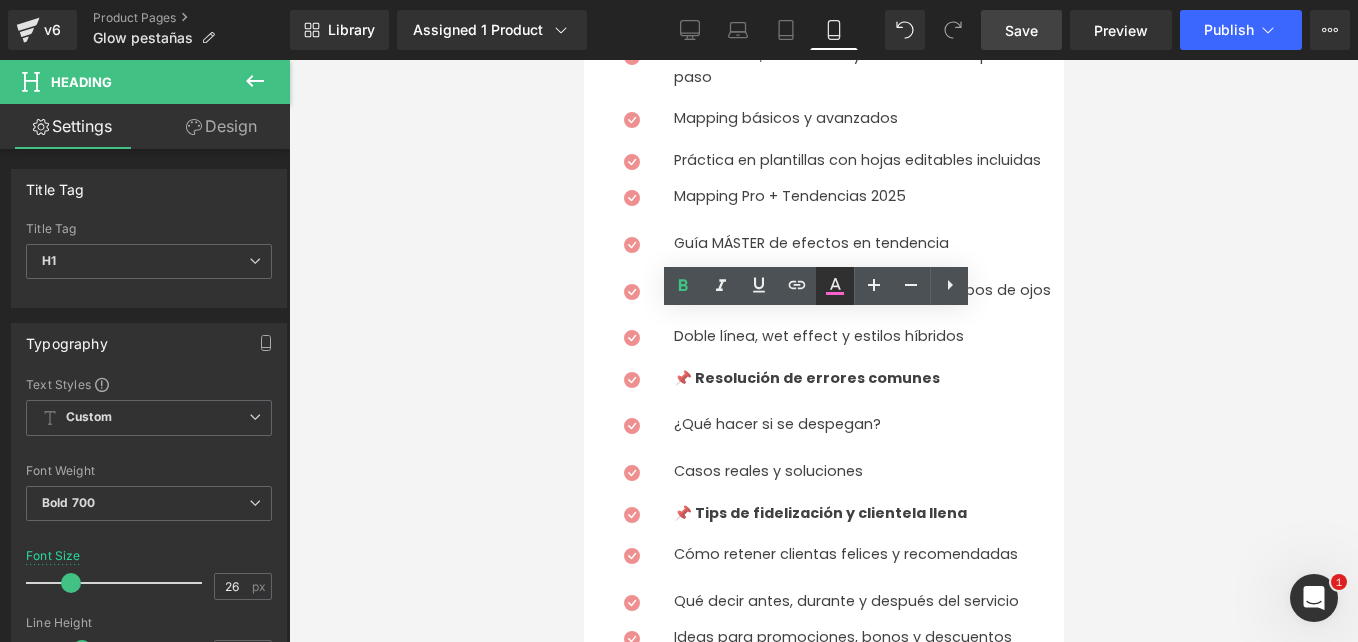 click 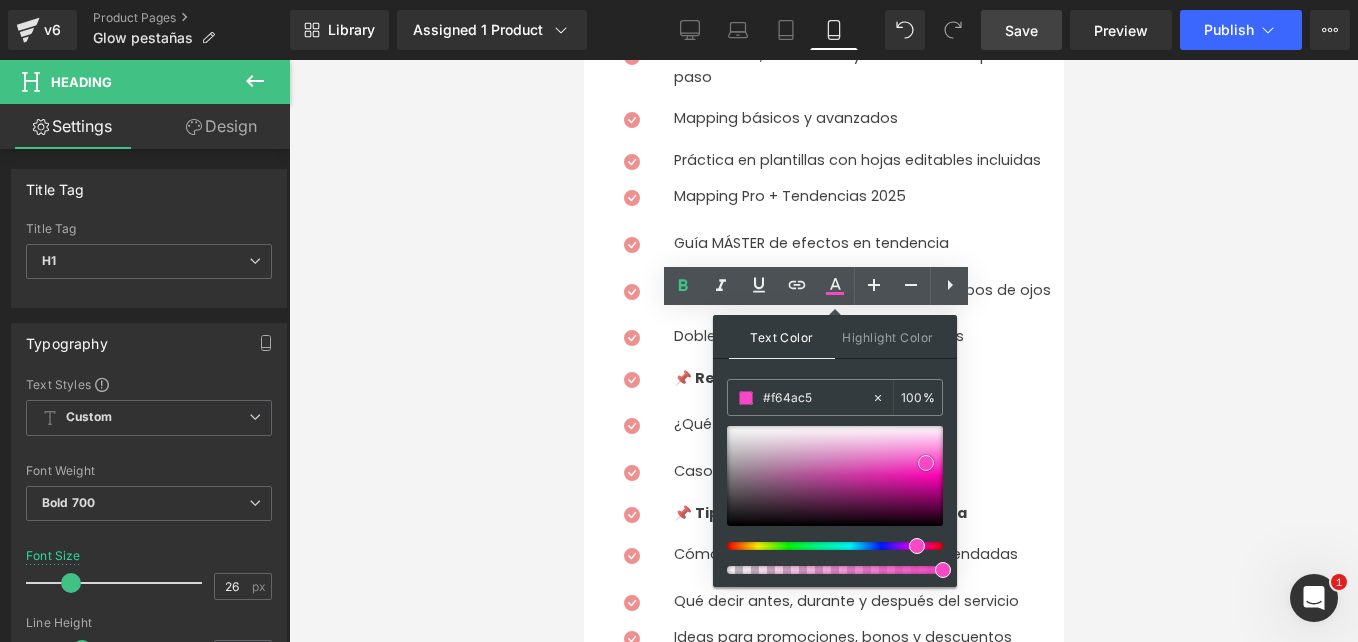 type on "#f645c4" 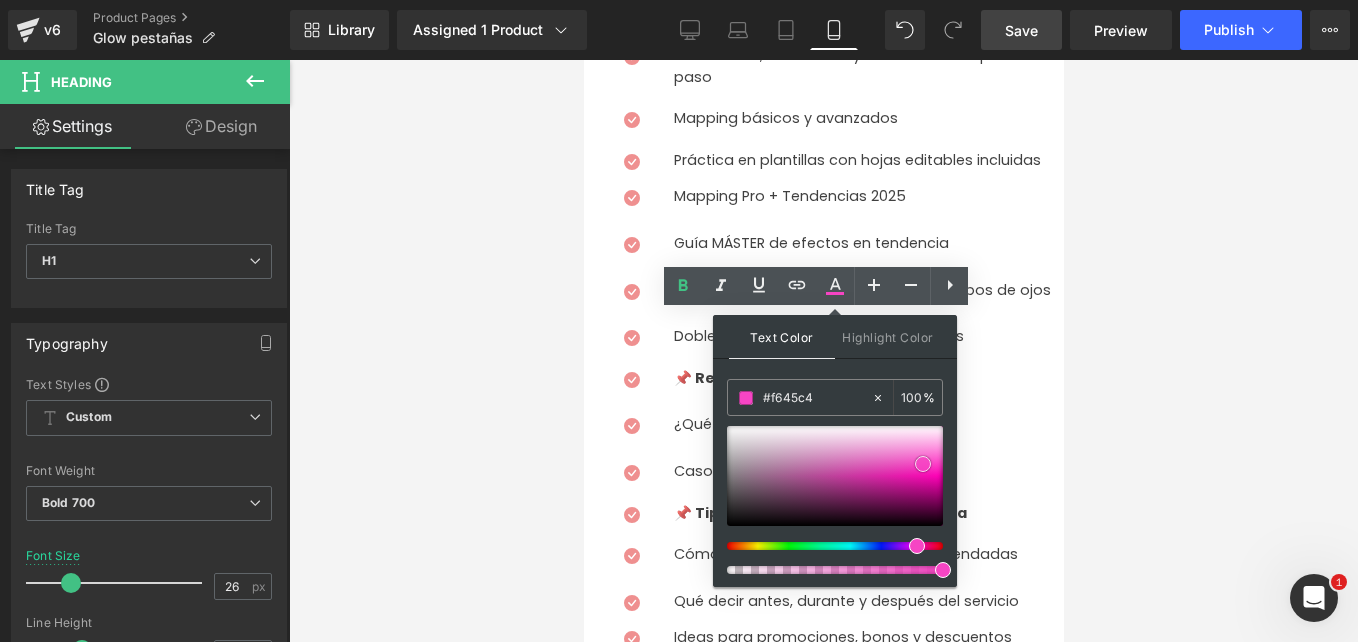 click at bounding box center (923, 464) 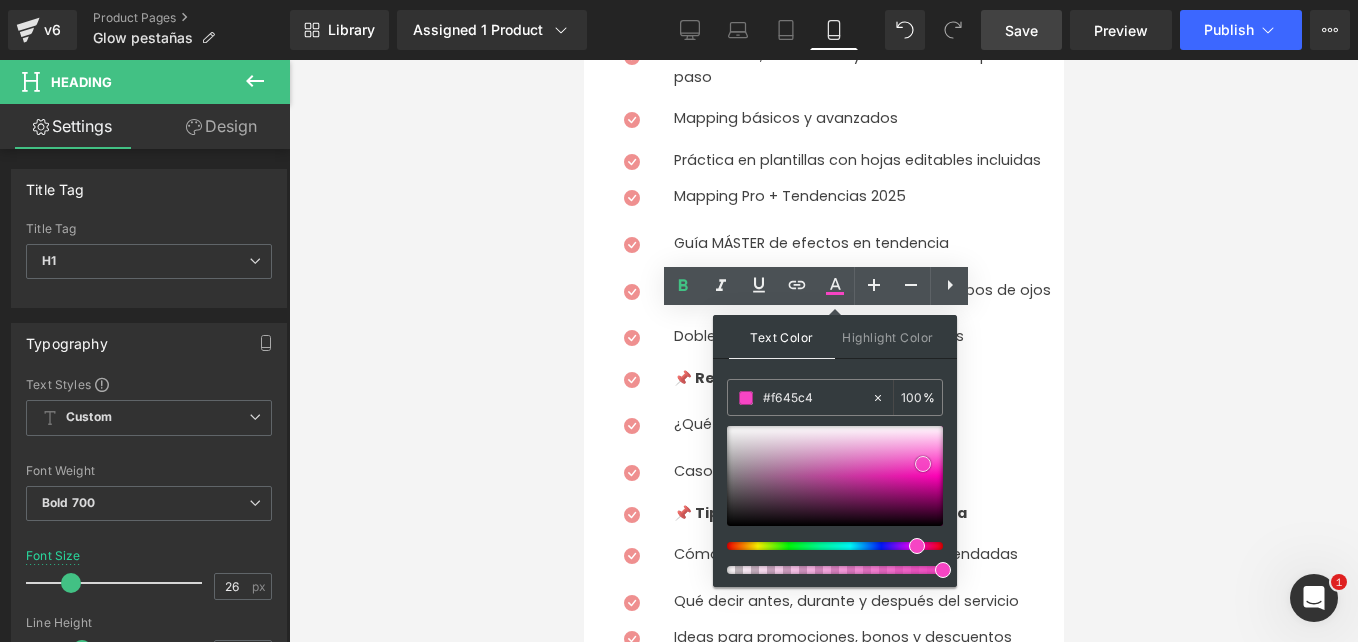 click at bounding box center (823, 1590) 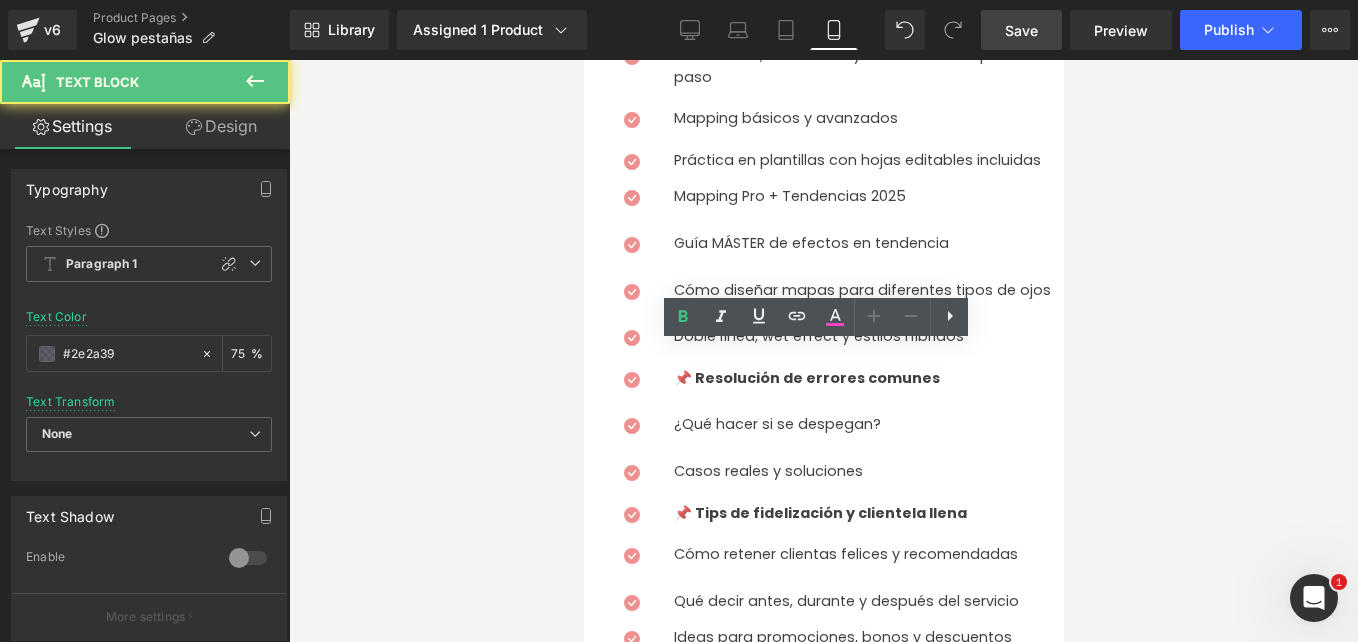 click on "¿Que esta incluido?" at bounding box center (817, 1504) 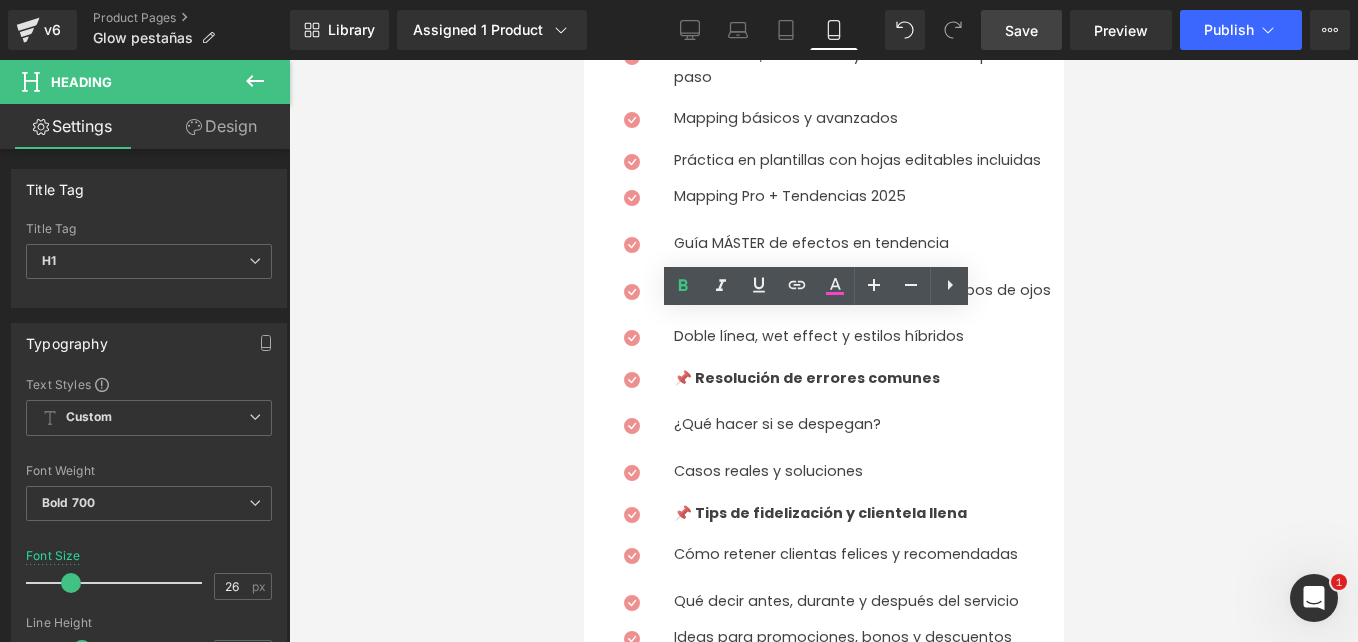 click on "¿Que esta incluido?" at bounding box center (823, 1504) 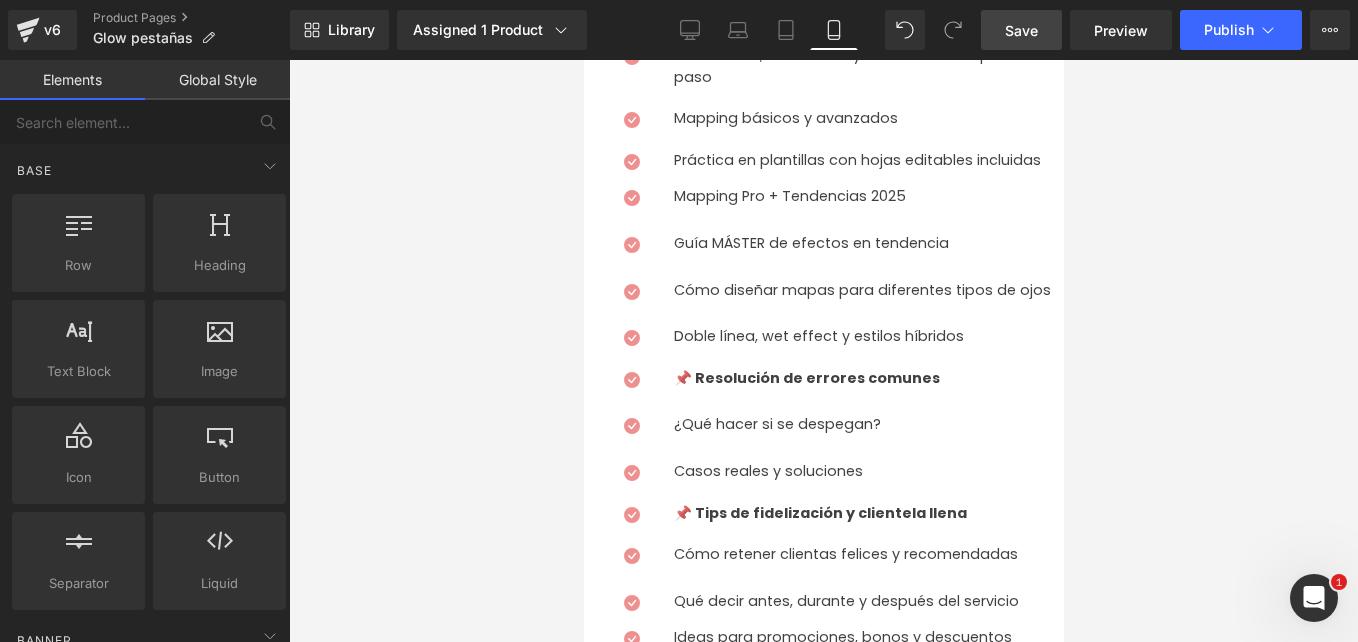 click on "¿Que esta incluido?" at bounding box center (817, 1504) 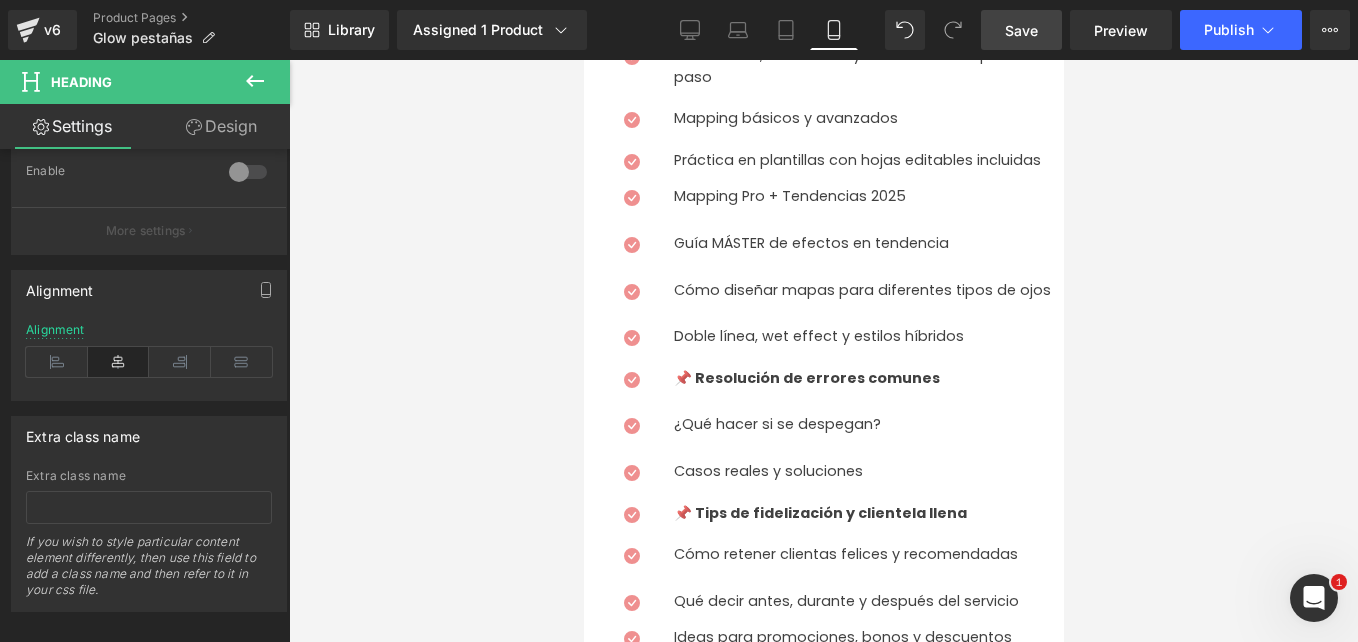 scroll, scrollTop: 800, scrollLeft: 0, axis: vertical 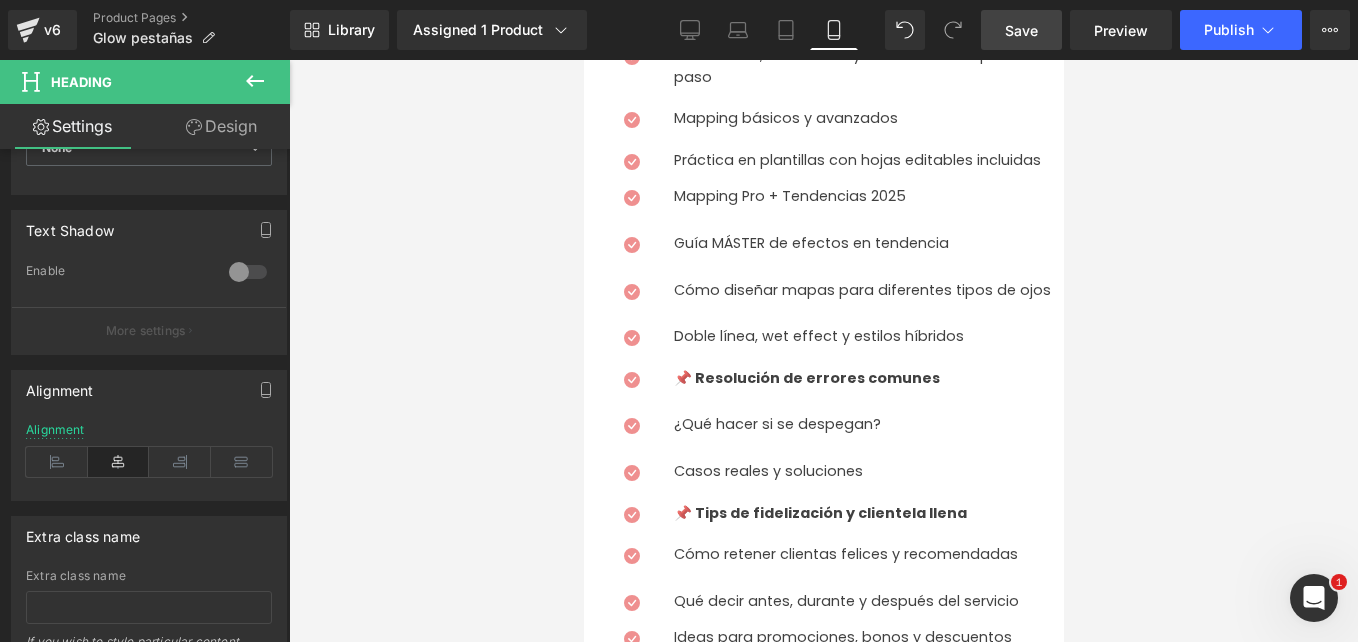 click on "Design" at bounding box center (221, 126) 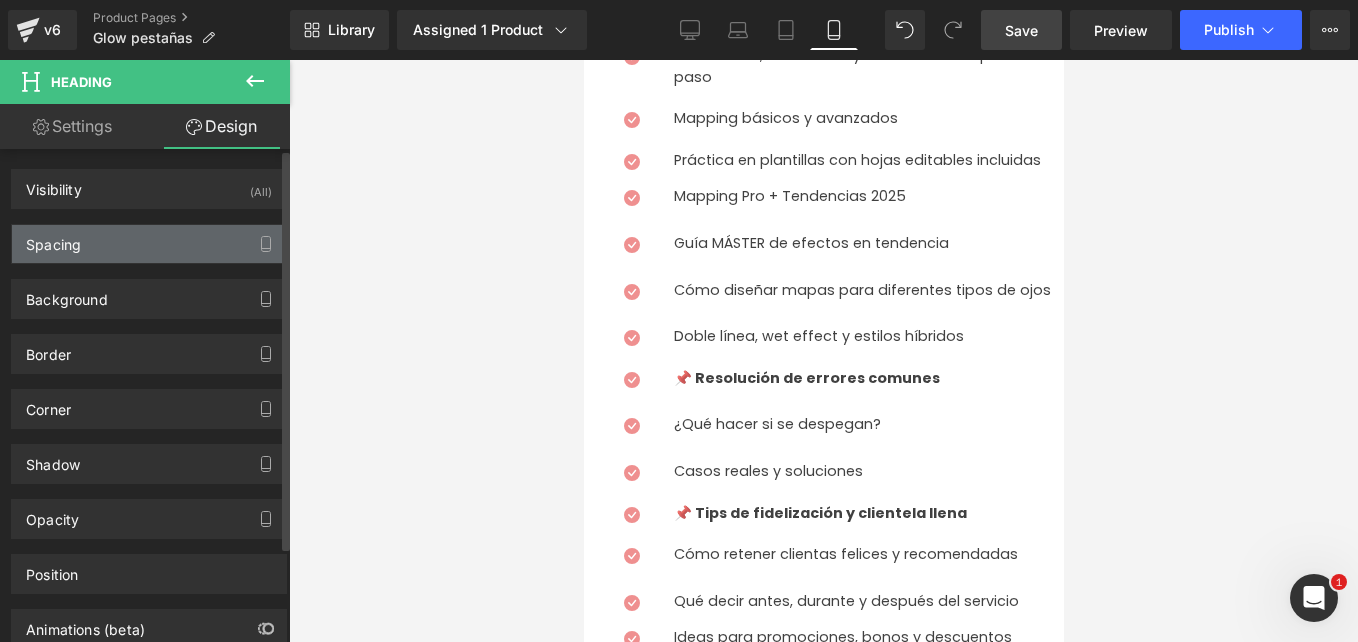 type on "0" 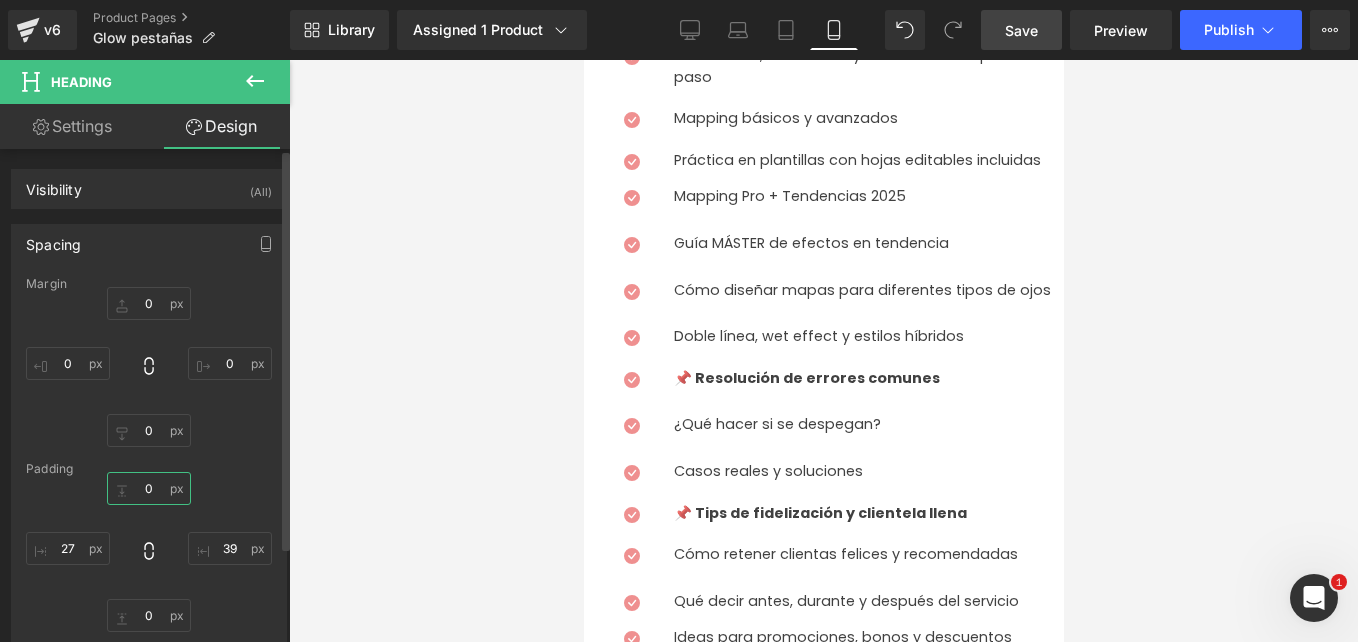 click on "0" at bounding box center [149, 488] 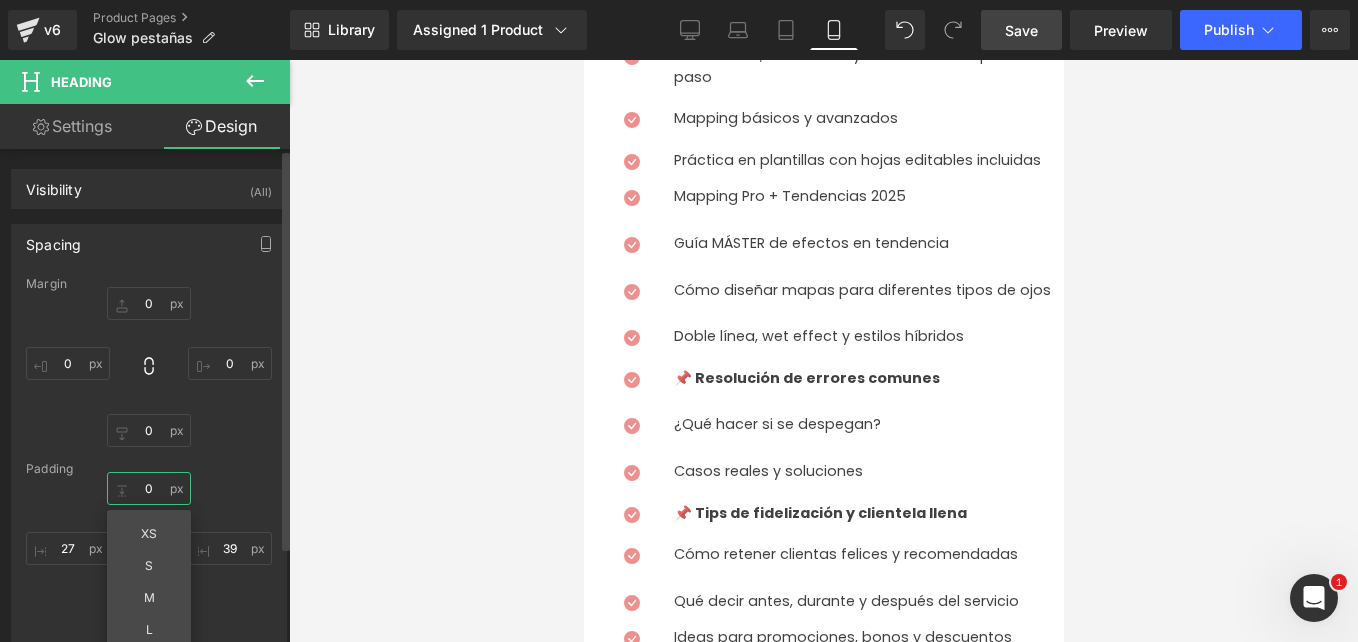 click on "0" at bounding box center [149, 488] 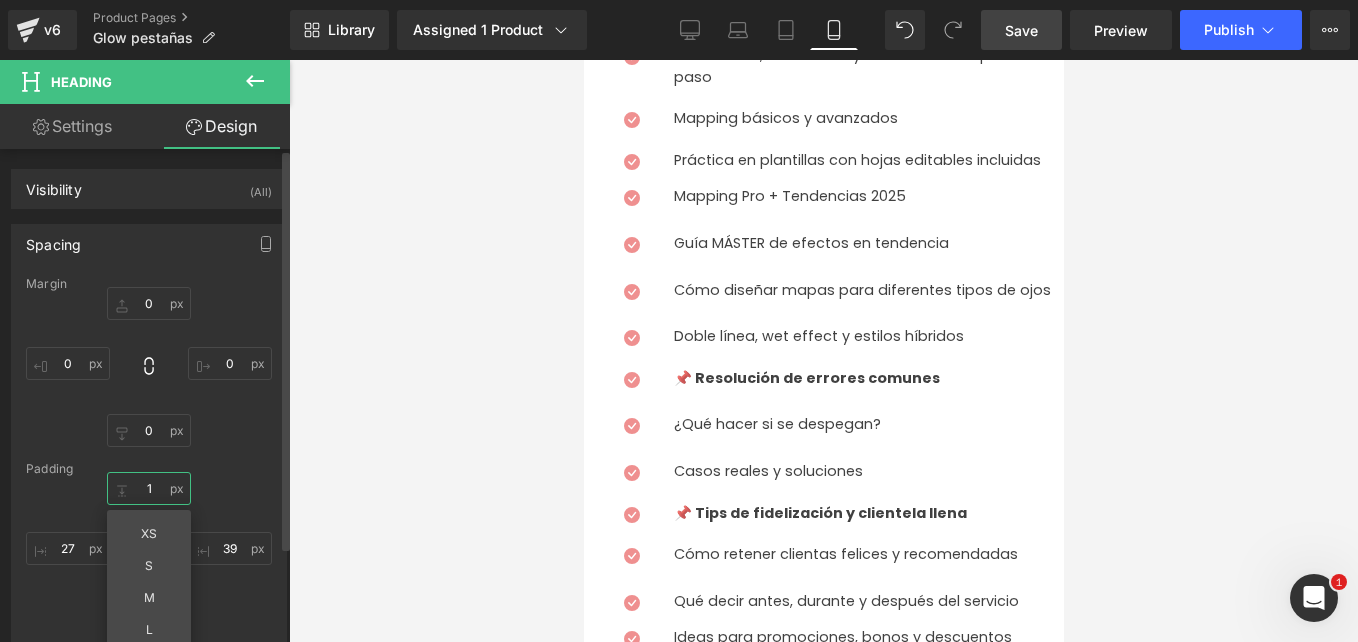 type on "10" 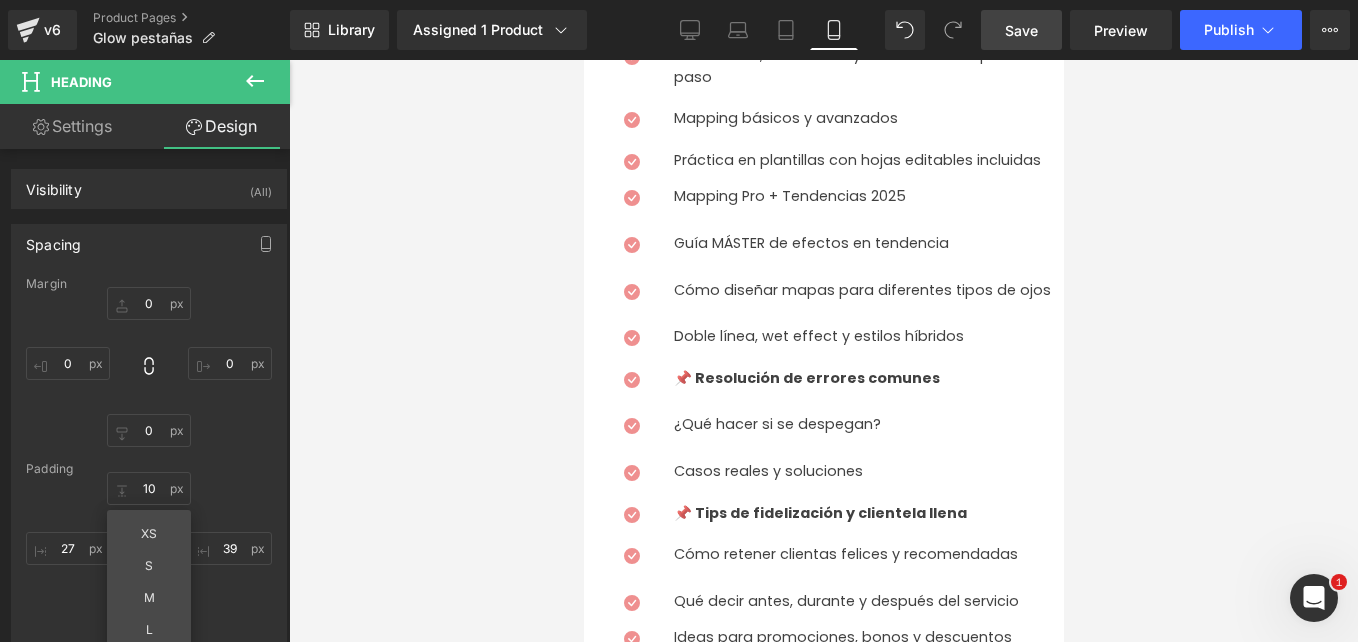 click at bounding box center [823, 351] 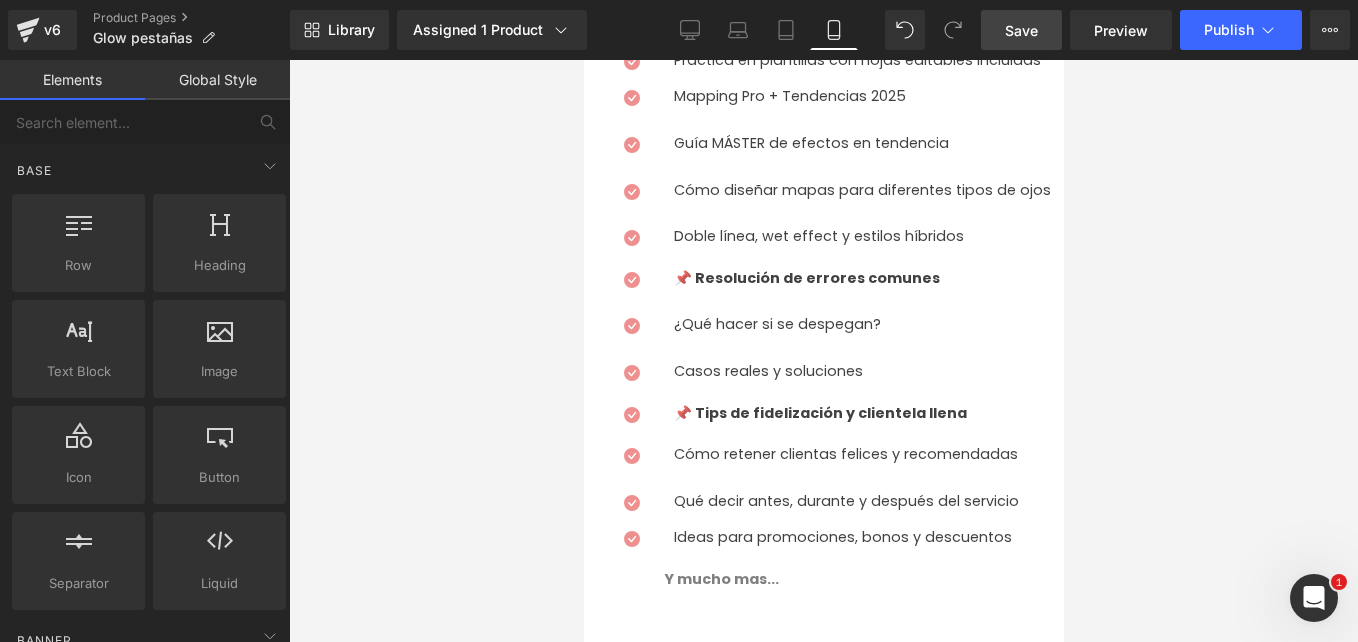 scroll, scrollTop: 2600, scrollLeft: 0, axis: vertical 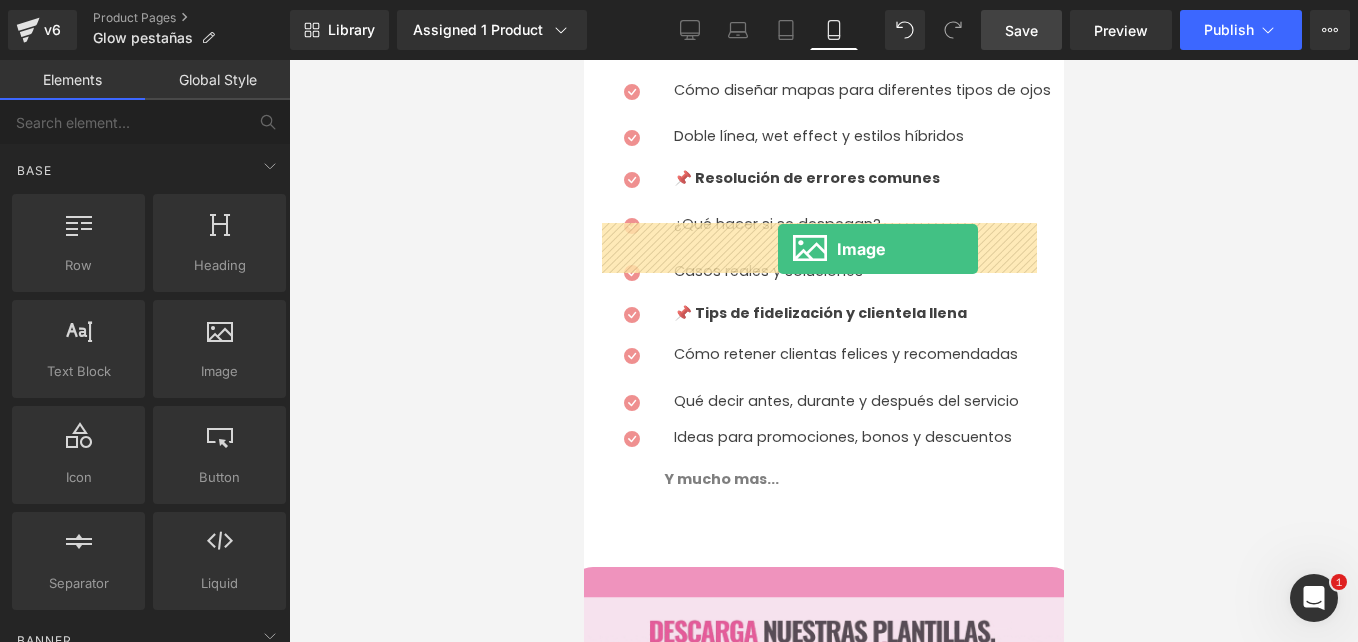 drag, startPoint x: 1115, startPoint y: 430, endPoint x: 777, endPoint y: 249, distance: 383.41232 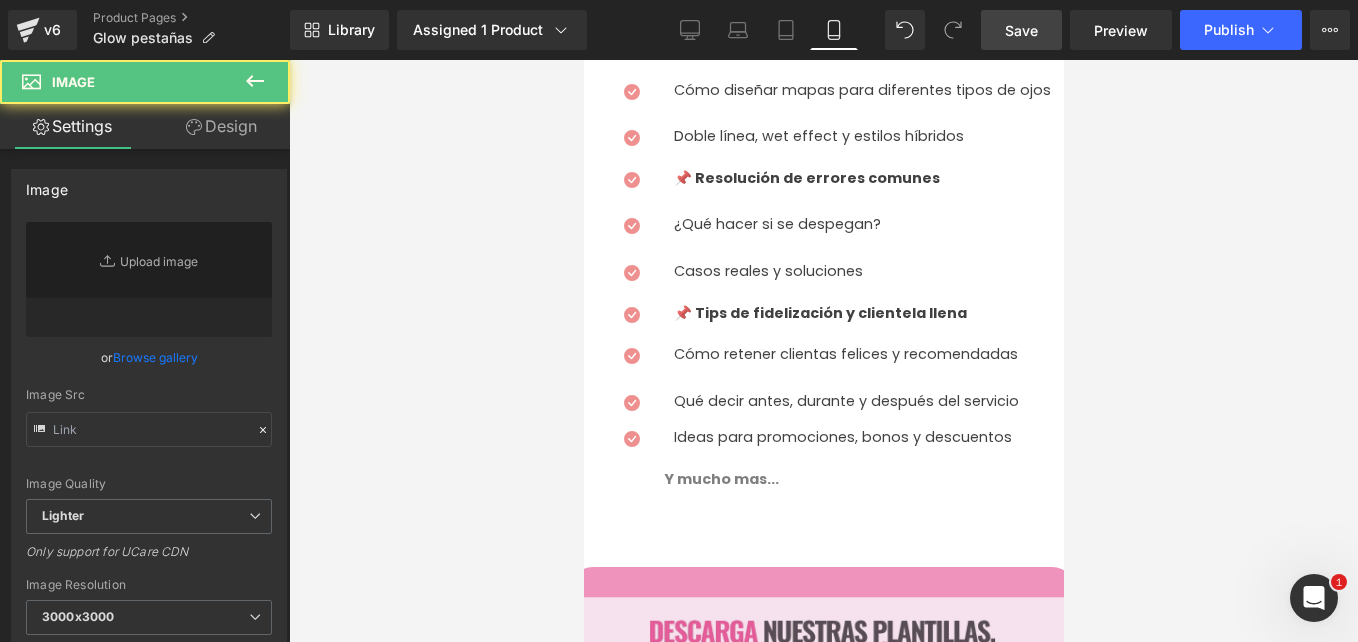 type on "//[DOMAIN_NAME][URL]" 